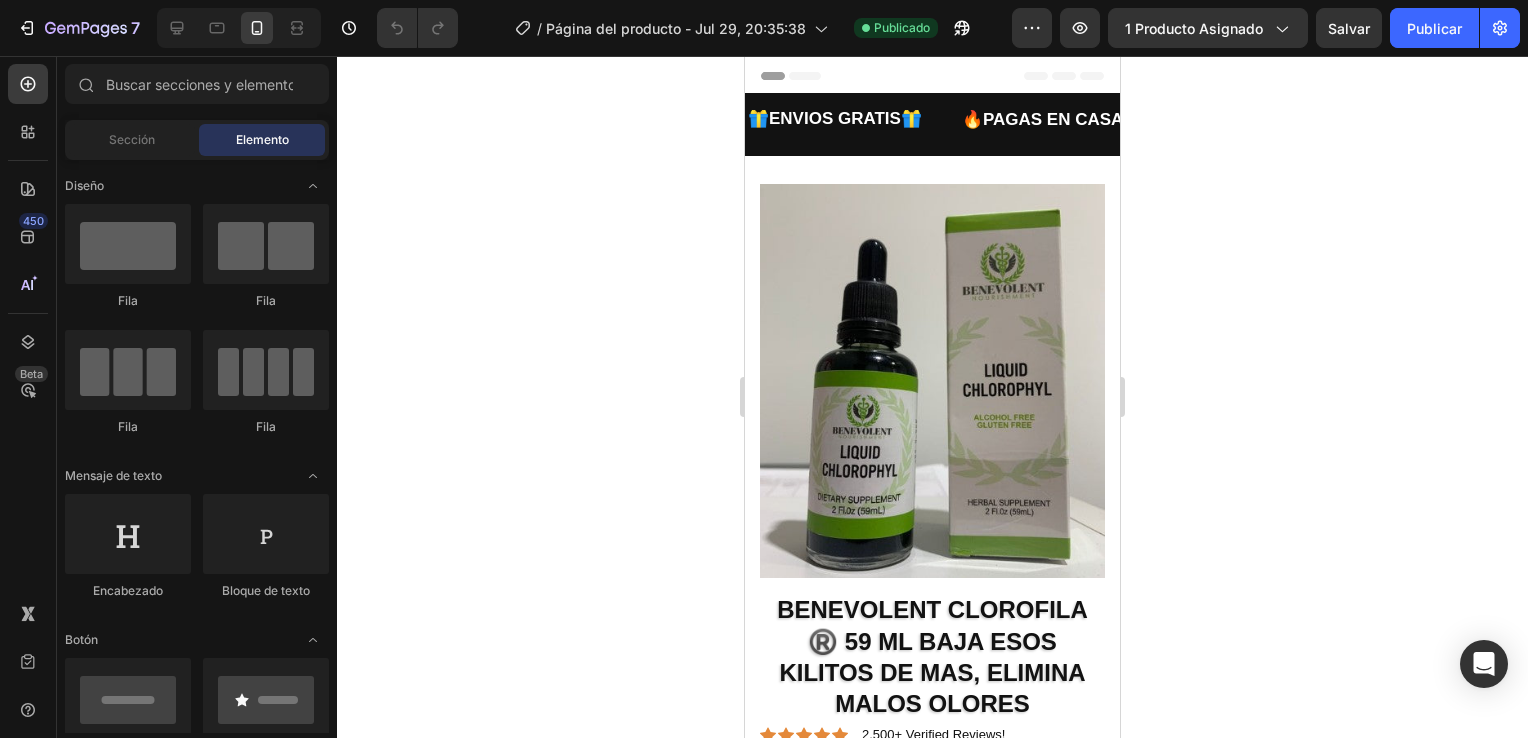 scroll, scrollTop: 0, scrollLeft: 0, axis: both 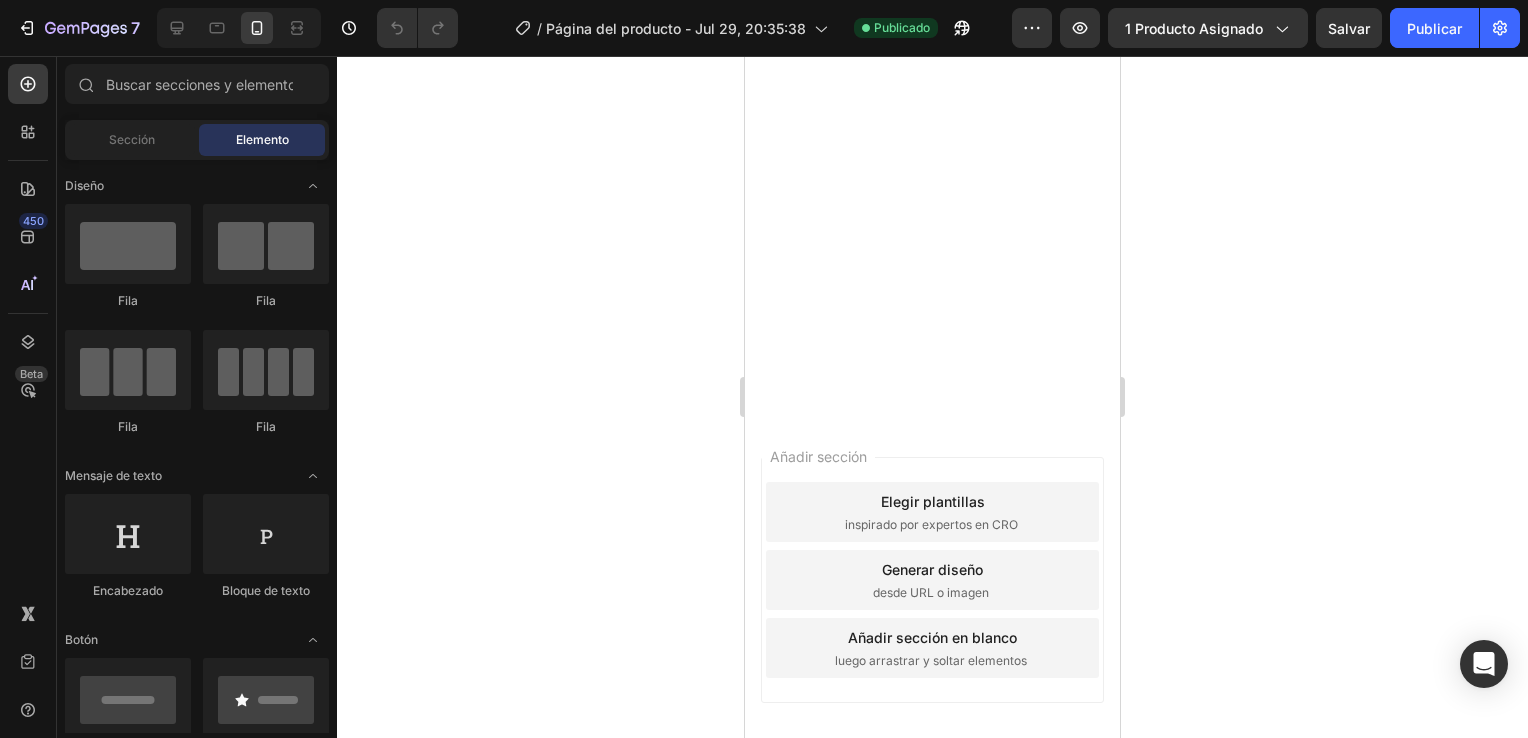 click on "INICIA TU CAMBIO HOY Botón" at bounding box center [932, -421] 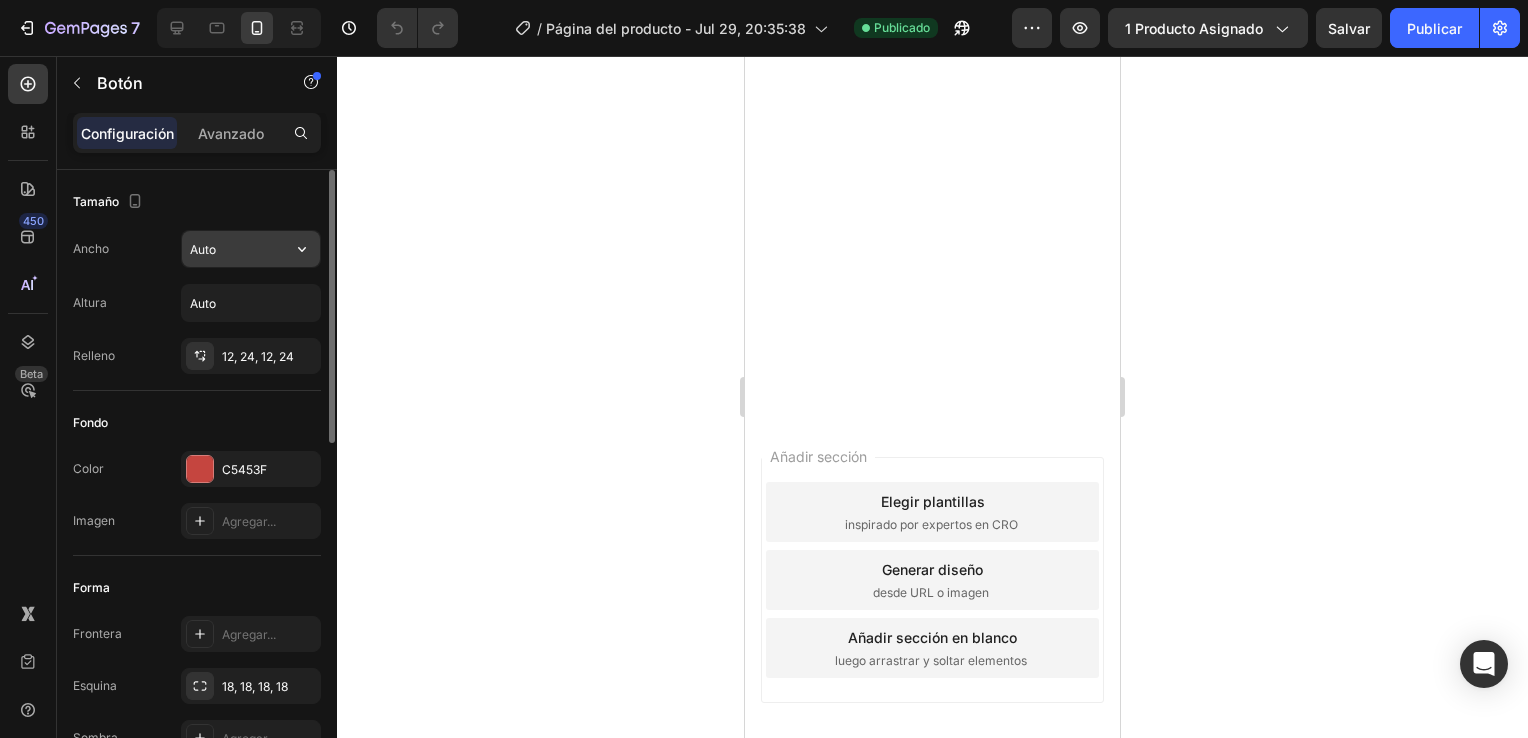 click on "Auto" at bounding box center (251, 249) 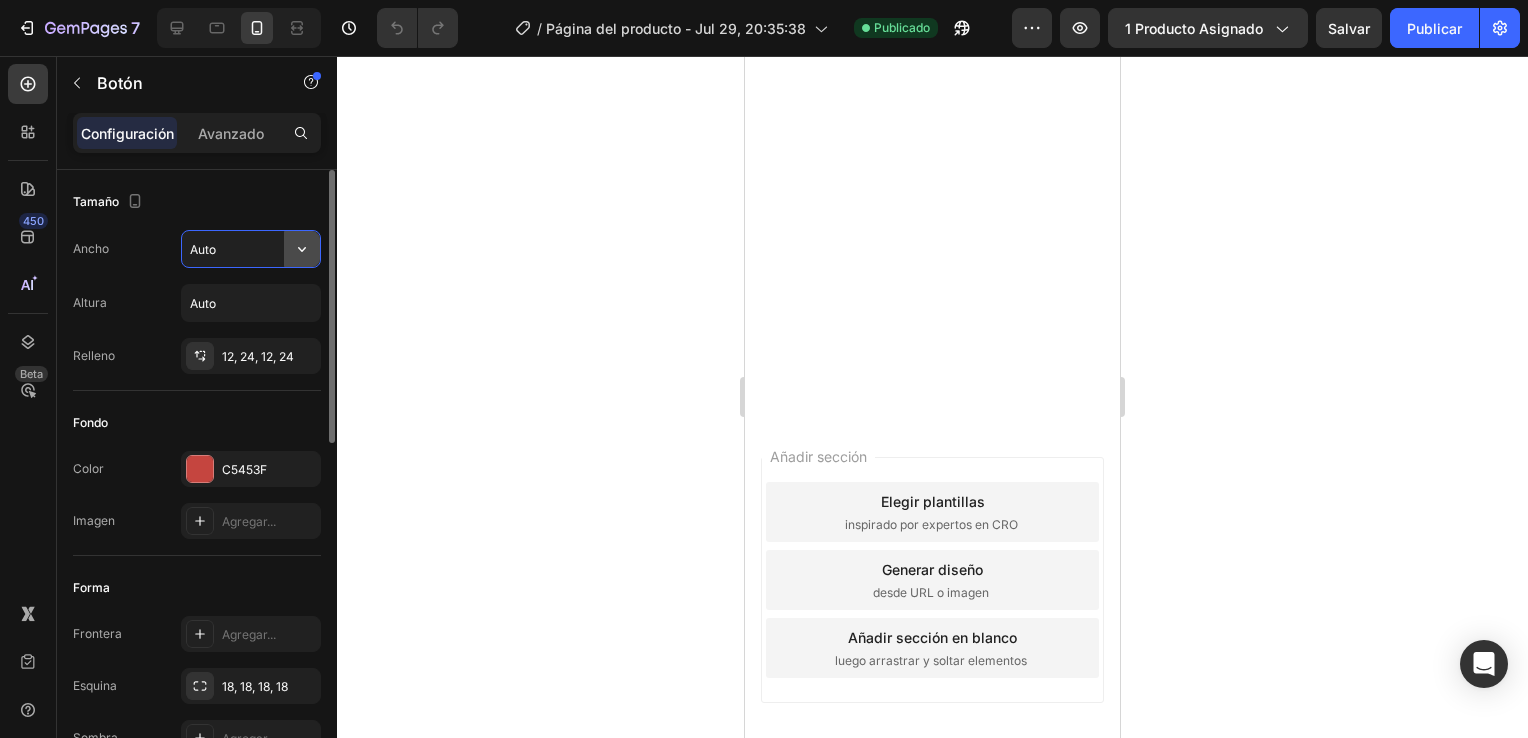click 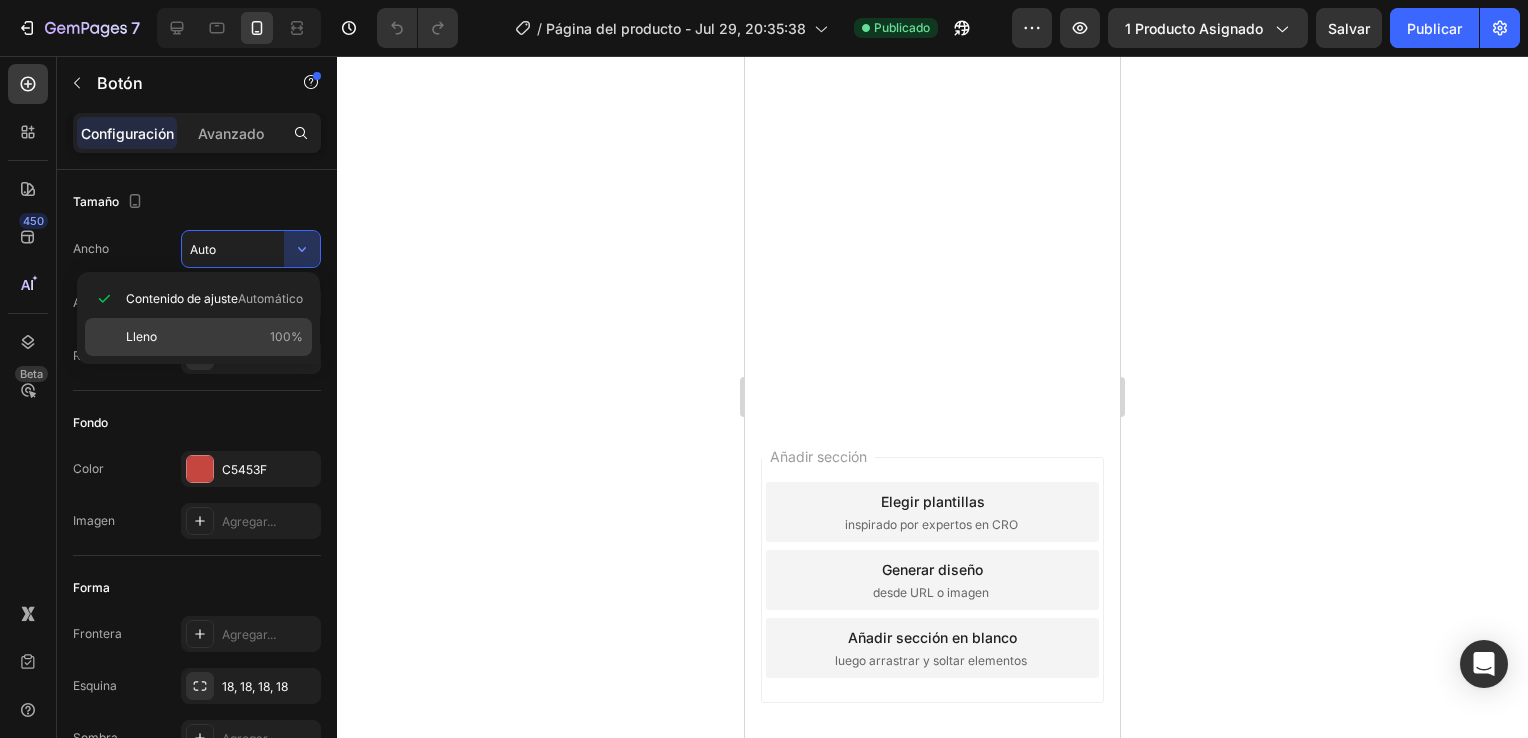 click on "100%" at bounding box center [286, 337] 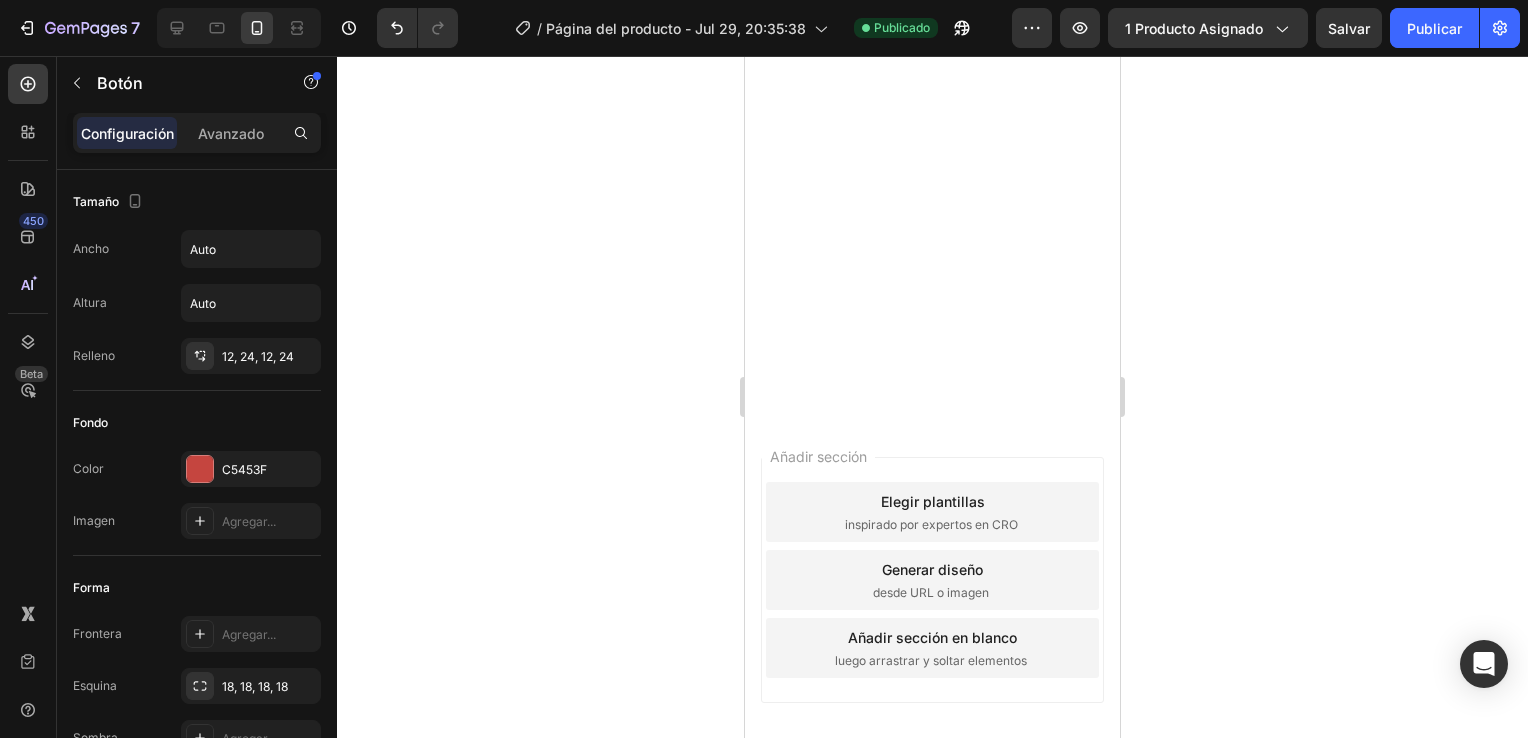 type on "100%" 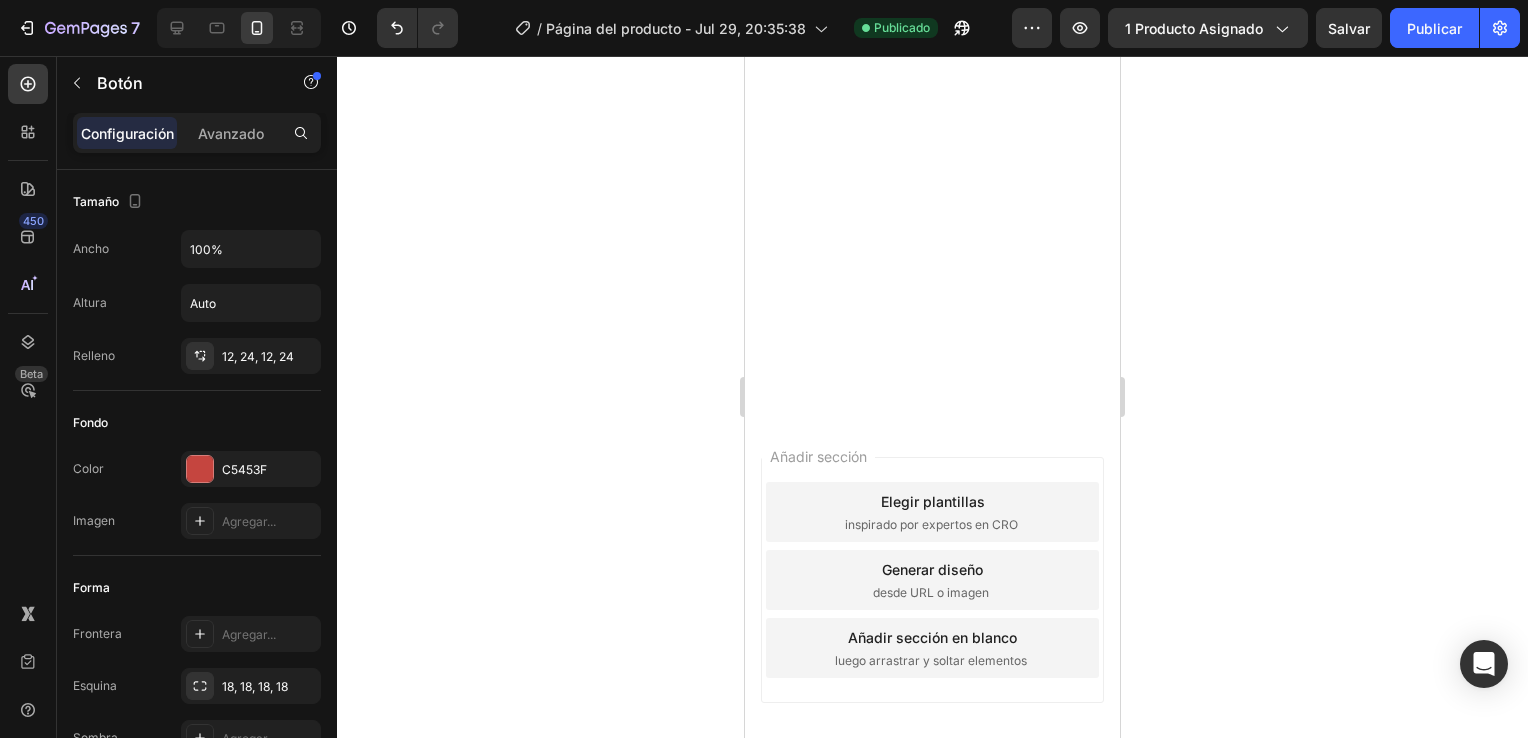 click 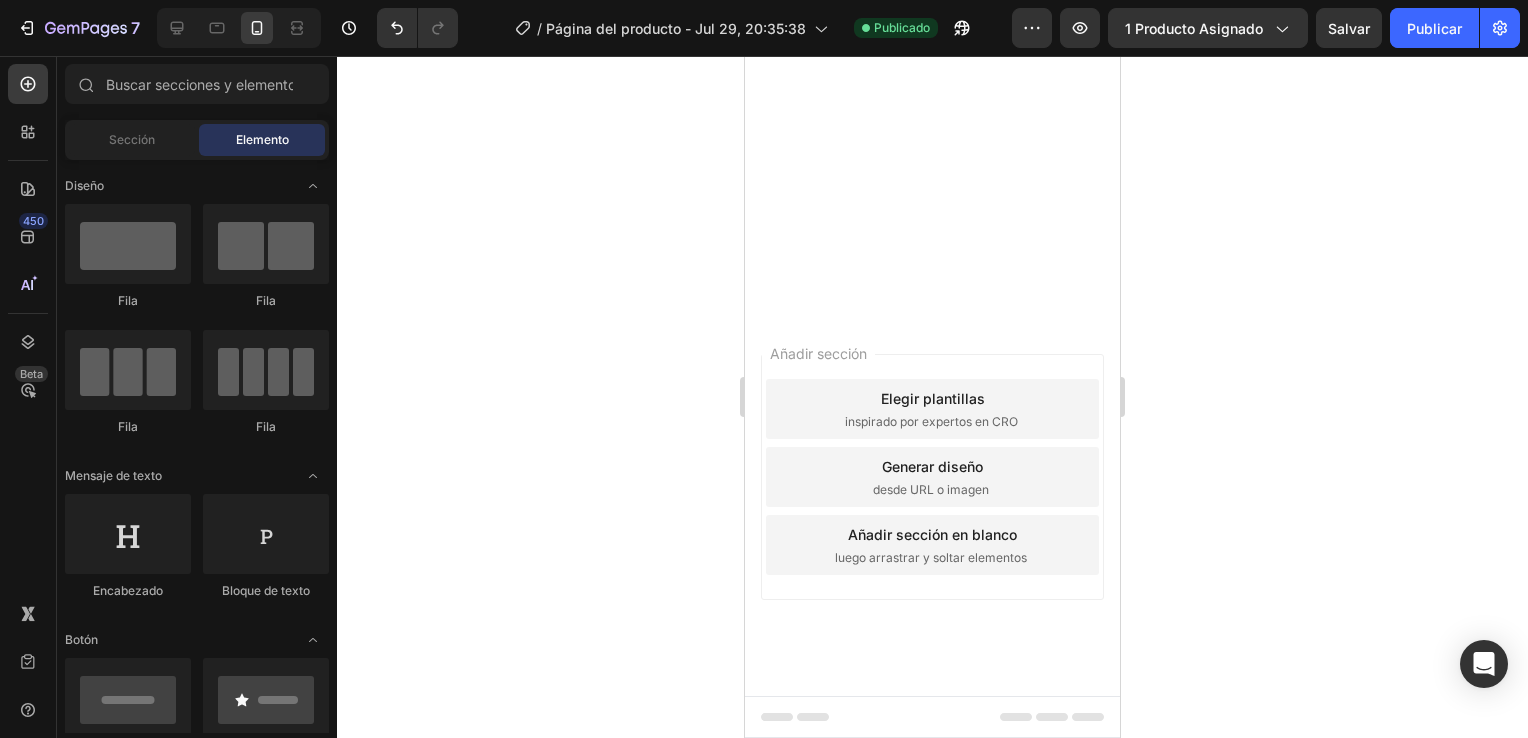 scroll, scrollTop: 2100, scrollLeft: 0, axis: vertical 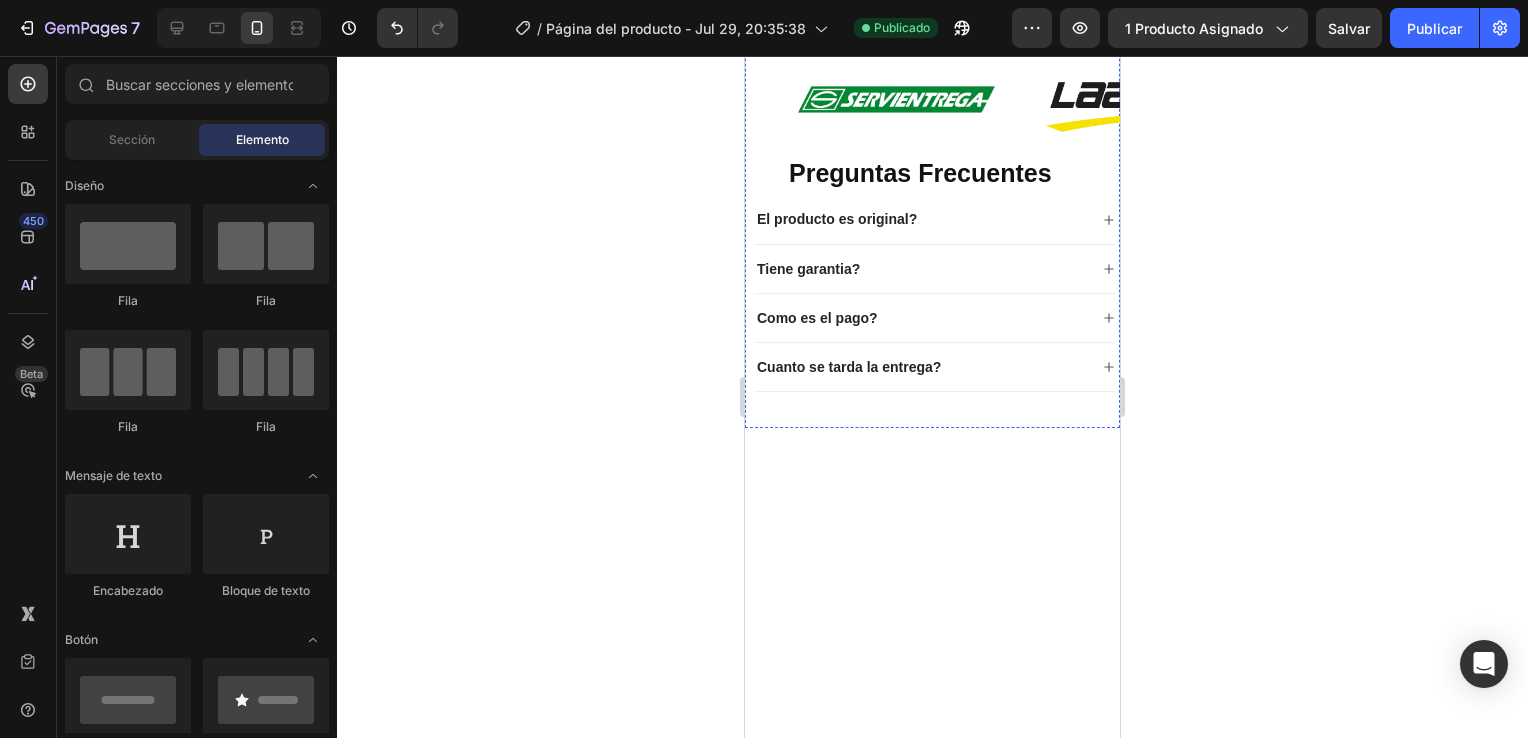 click on "INICIA TU CAMBIO HOY" at bounding box center [932, -58] 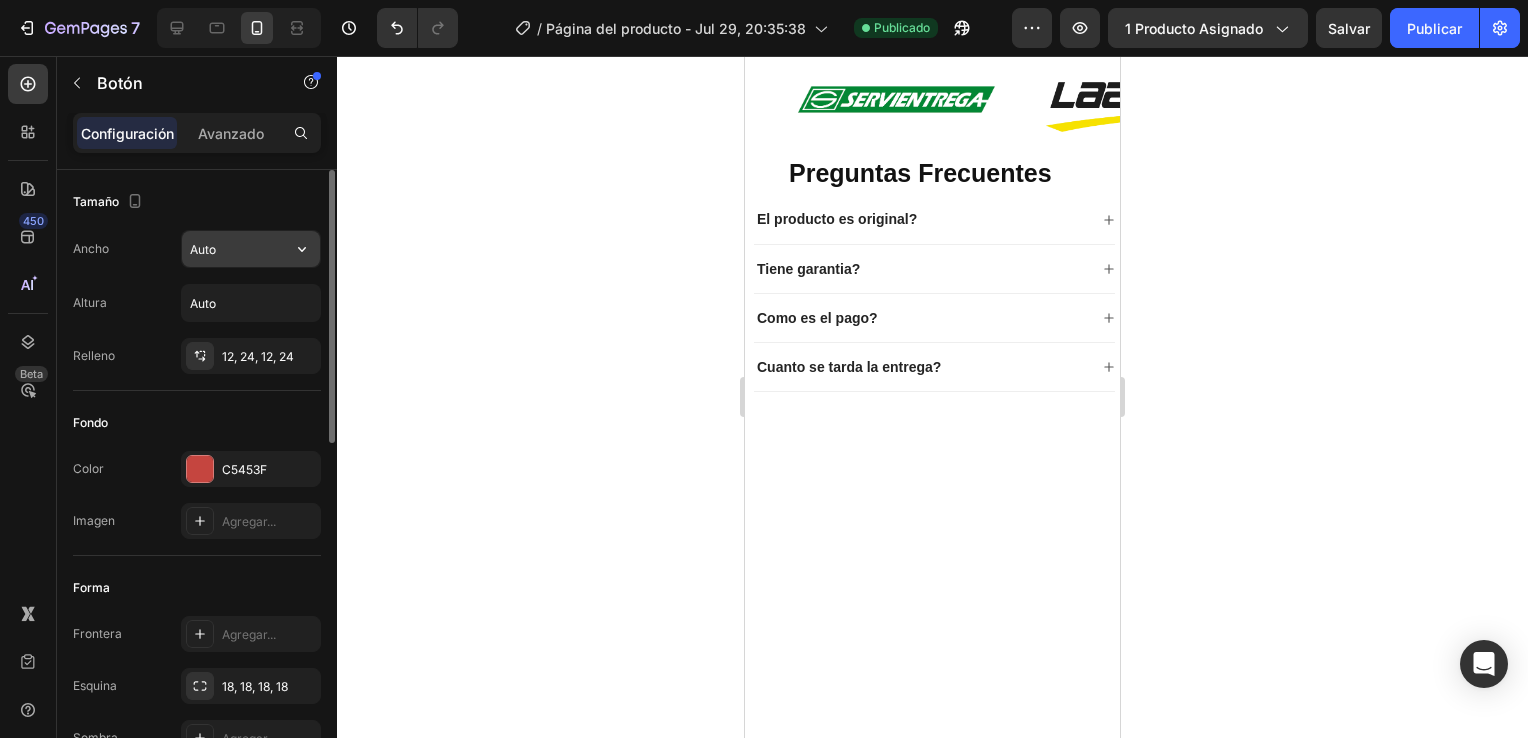 click on "Auto" at bounding box center (251, 249) 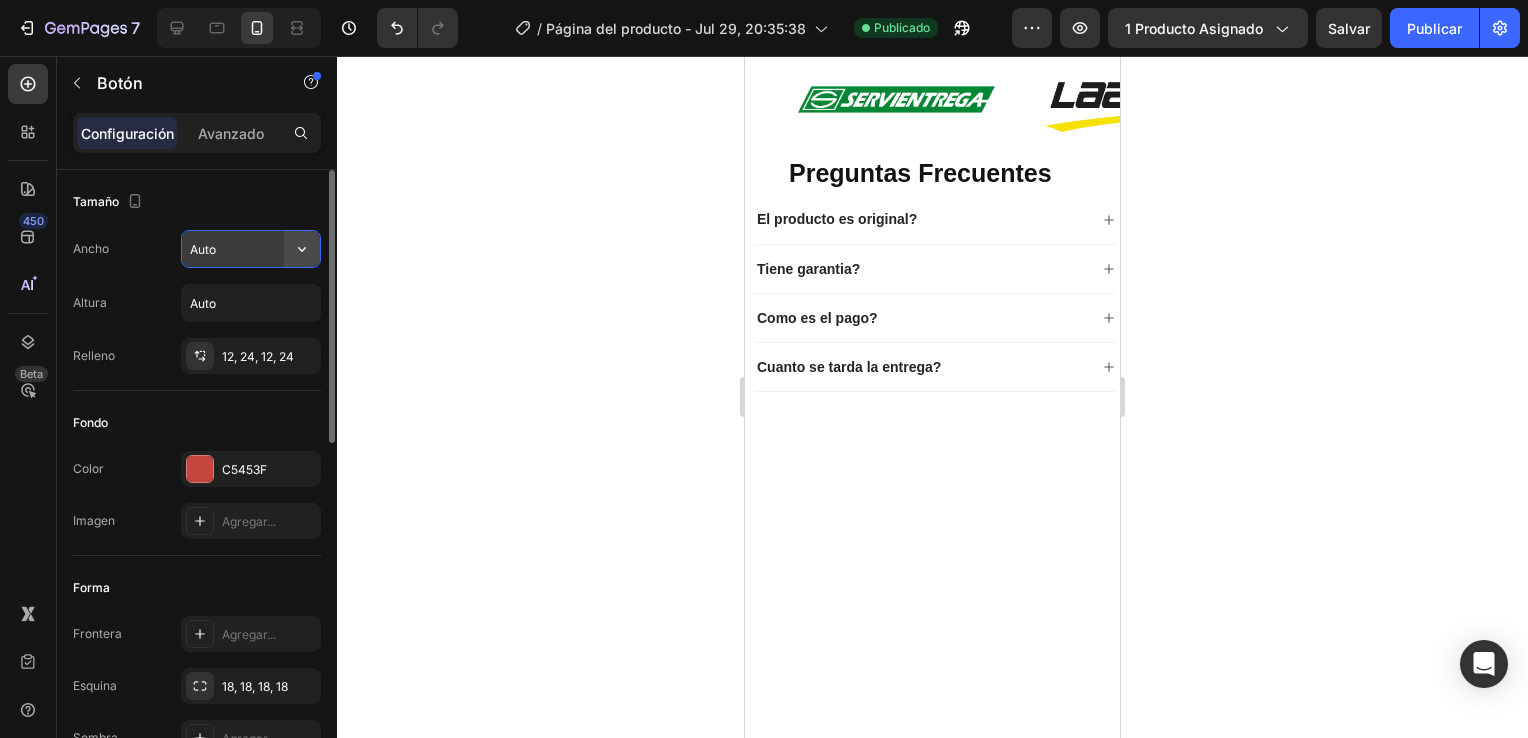 click 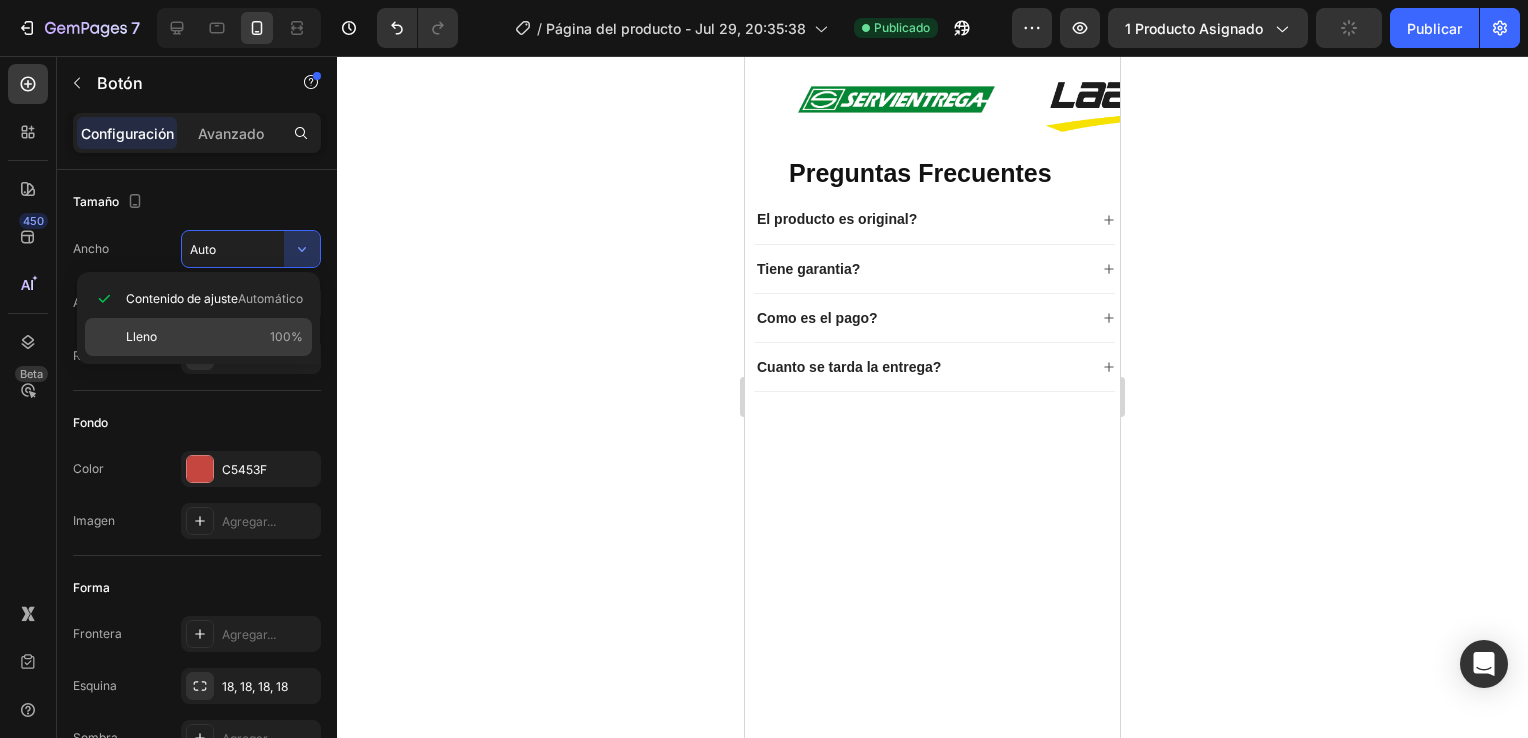 click on "100%" at bounding box center (286, 337) 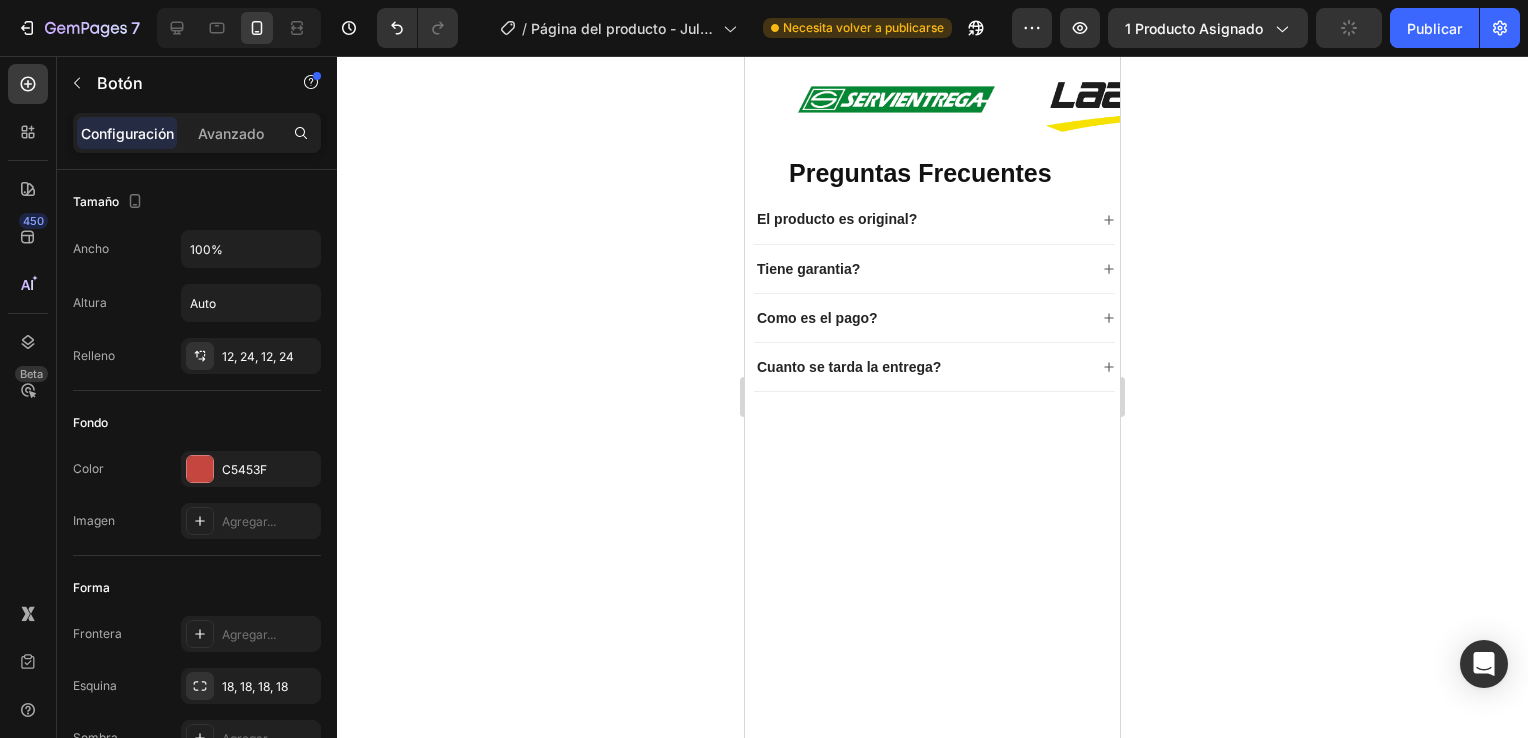 click 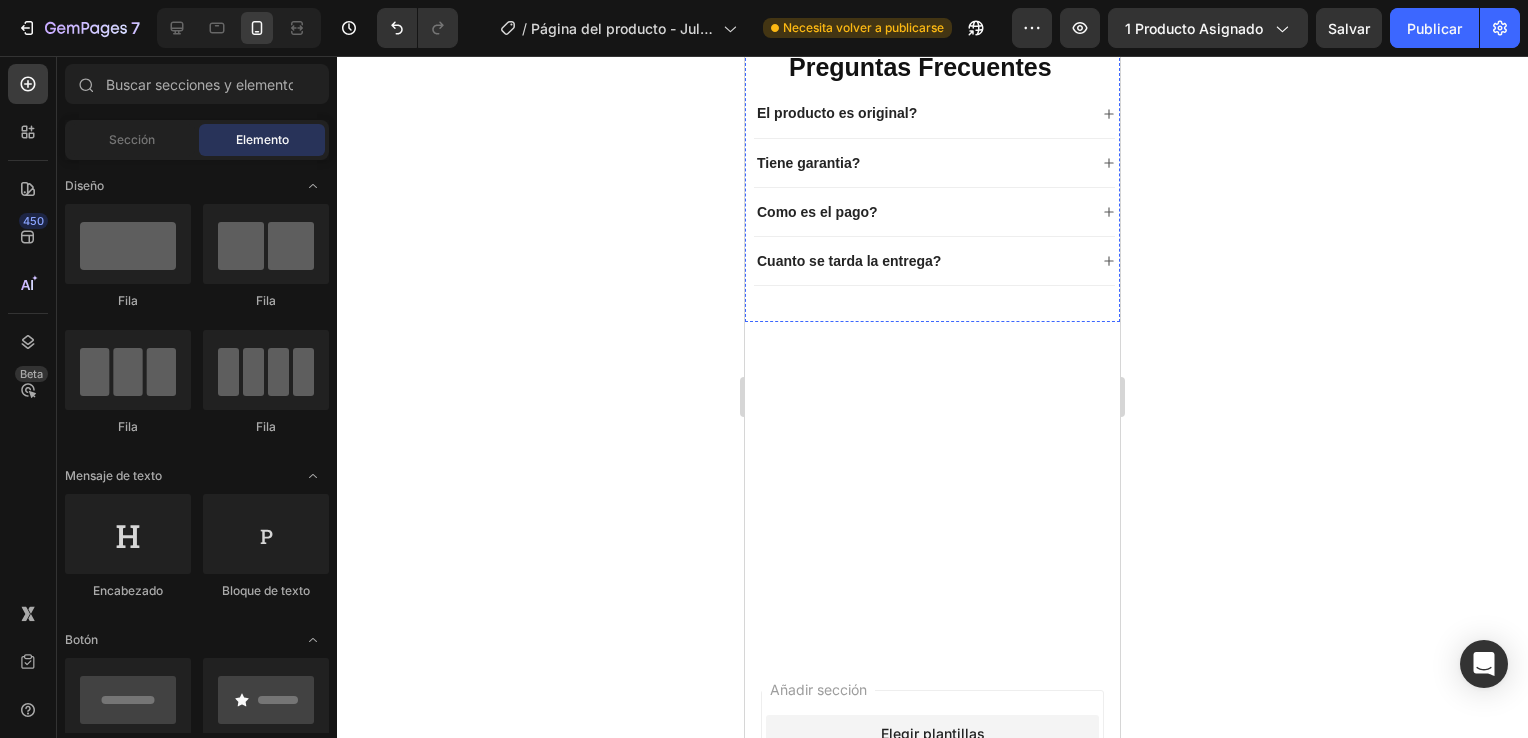 scroll, scrollTop: 2200, scrollLeft: 0, axis: vertical 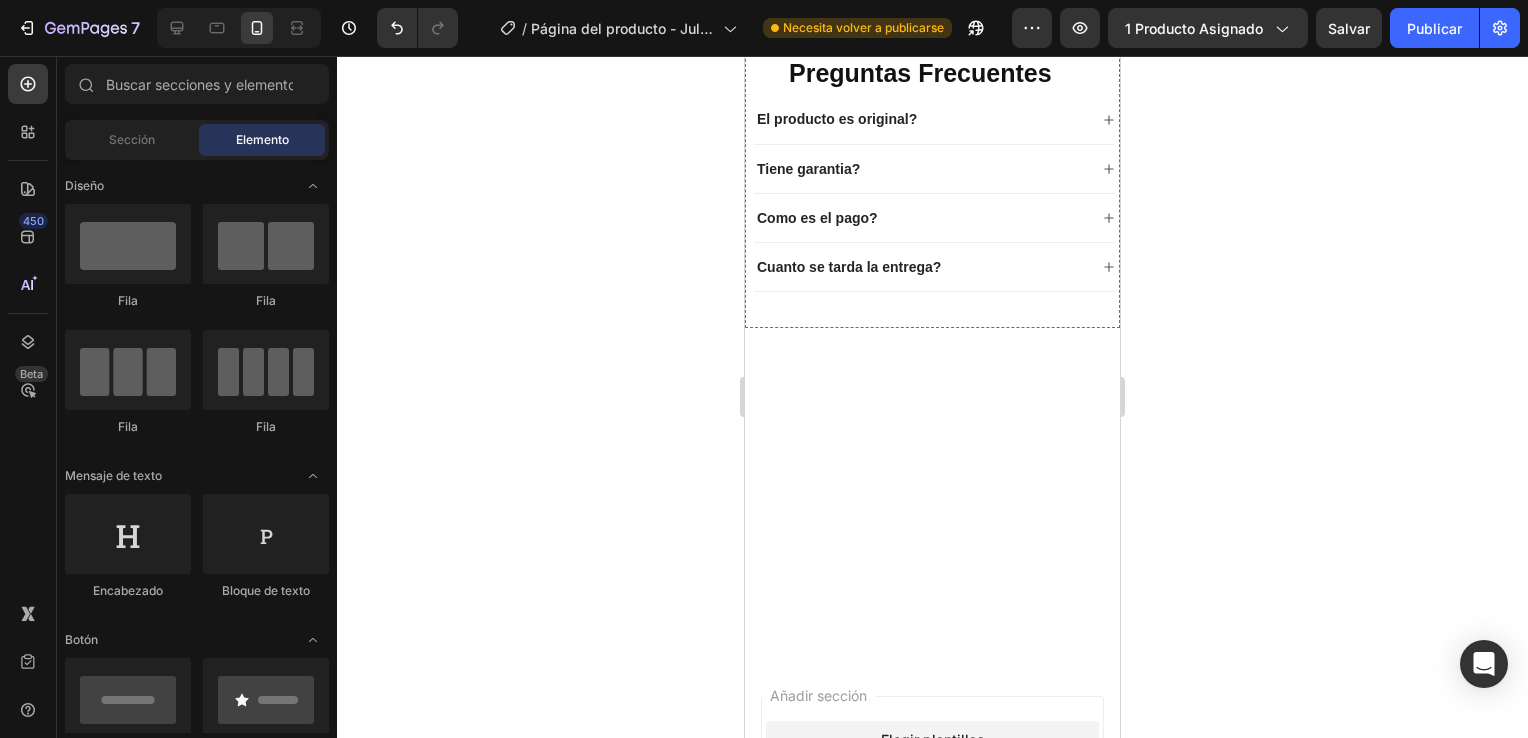click at bounding box center [932, -131] 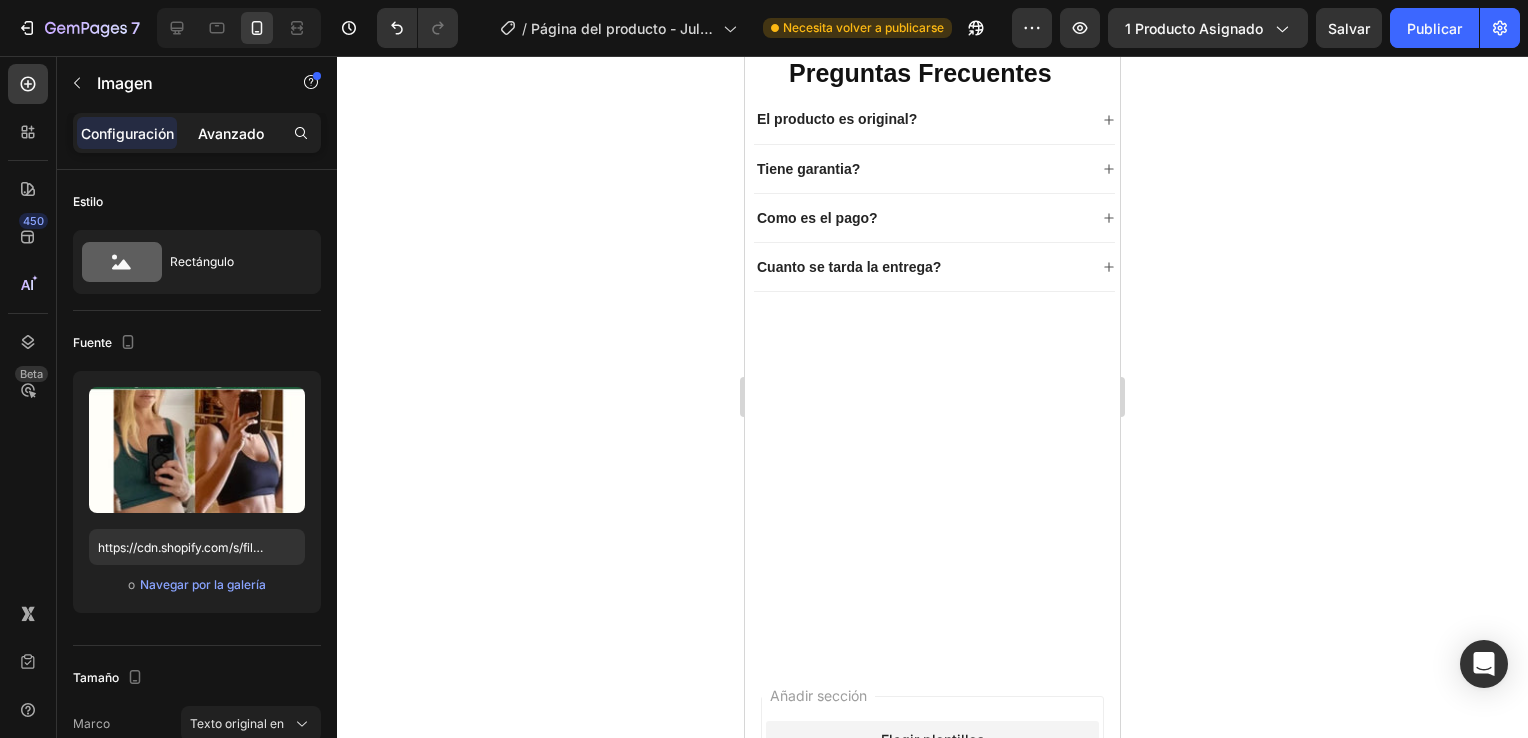 click on "Avanzado" at bounding box center [231, 133] 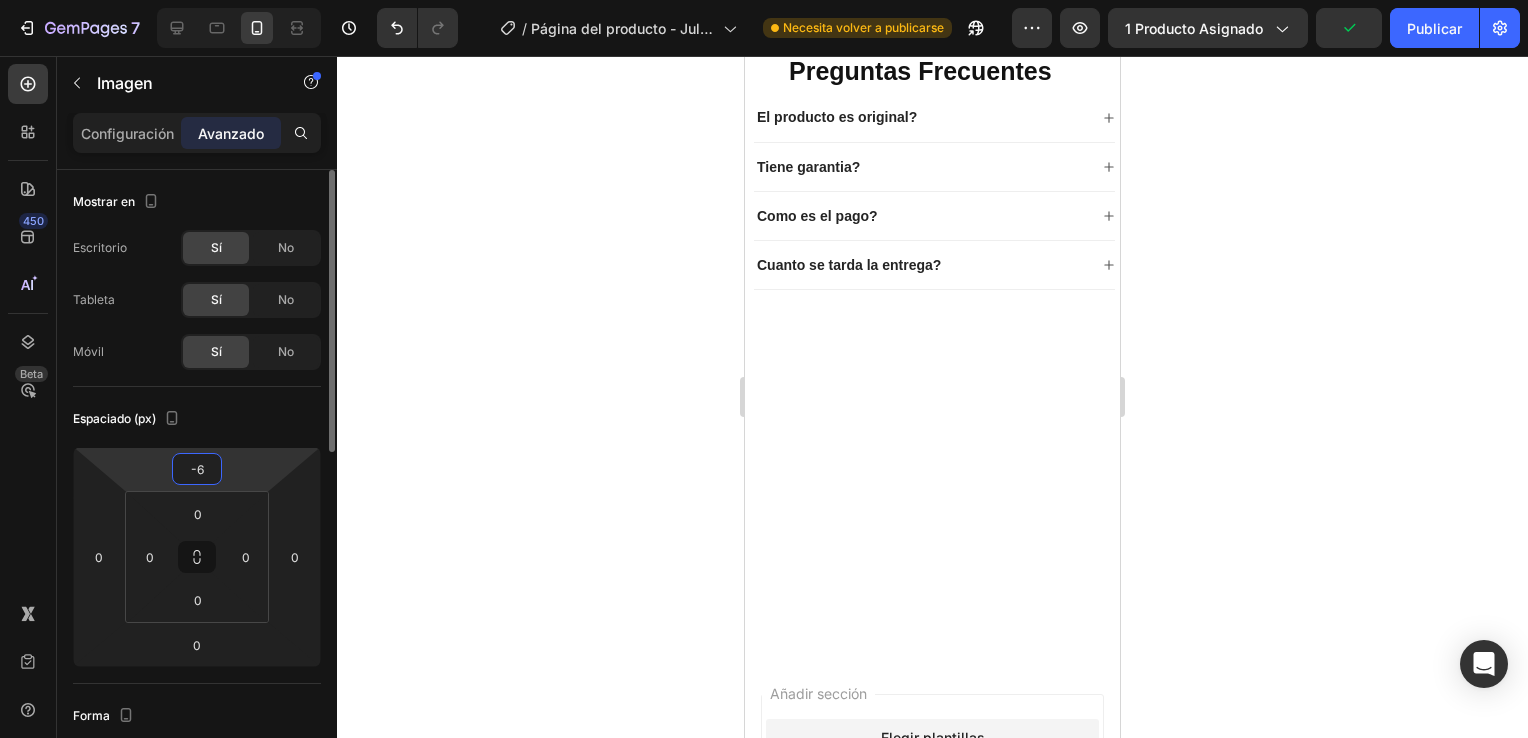 drag, startPoint x: 237, startPoint y: 467, endPoint x: 225, endPoint y: 478, distance: 16.27882 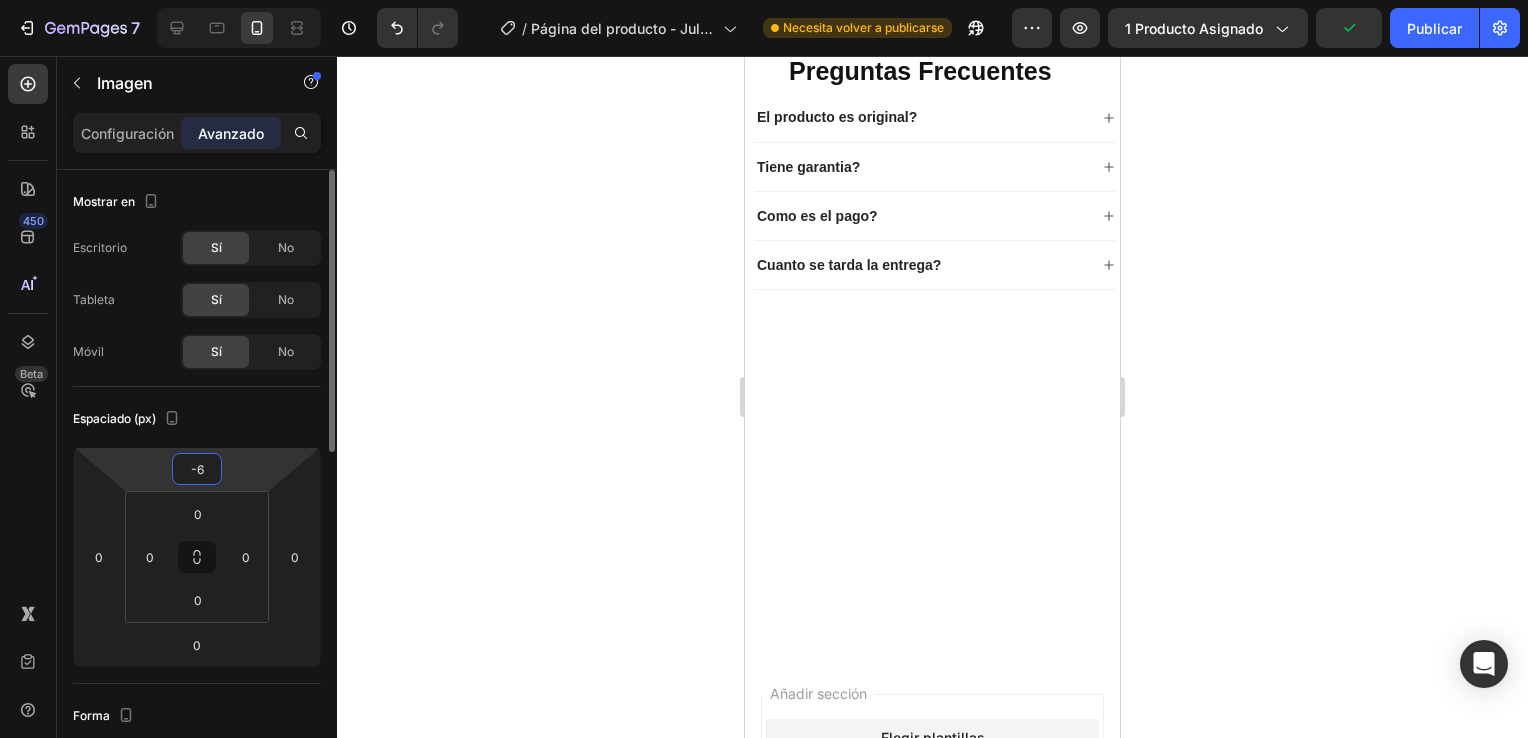 click on "7   /  Página del producto - Jul 29, 20:35:38 Necesita volver a publicarse Preview 1 producto asignado  Publicar  450 Beta Sections(18) Elements(84) Sección Elemento Hero Section Product Detail Brands Trusted Badges Guarantee Product Breakdown How to use Testimonials Compare Bundle FAQs Social Proof Brand Story Product List Collection Blog List Contact Sticky Add to Cart Custom Footer Browse Library 450 Diseño
Fila
Fila
Fila
Fila Mensaje de texto
Encabezado
Bloque de texto Botón
Botón
Botón Medio
Imagen" at bounding box center [764, 0] 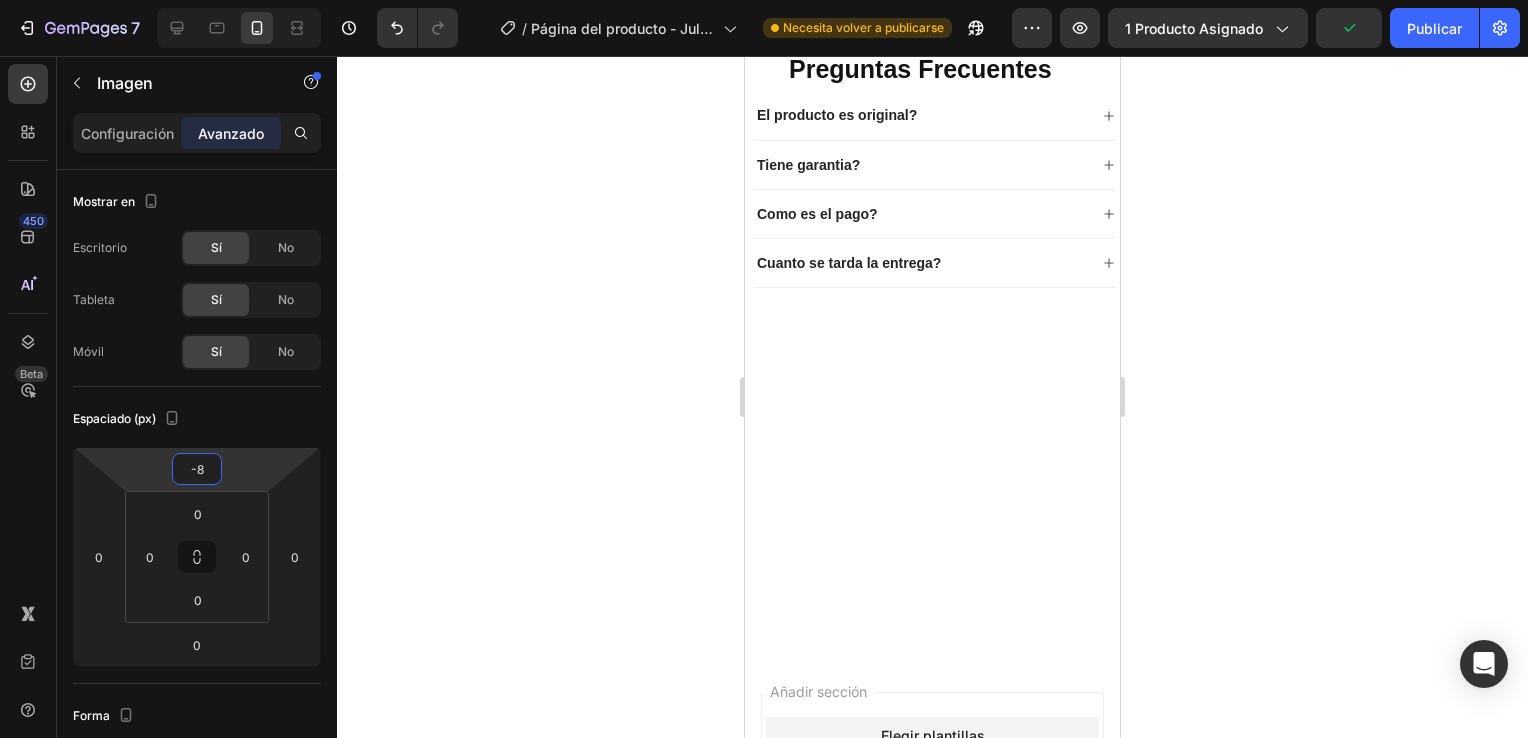 click 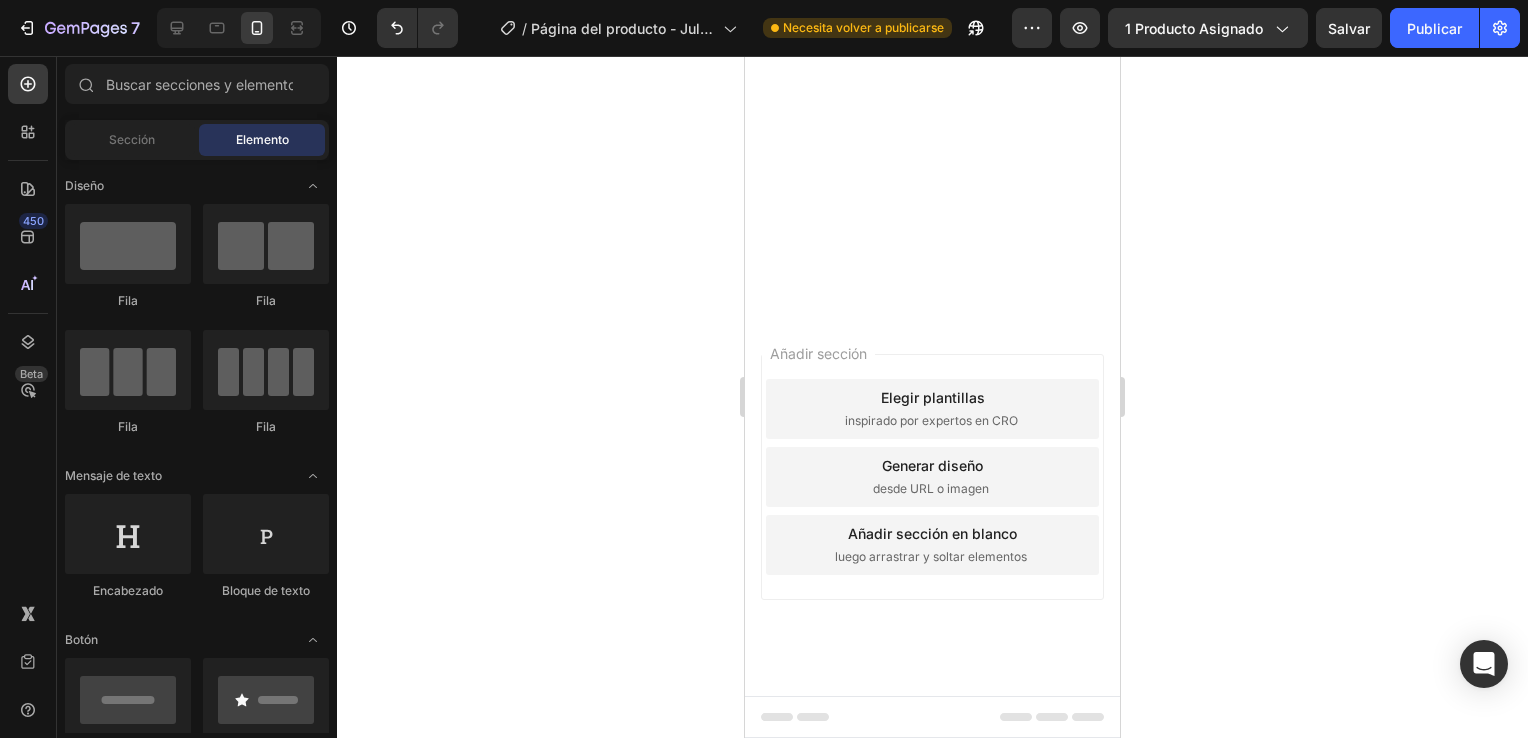 scroll, scrollTop: 3100, scrollLeft: 0, axis: vertical 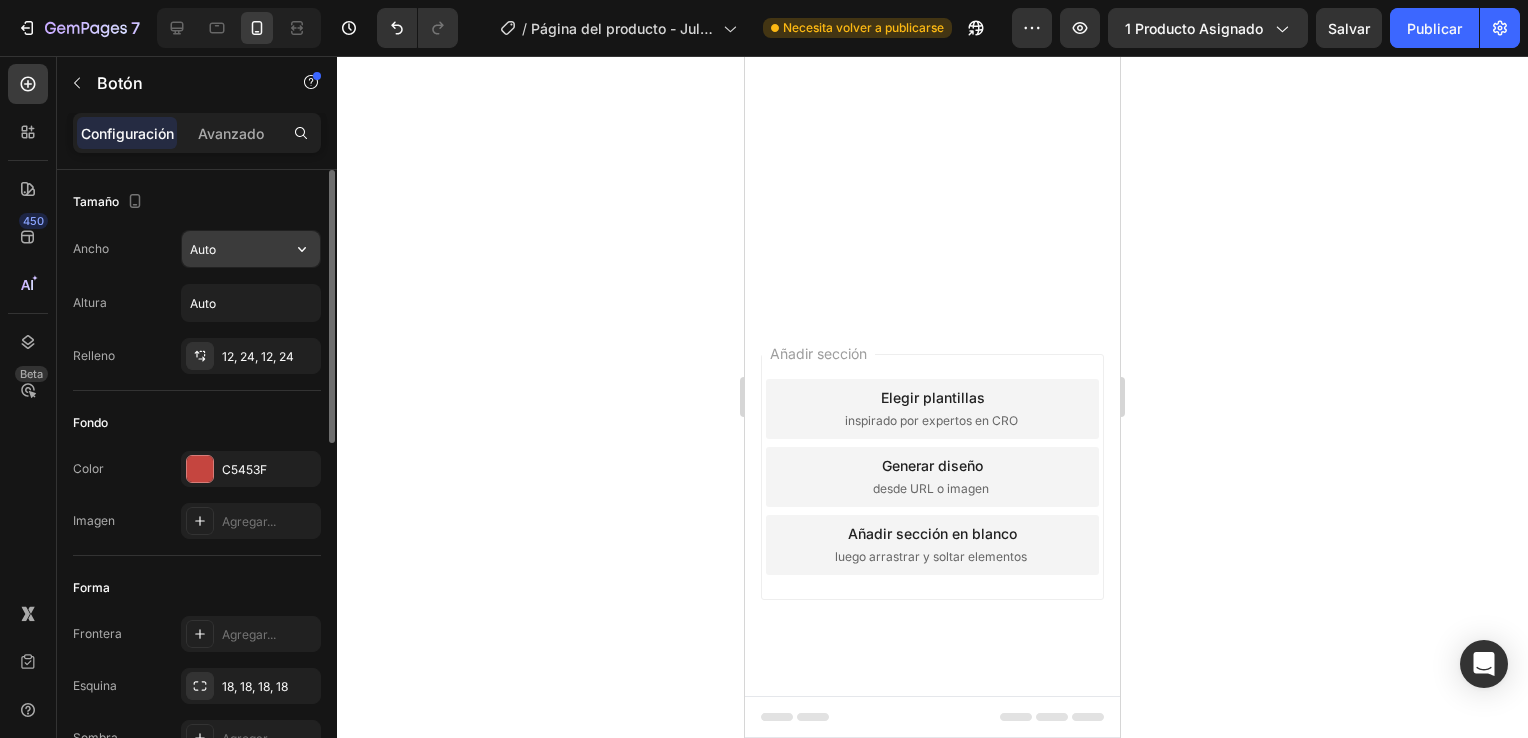 click on "Auto" at bounding box center (251, 249) 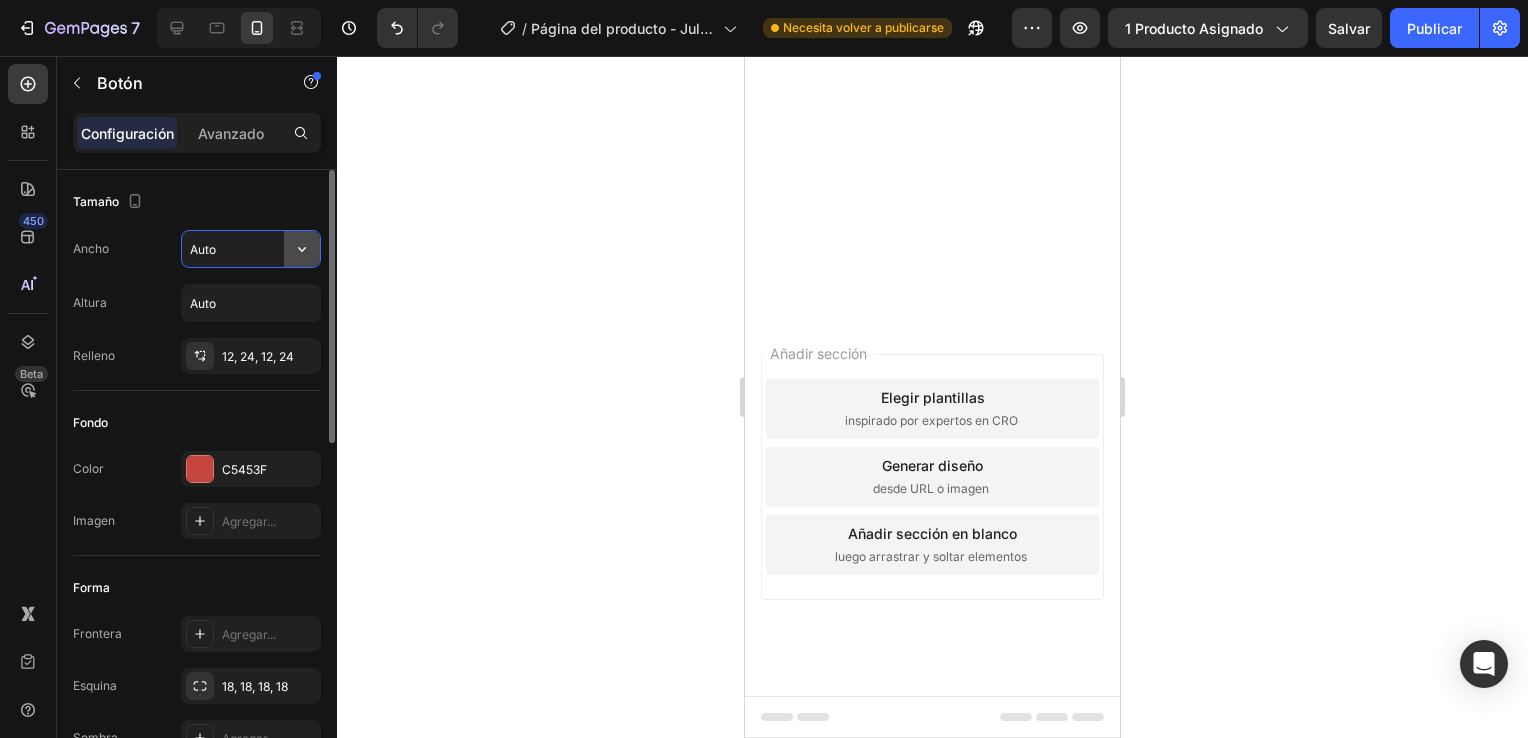 click 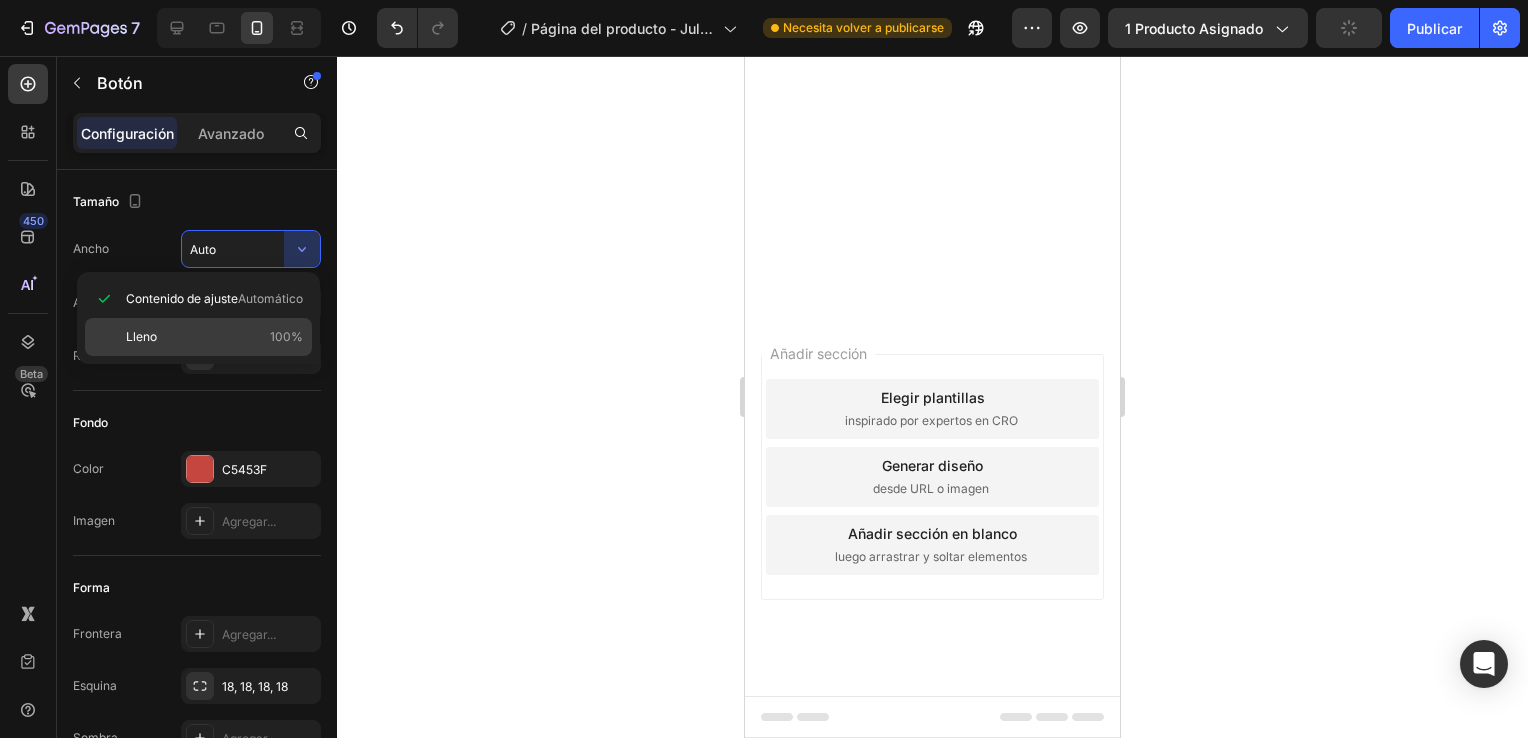 click on "100%" at bounding box center (286, 337) 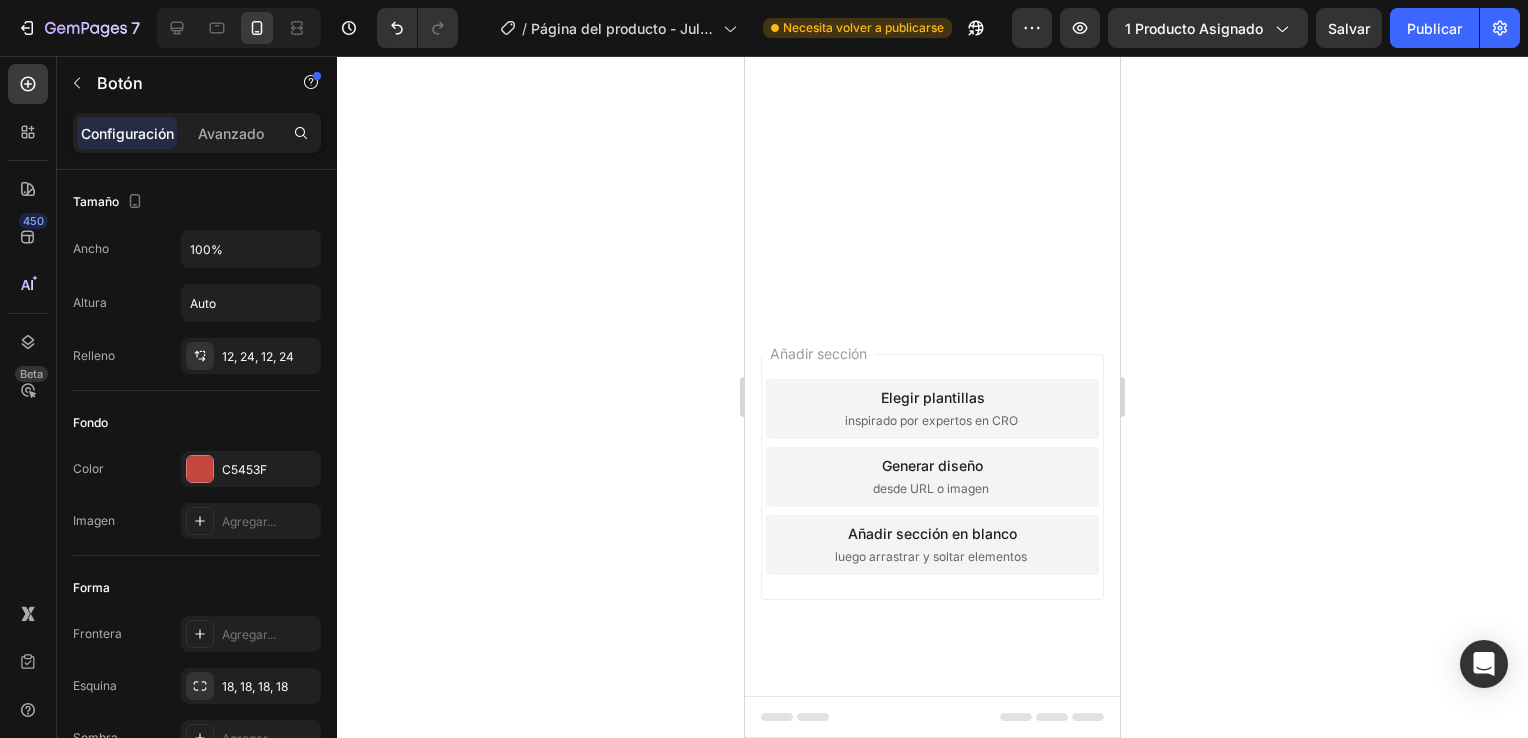 click 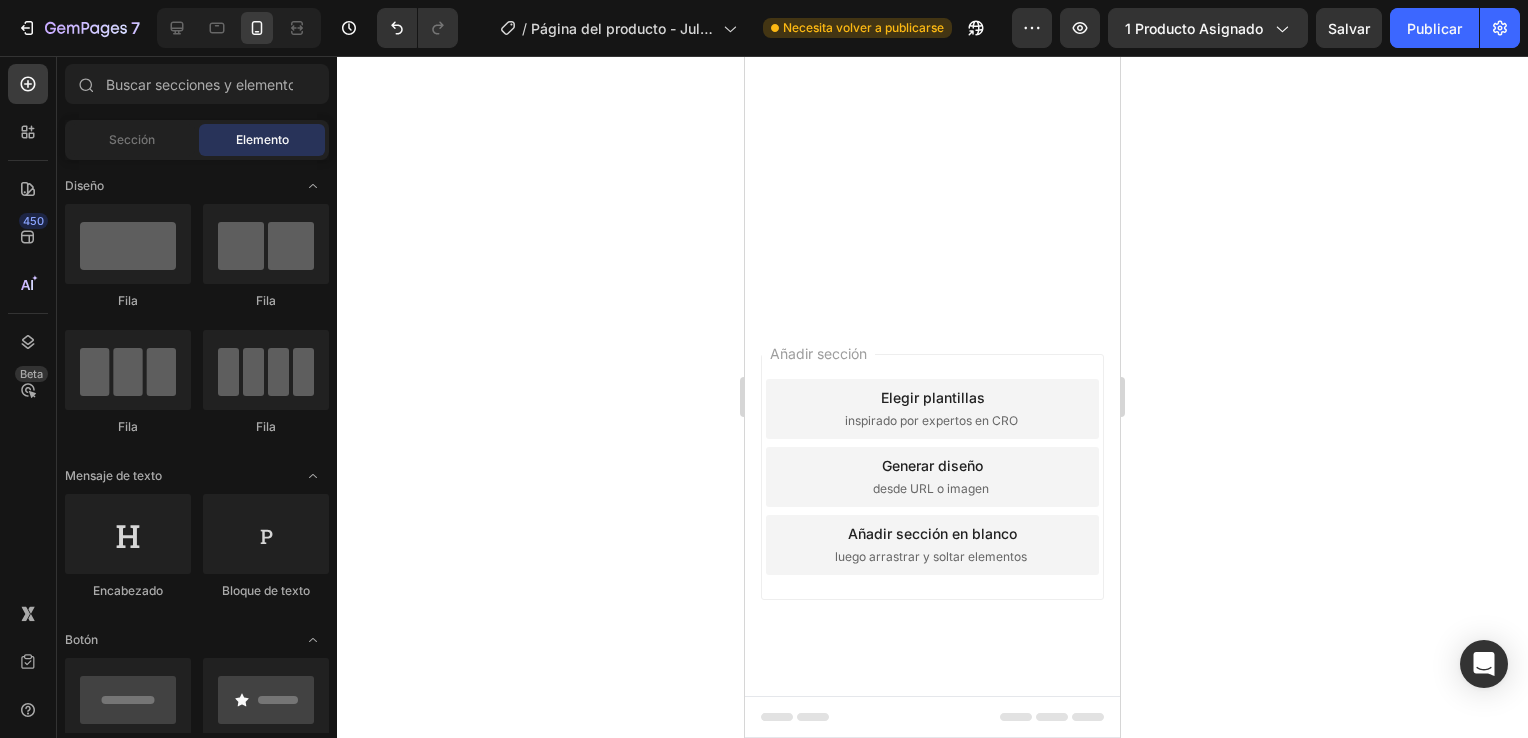 scroll, scrollTop: 4200, scrollLeft: 0, axis: vertical 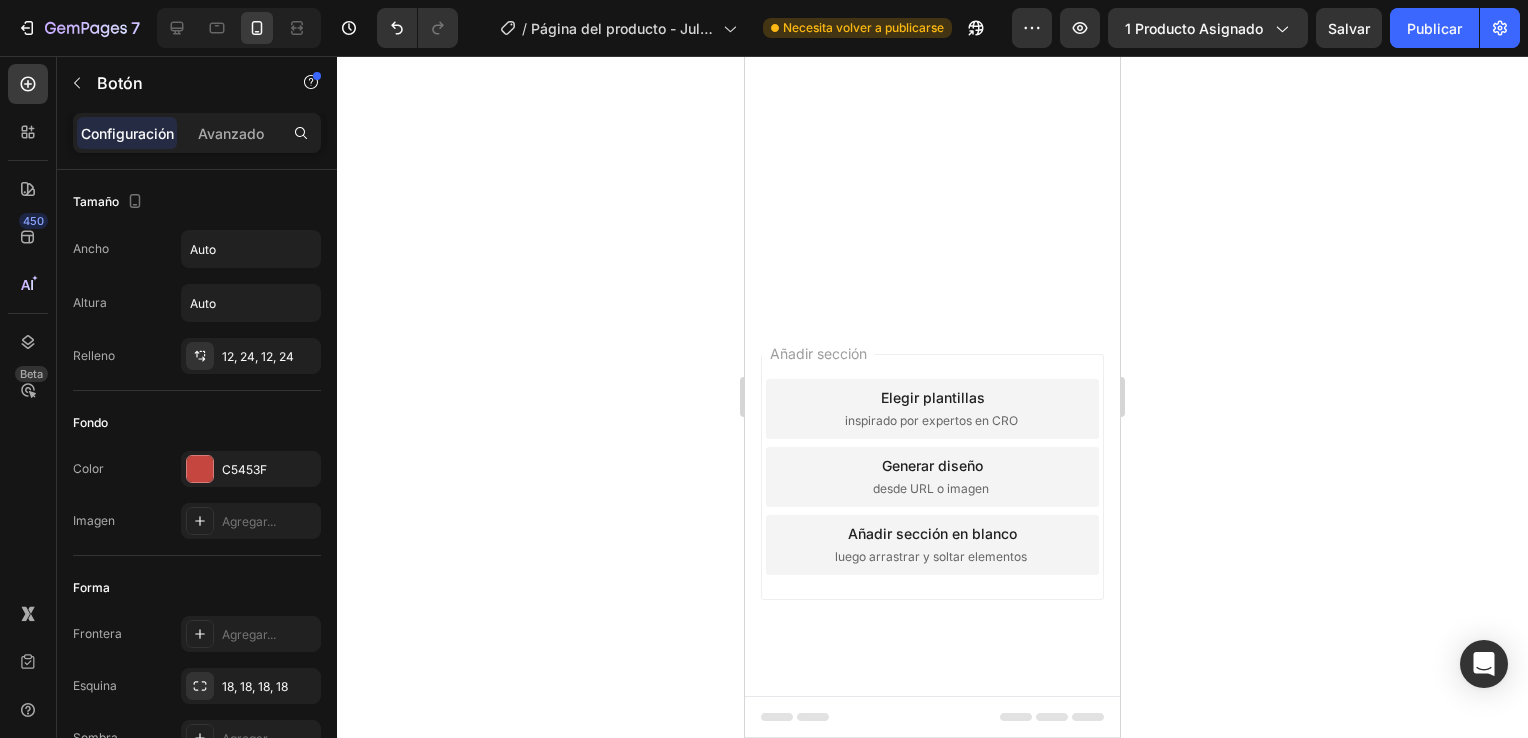 click on "INICIA TU CAMBIO HOY" at bounding box center (932, -470) 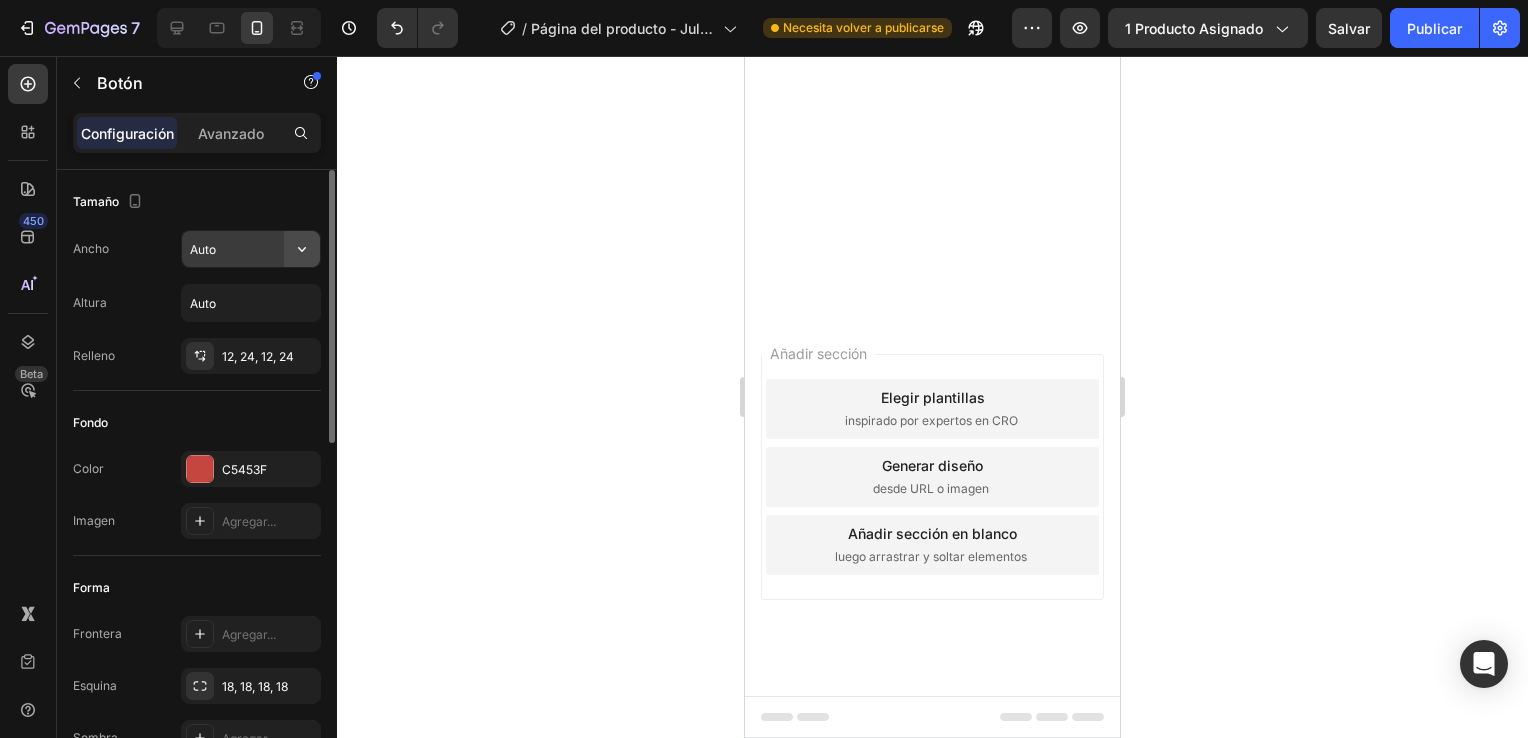 click 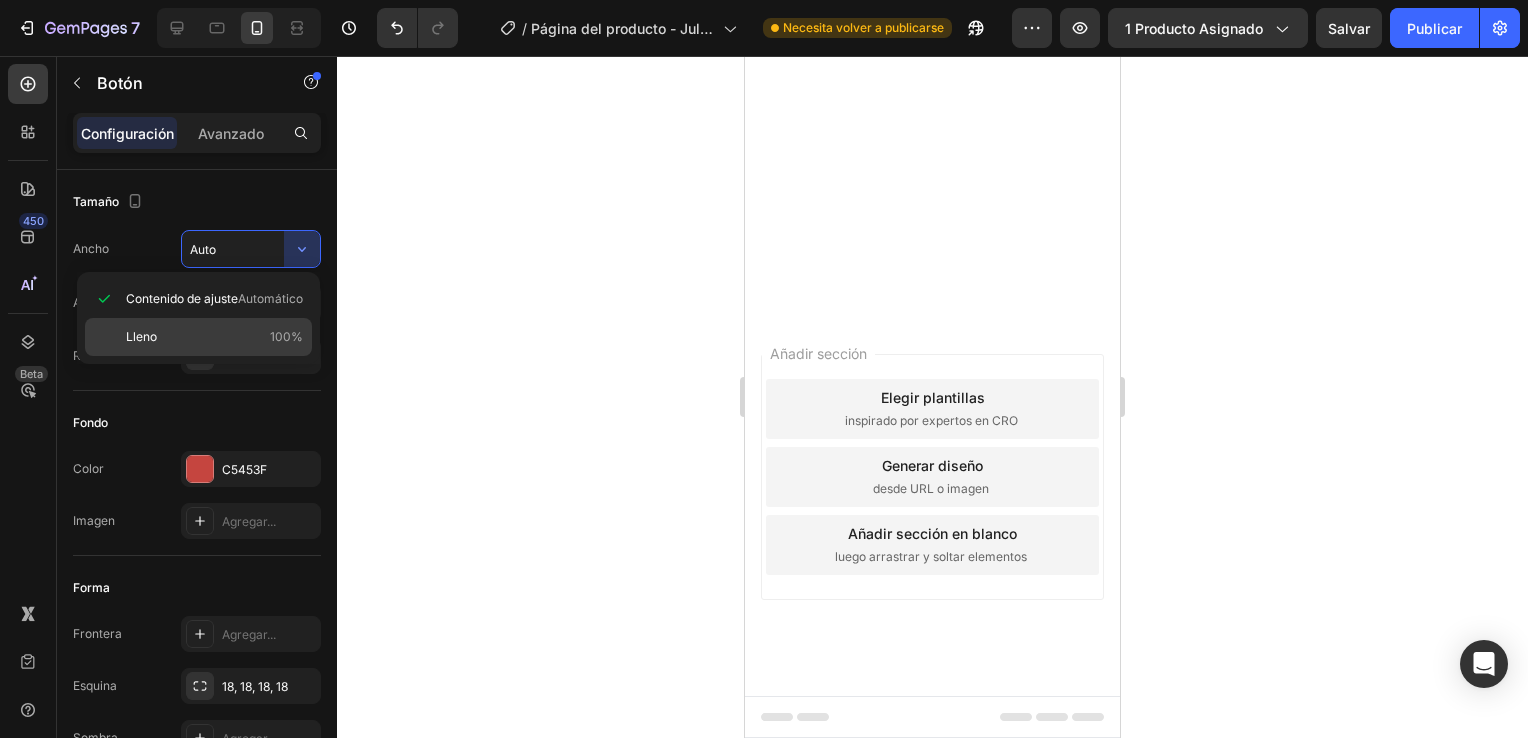 click on "100%" at bounding box center (286, 337) 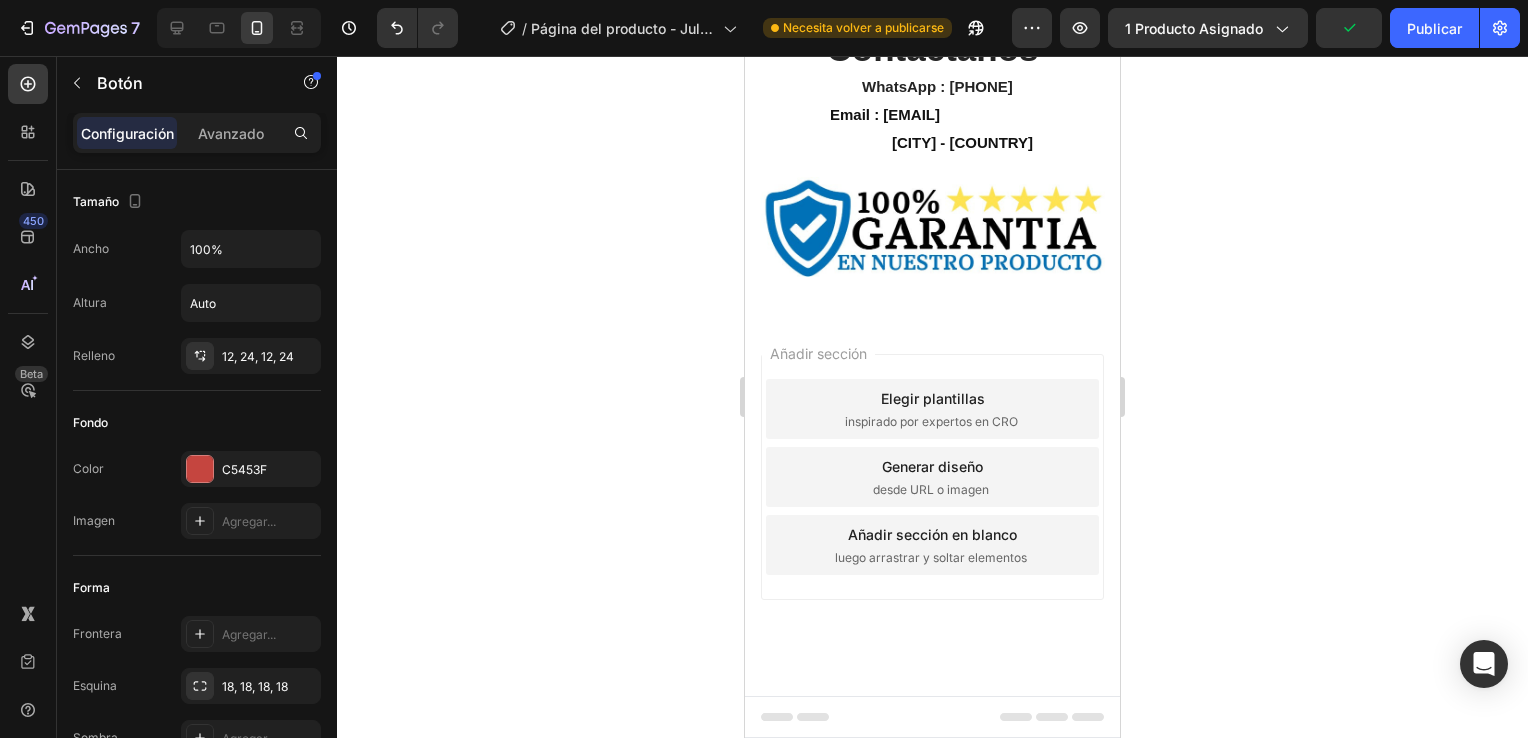 scroll, scrollTop: 5300, scrollLeft: 0, axis: vertical 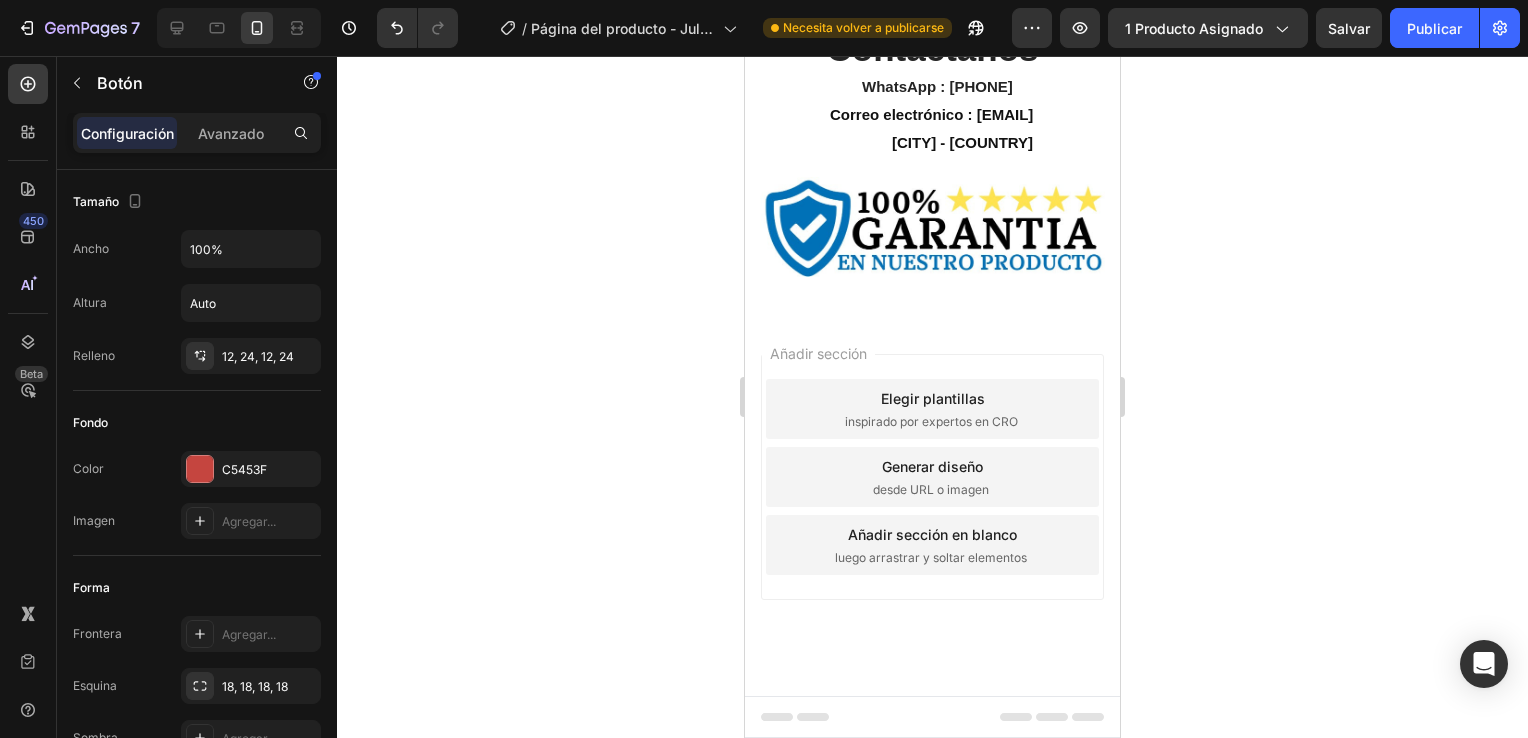 click 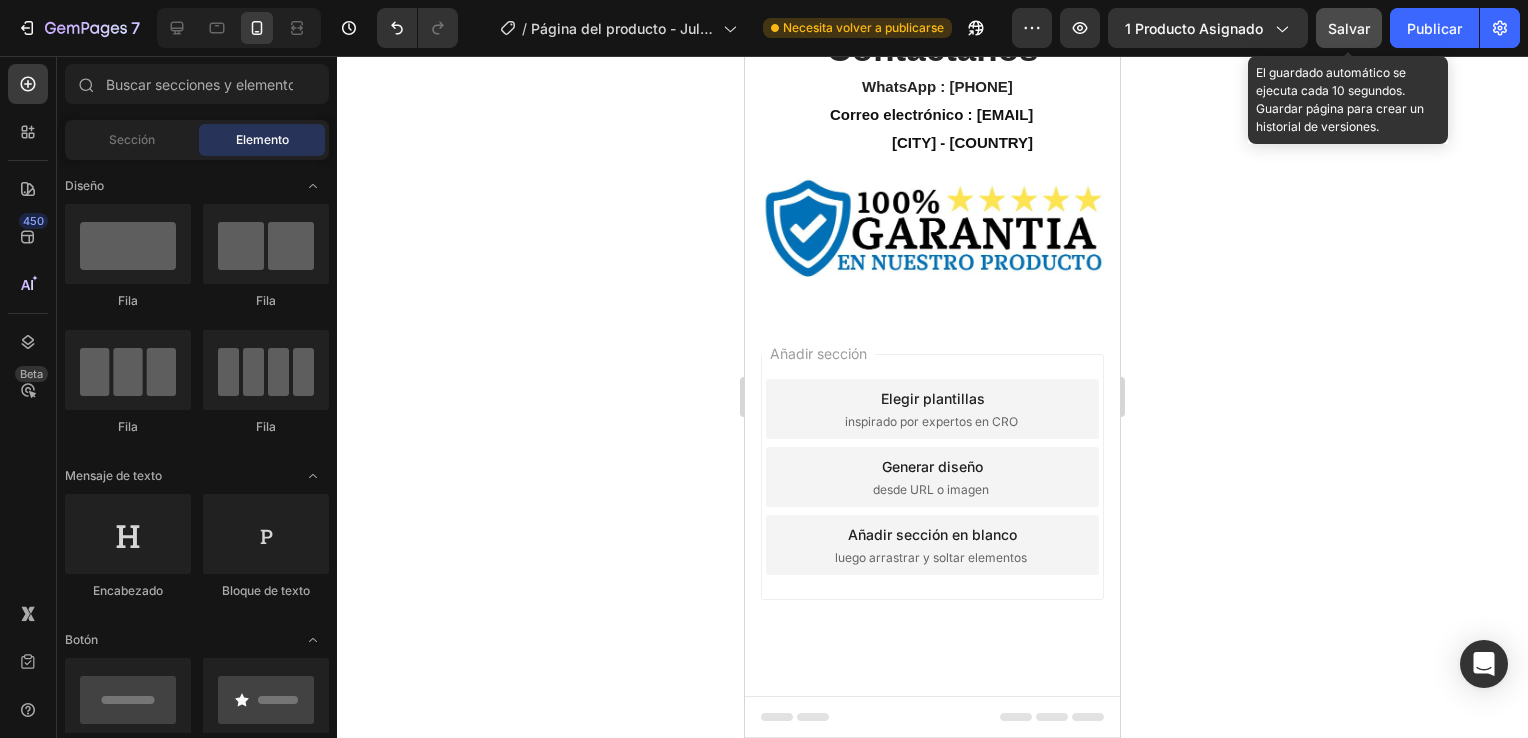 click on "Salvar" at bounding box center [1349, 28] 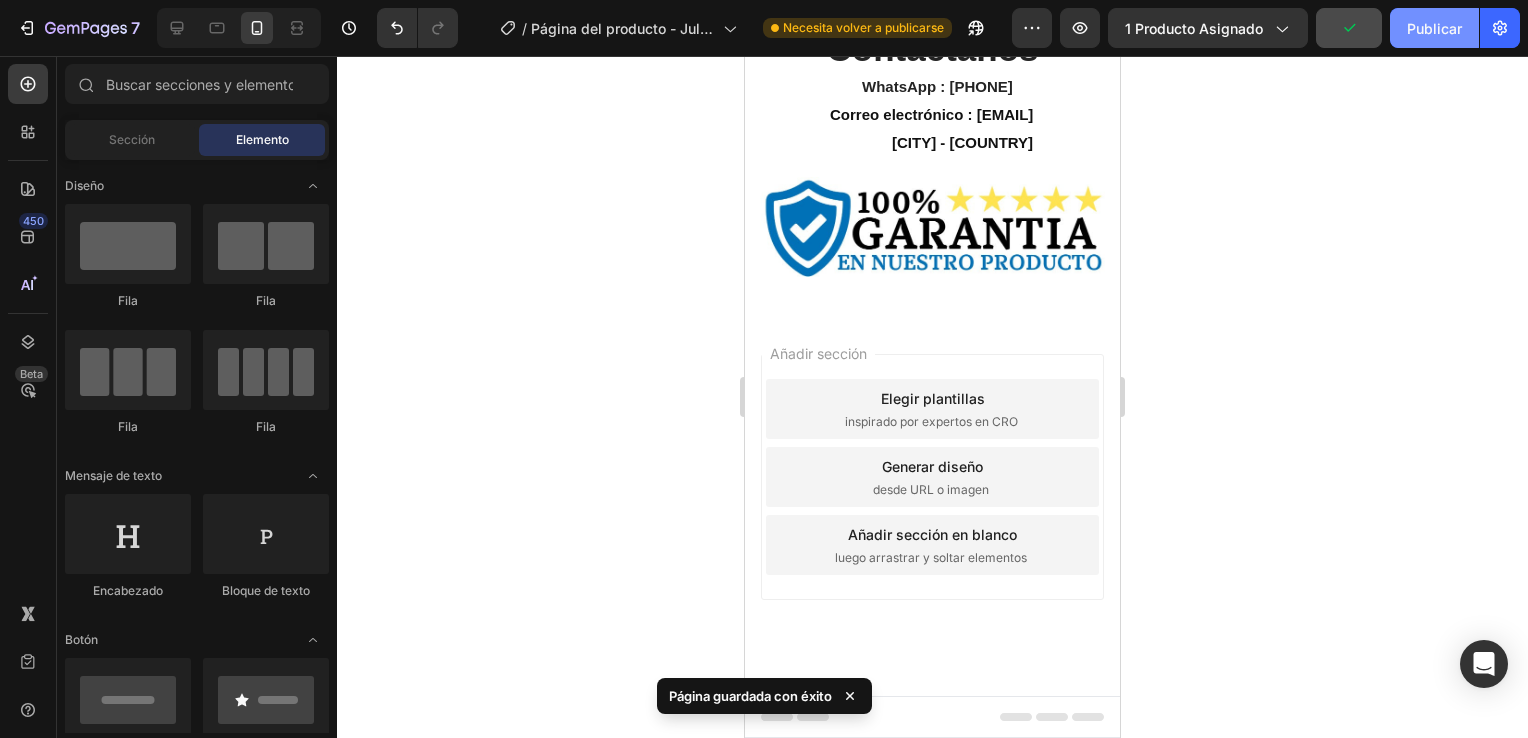 click on "Publicar" 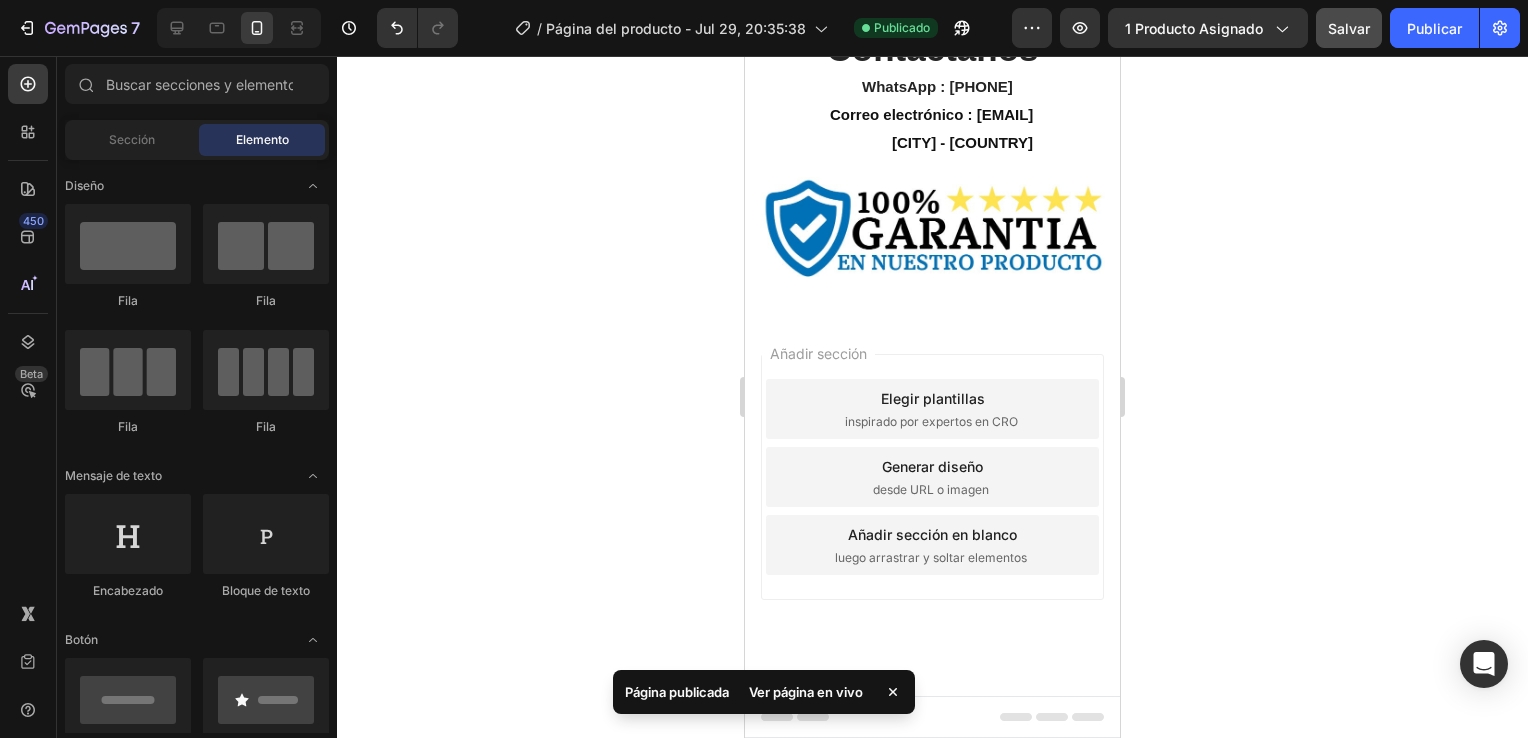 scroll, scrollTop: 5800, scrollLeft: 0, axis: vertical 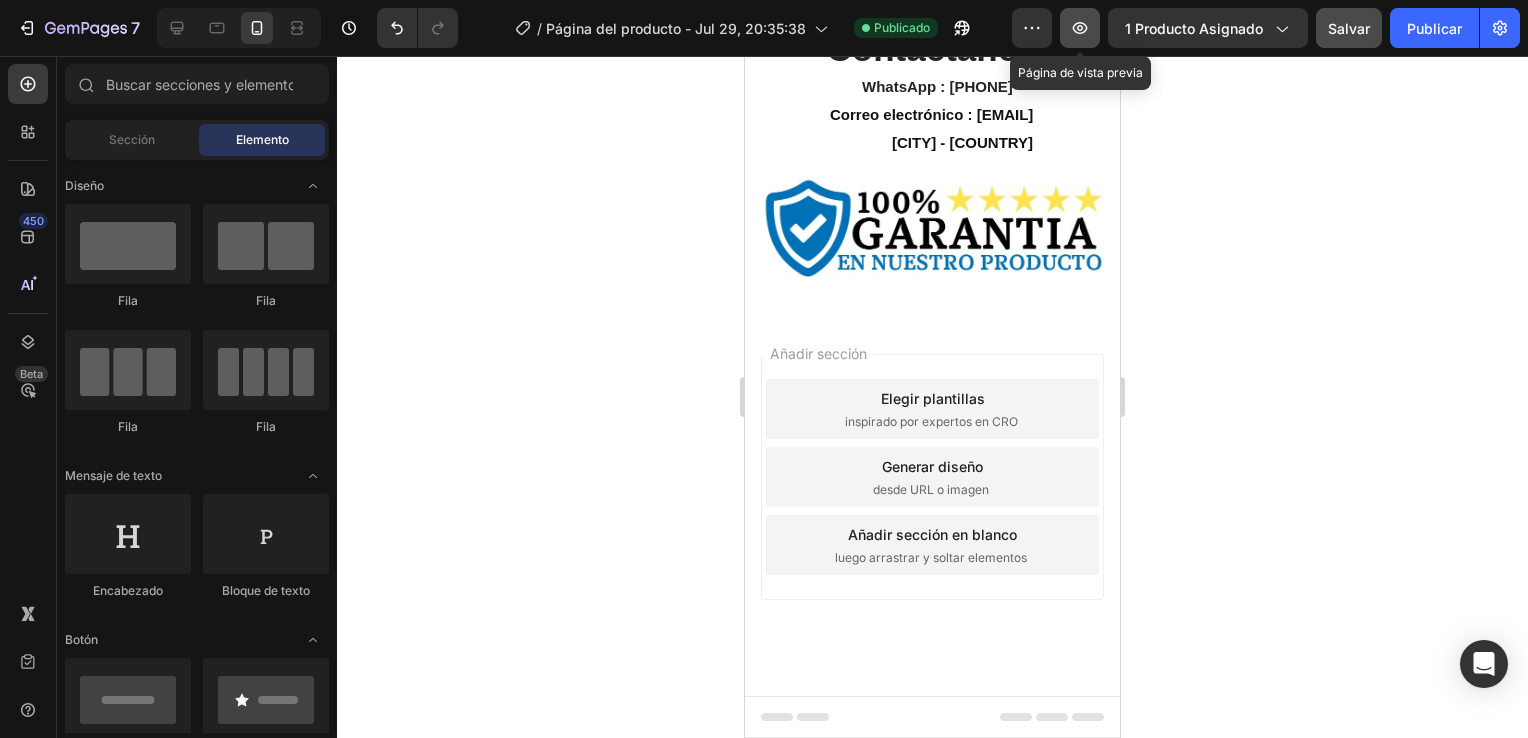 click 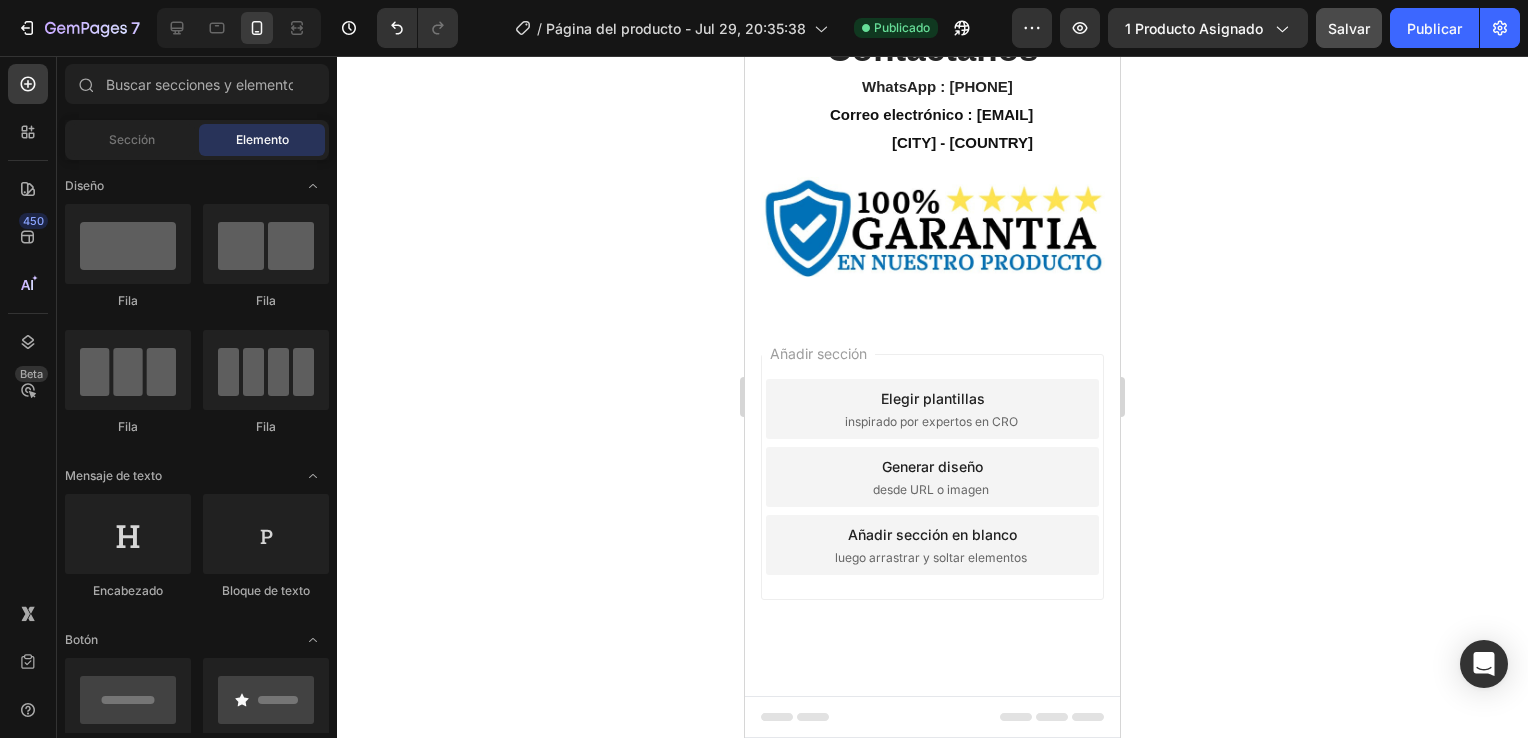 scroll, scrollTop: 5400, scrollLeft: 0, axis: vertical 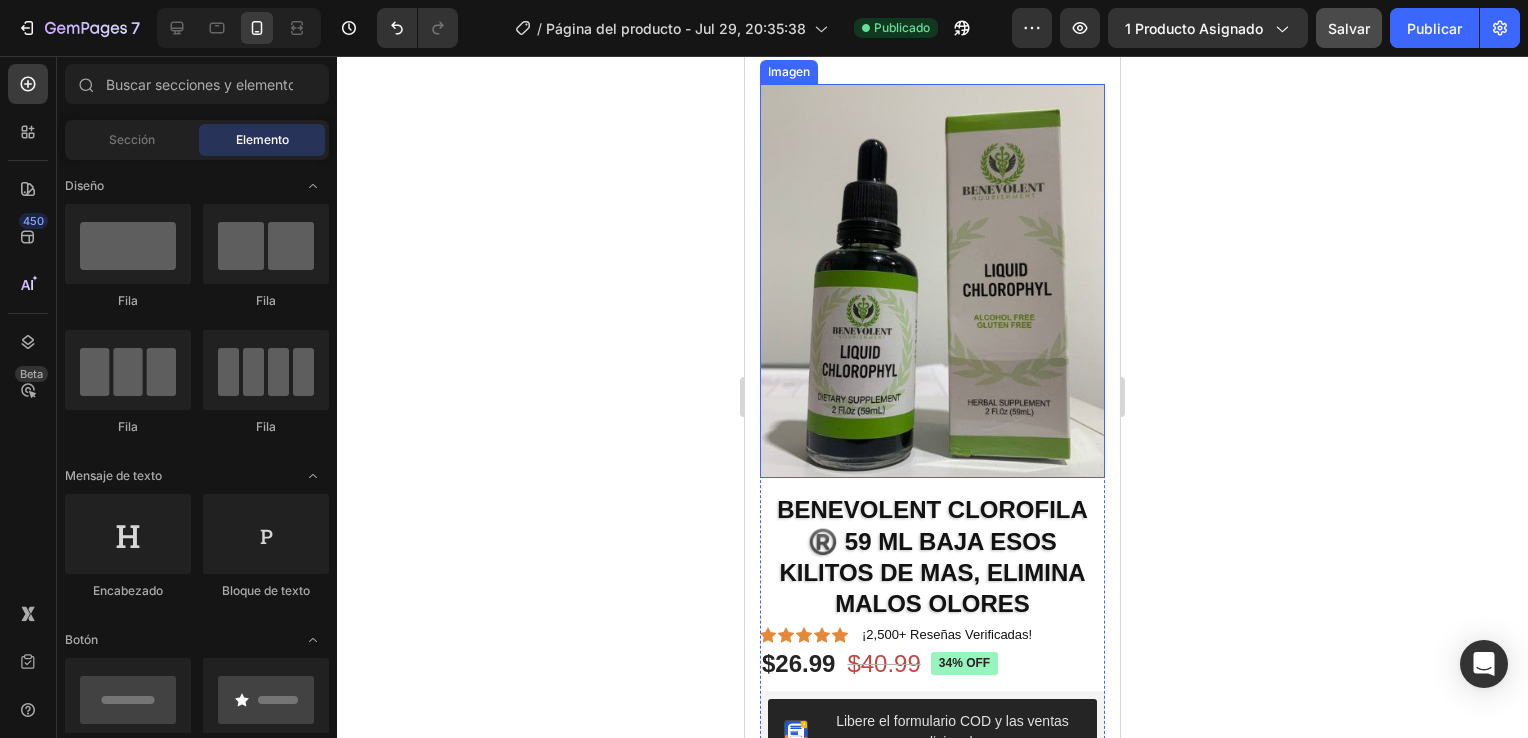 click at bounding box center [932, 281] 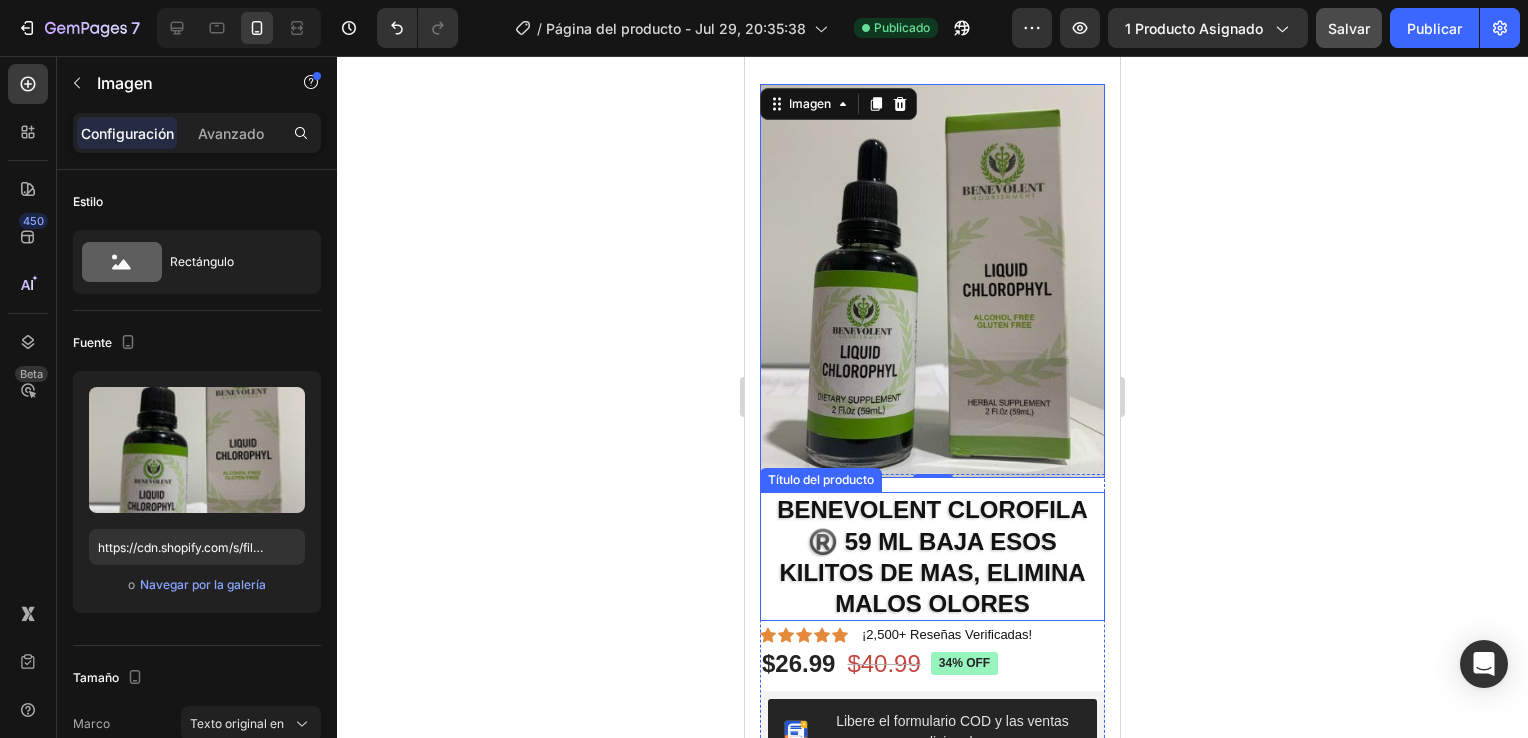 click on "BENEVOLENT  CLOROFILA   ®️ 59 ML  BAJA ESOS KILITOS DE MAS, ELIMINA MALOS OLORES" at bounding box center (932, 556) 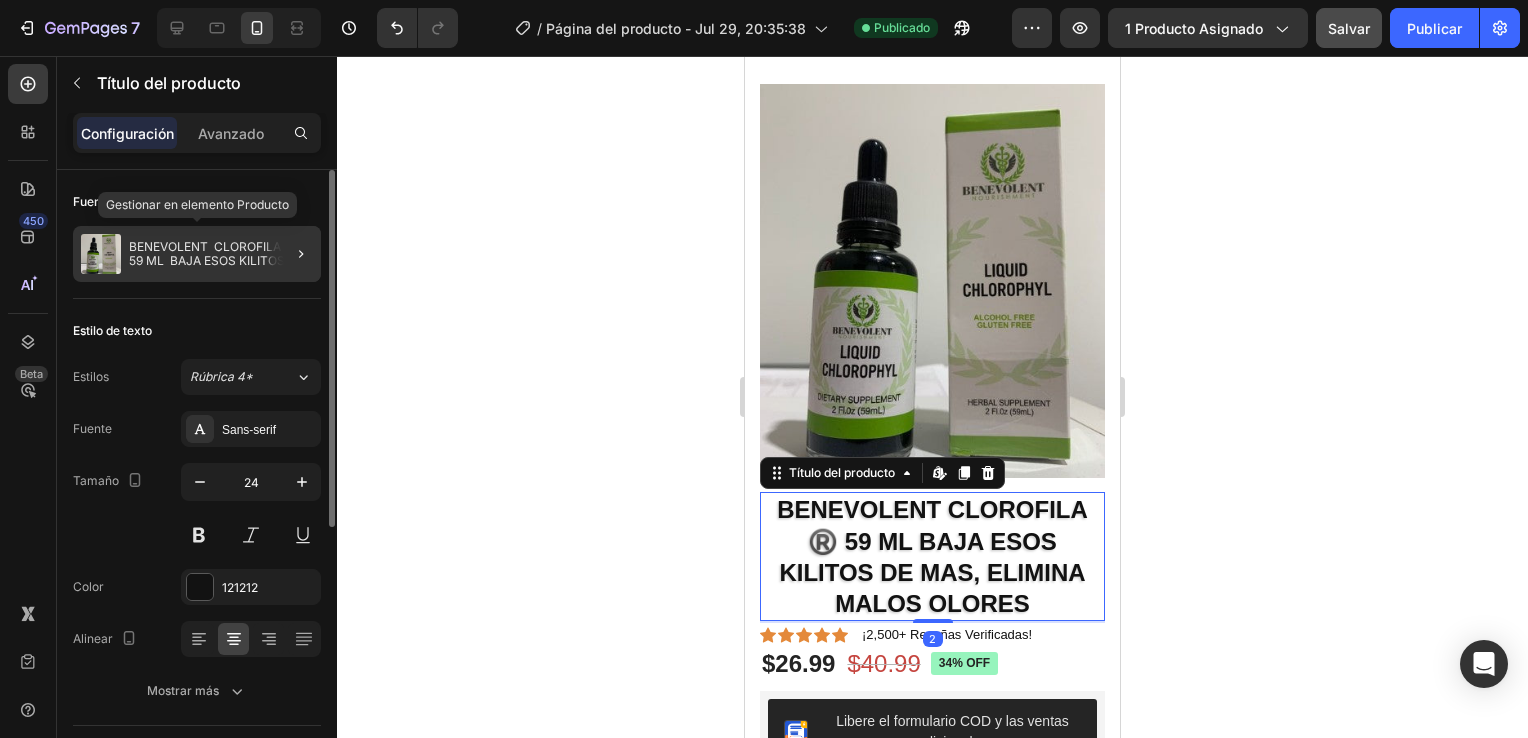 click on "BENEVOLENT  CLOROFILA   ®️ 59 ML  BAJA ESOS KILITOS DE MAS, ELIMINA MALOS OLORES" at bounding box center (221, 254) 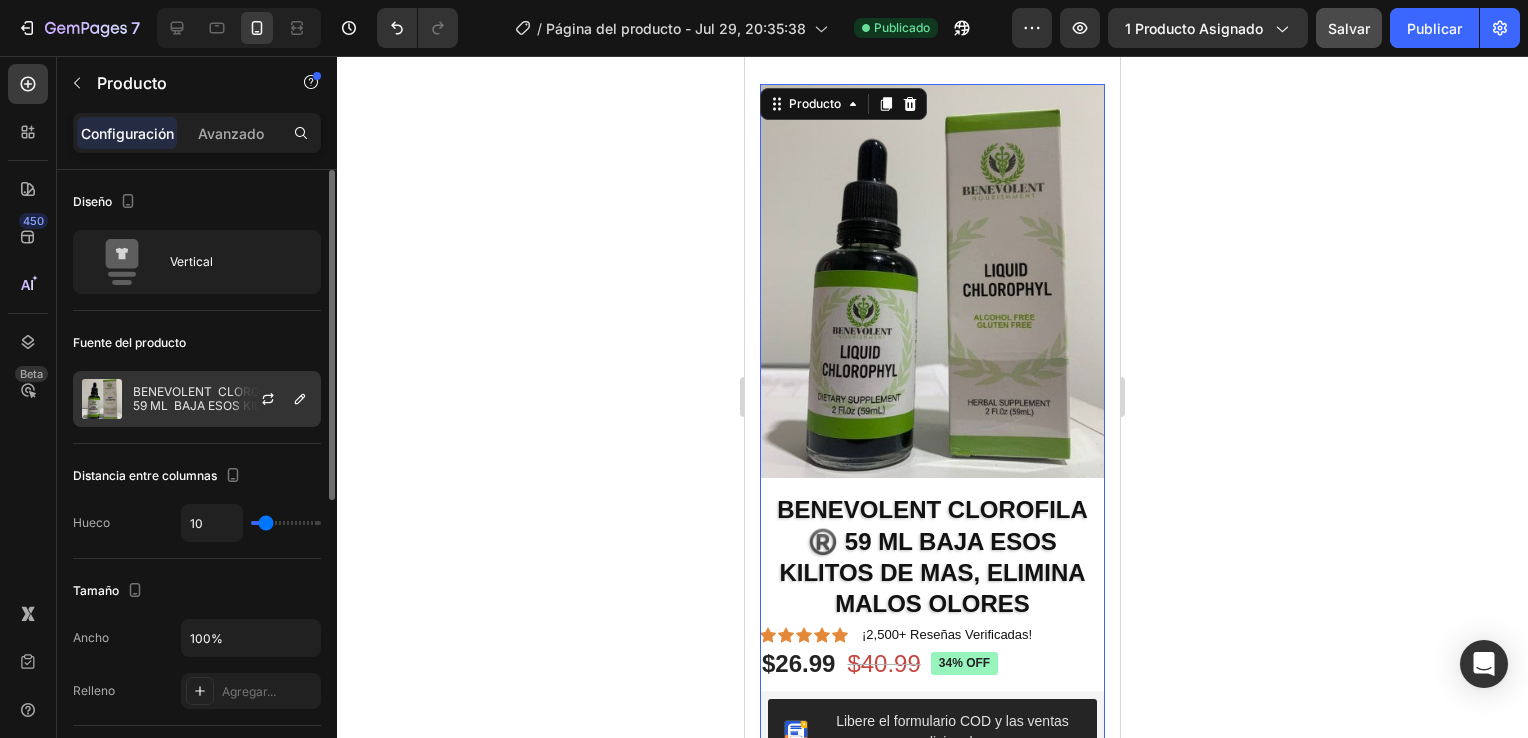 click on "BENEVOLENT  CLOROFILA   ®️ 59 ML  BAJA ESOS KILITOS DE MAS, ELIMINA MALOS OLORES" at bounding box center [222, 399] 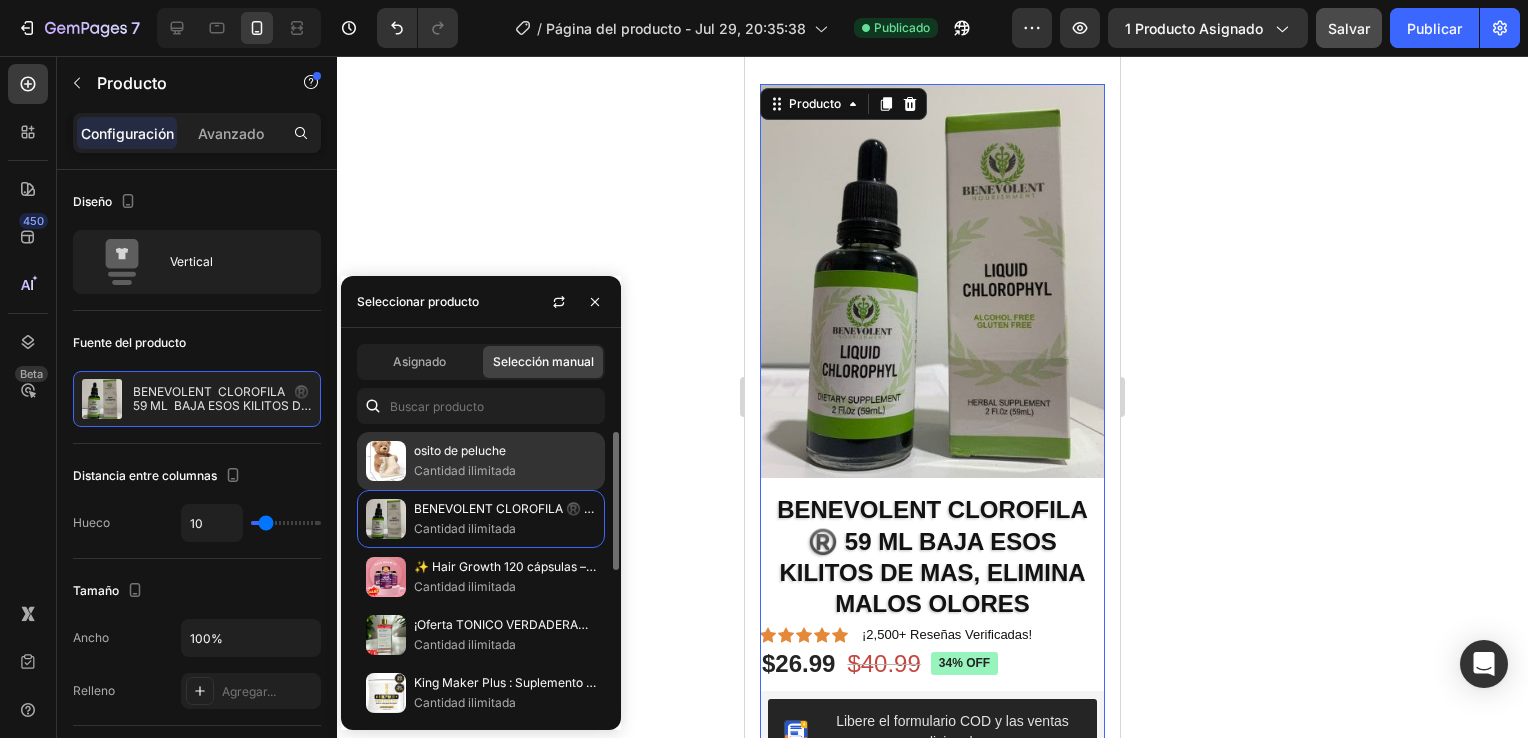 click on "Cantidad ilimitada" at bounding box center (505, 471) 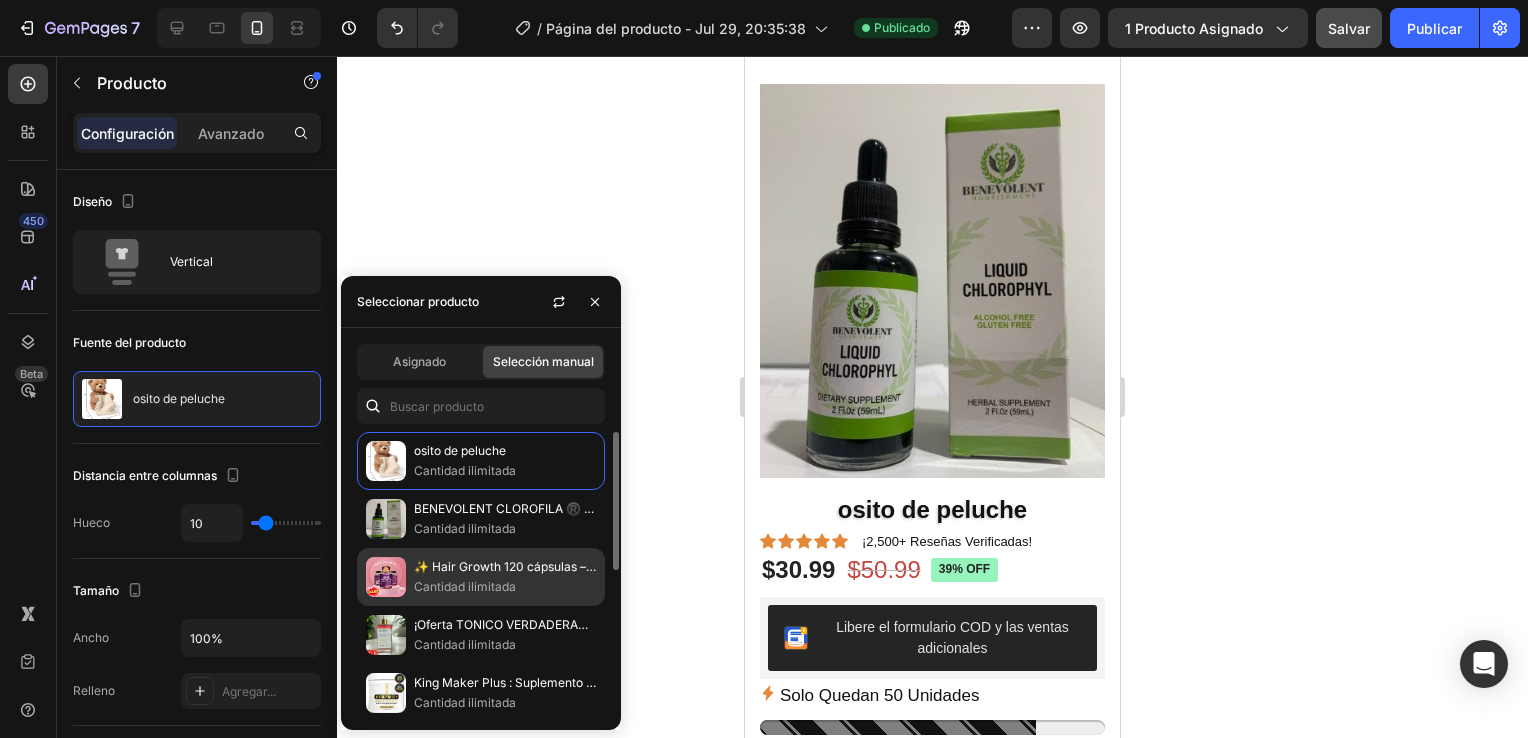 click on "✨ Hair Growth 120 cápsulas – ORIGINAL®️ Oferta!" at bounding box center (505, 567) 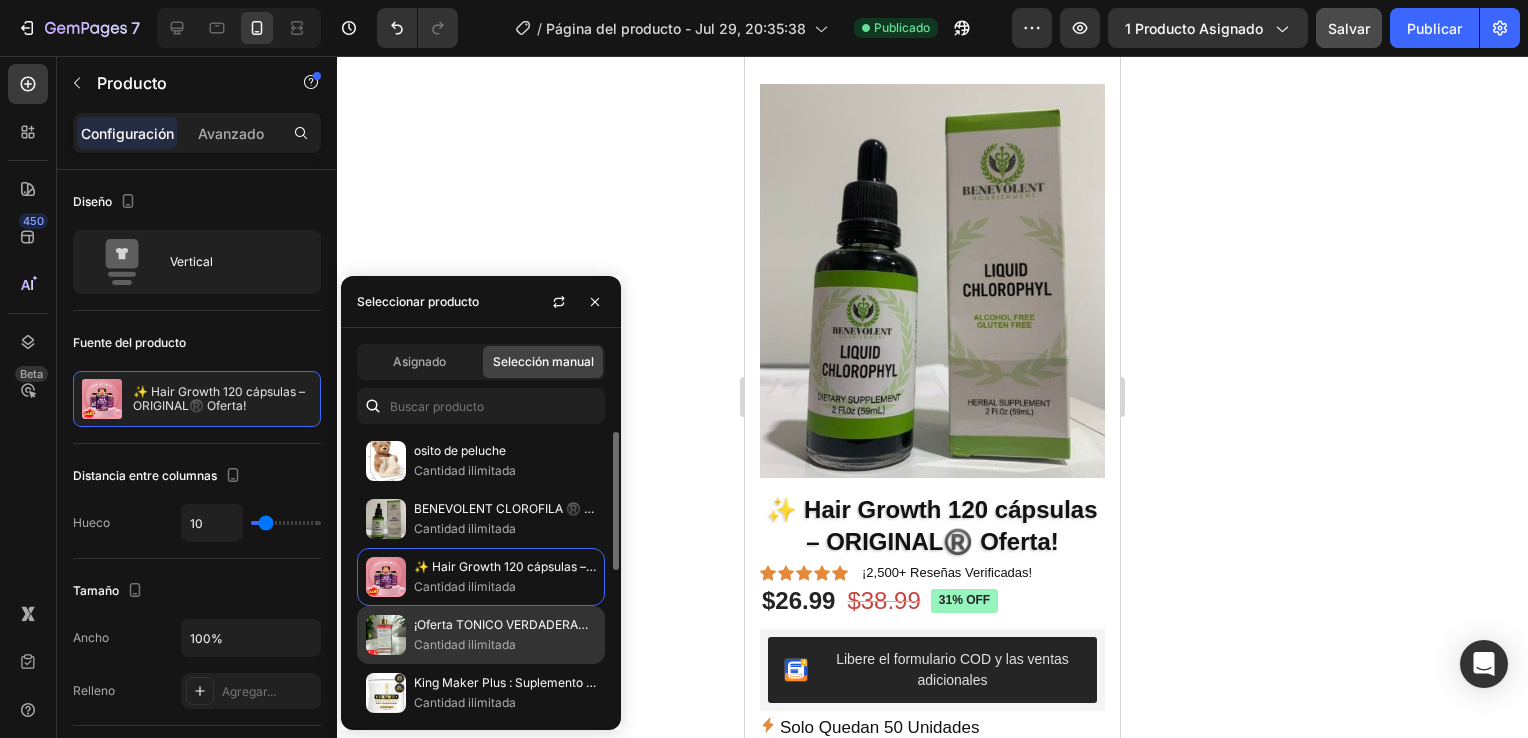 click on "Cantidad ilimitada" at bounding box center (505, 645) 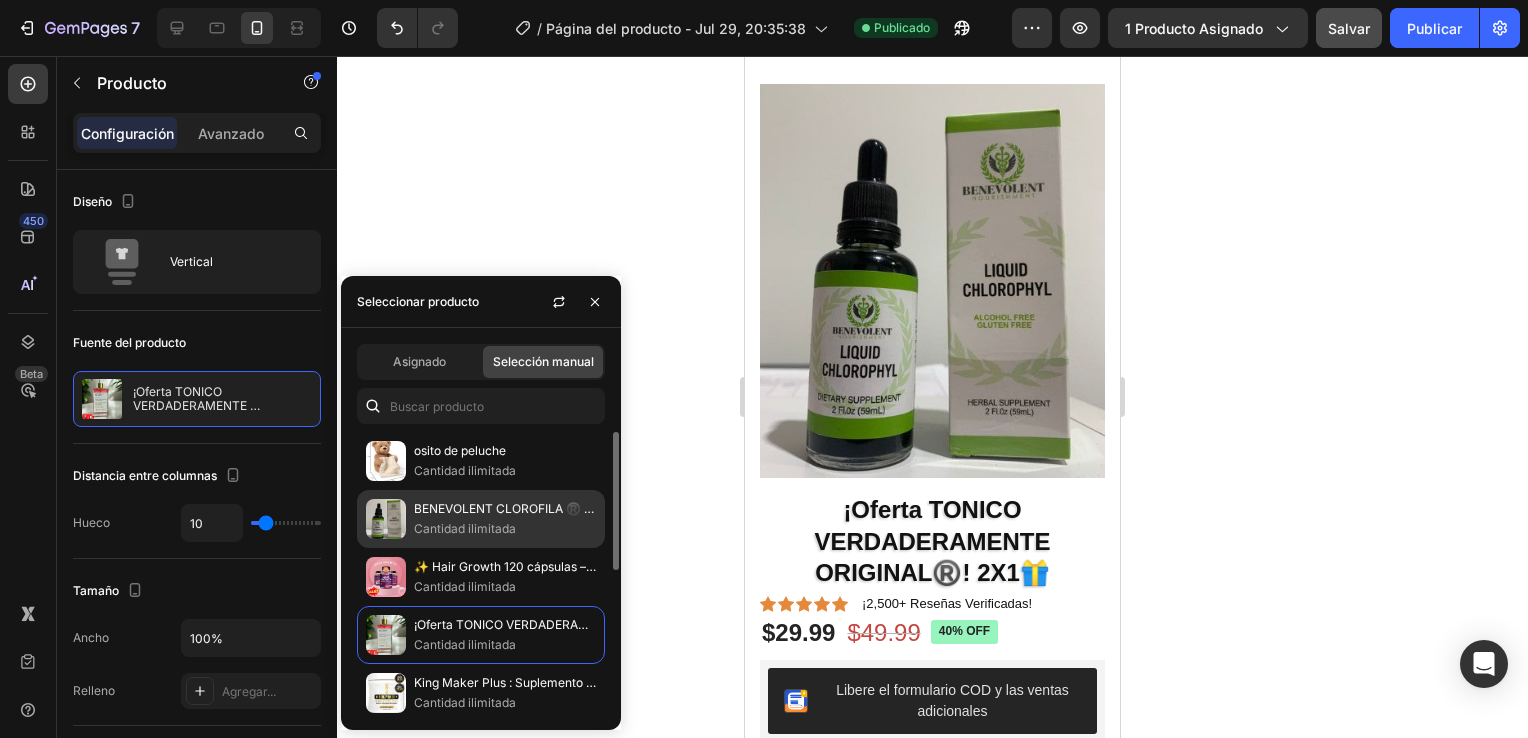 click on "BENEVOLENT  CLOROFILA   ®️ 59 ML  BAJA ESOS KILITOS DE MAS, ELIMINA MALOS OLORES" at bounding box center [505, 509] 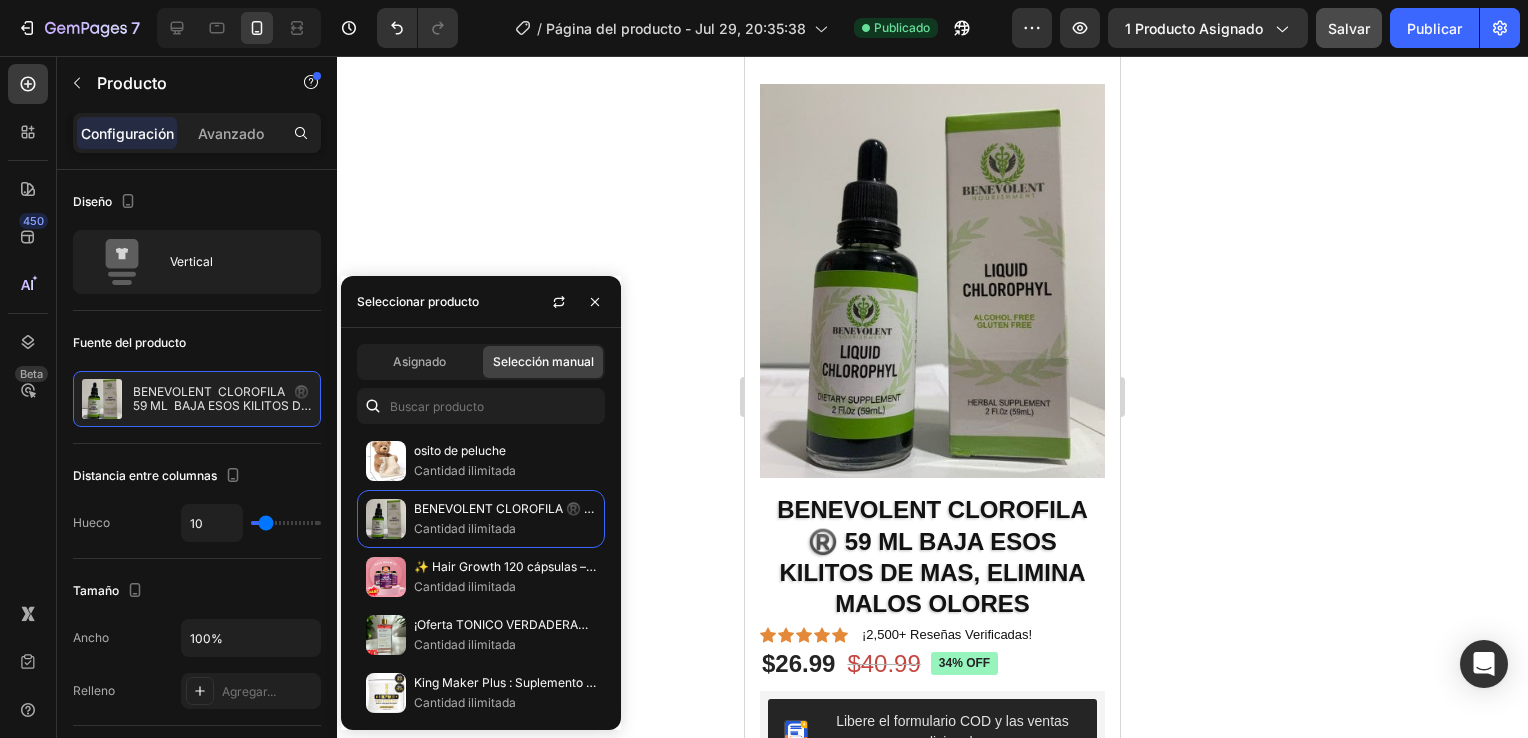 click 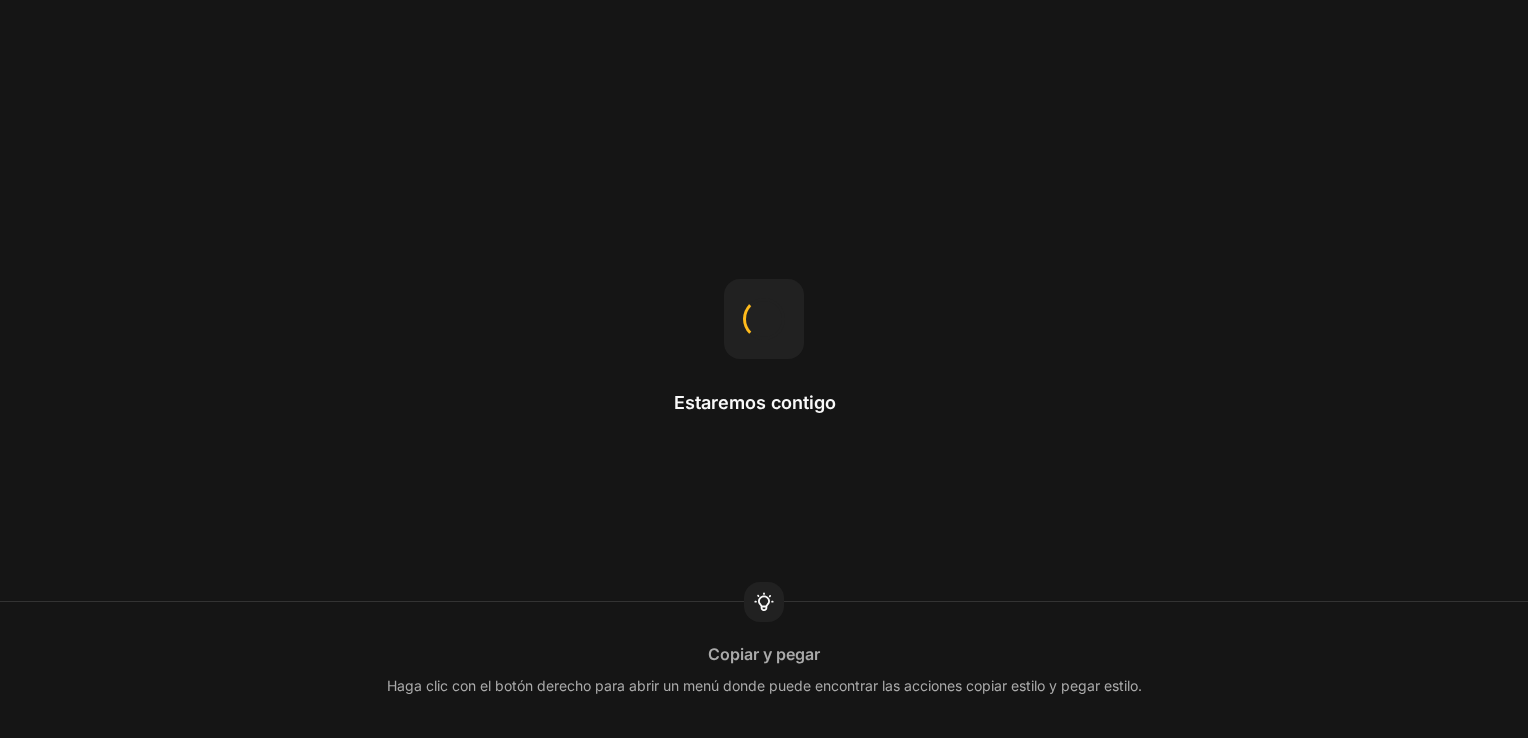 scroll, scrollTop: 0, scrollLeft: 0, axis: both 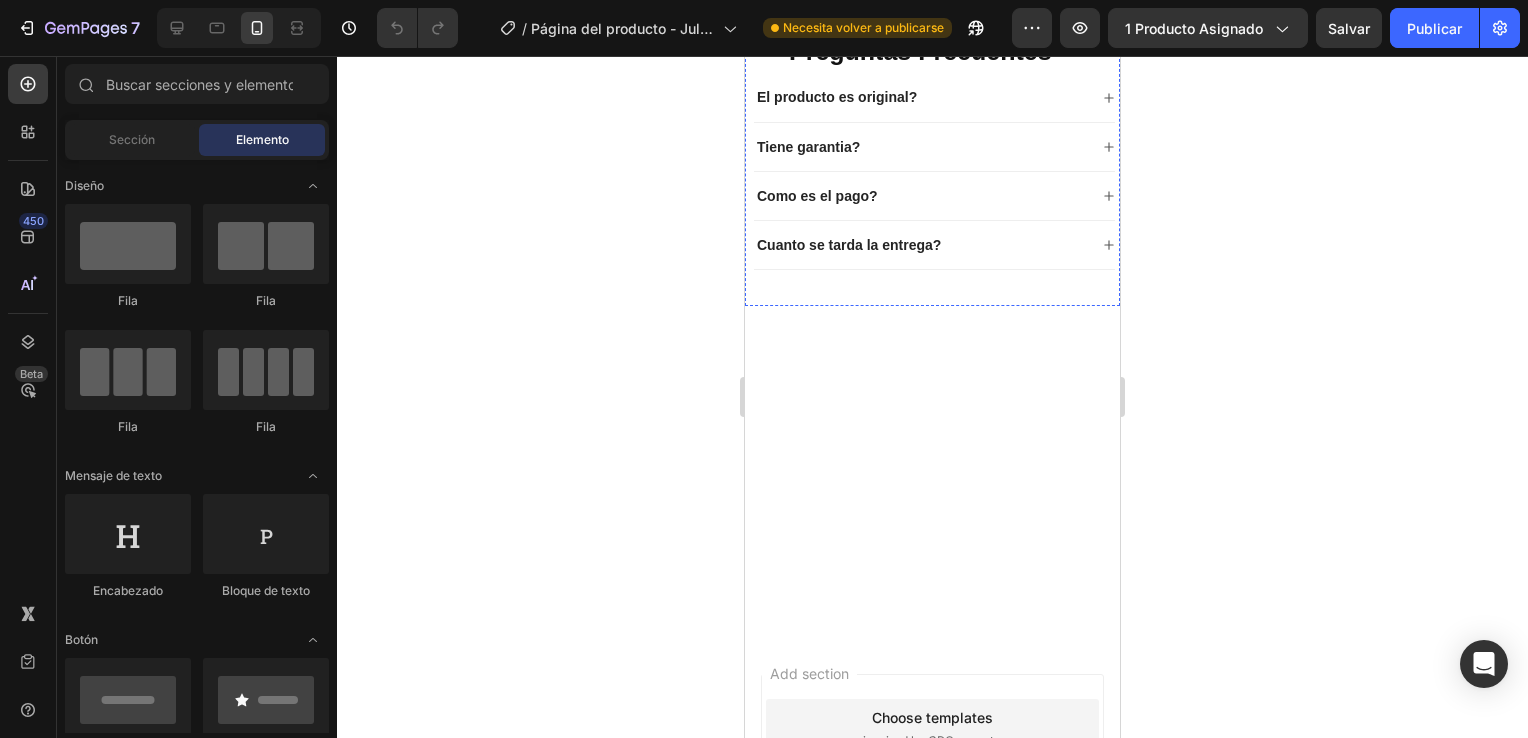 click on "INICIA TU CAMBIO HOY" at bounding box center (932, -176) 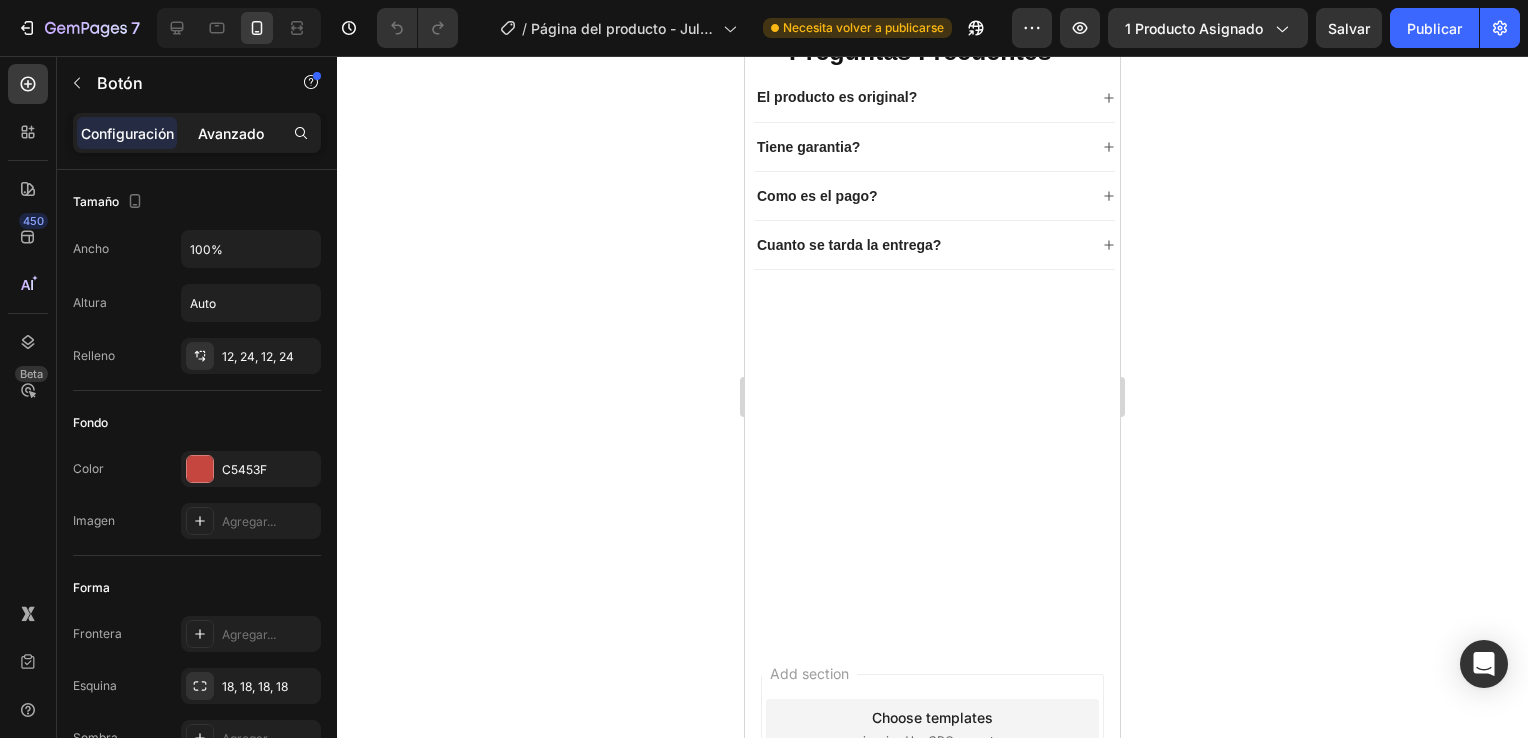 click on "Avanzado" at bounding box center [231, 133] 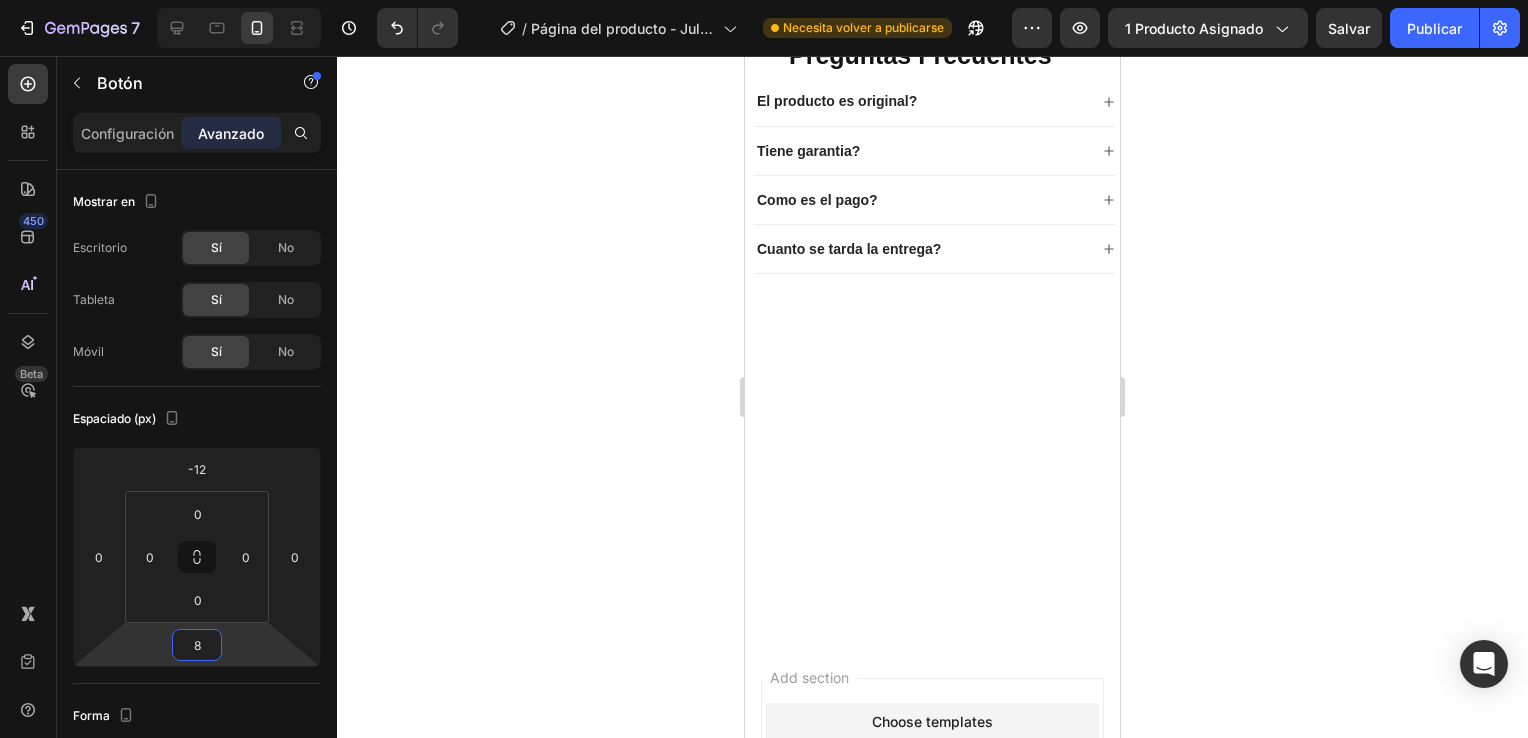 type on "6" 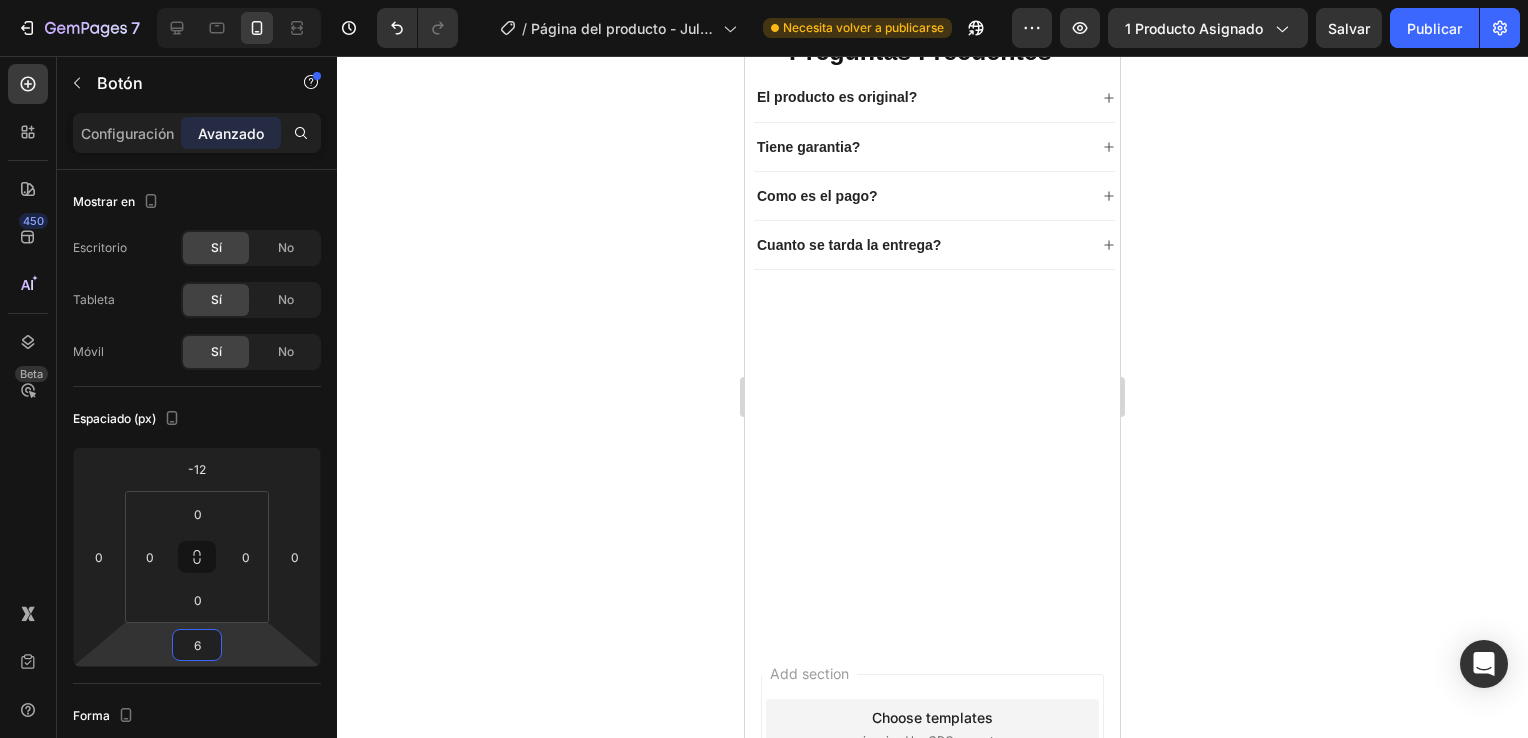 click on "7   /  Página del producto - Jul 29, 20:35:38 Necesita volver a publicarse Preview 1 producto asignado  Salvar   Publicar  450 Beta Sections(18) Elements(84) Sección Elemento Hero Section Product Detail Brands Trusted Badges Guarantee Product Breakdown How to use Testimonials Compare Bundle FAQs Social Proof Brand Story Product List Collection Blog List Contact Sticky Add to Cart Custom Footer Browse Library 450 Diseño
Fila
Fila
Fila
Fila Mensaje de texto
Encabezado
Bloque de texto Botón
Botón
Botón Medio
Imagen" at bounding box center (764, 0) 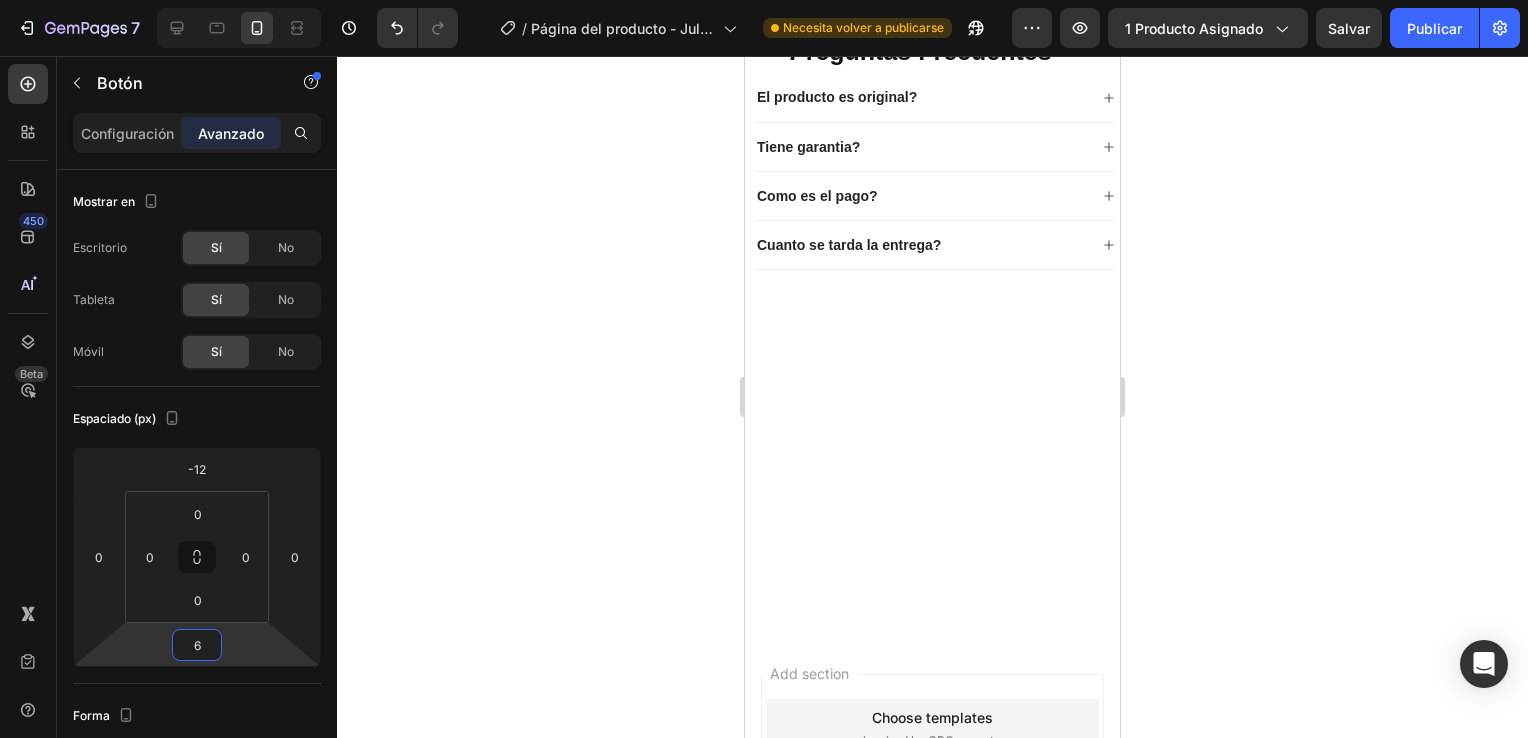 click on "INICIA TU CAMBIO HOY" at bounding box center [932, -176] 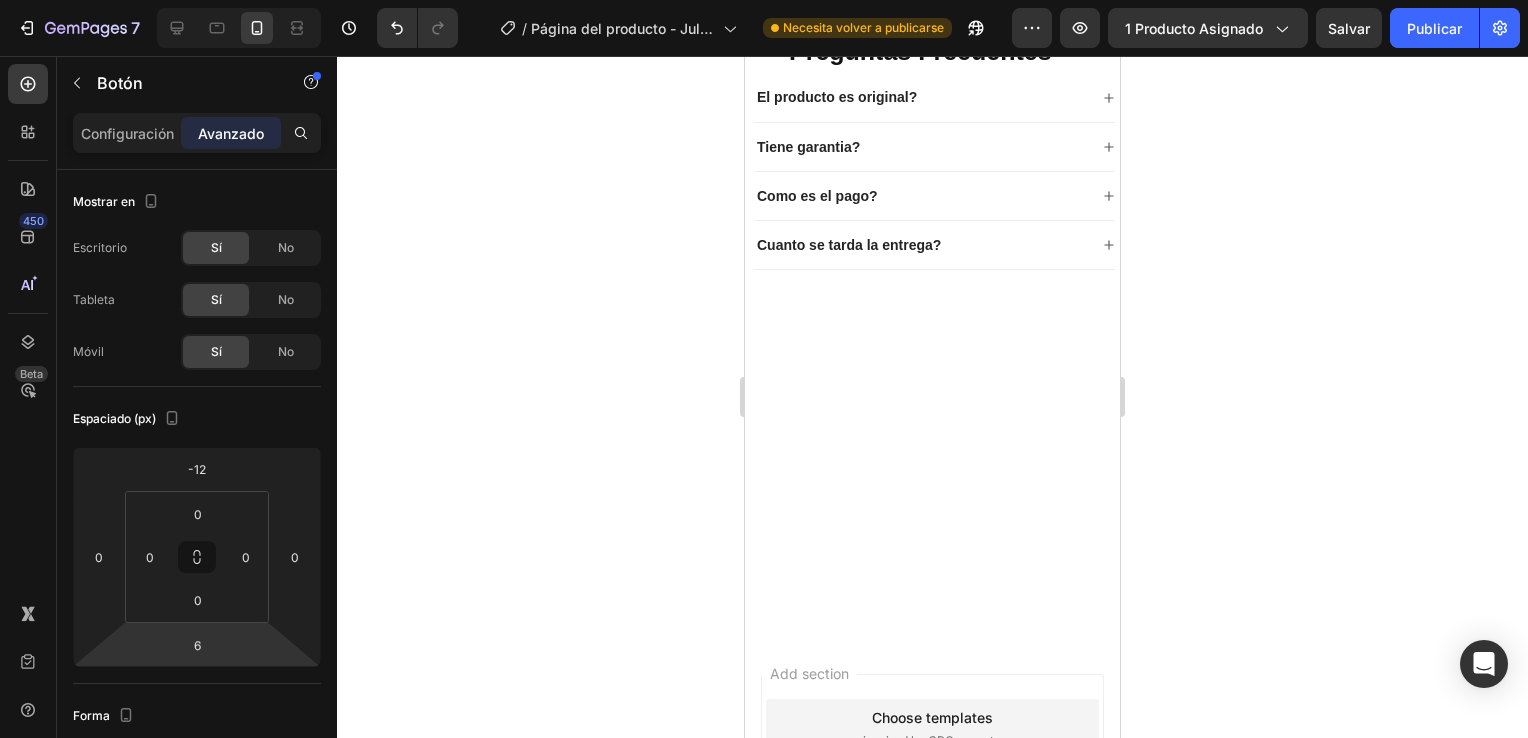 drag, startPoint x: 755, startPoint y: 171, endPoint x: 1485, endPoint y: 219, distance: 731.57635 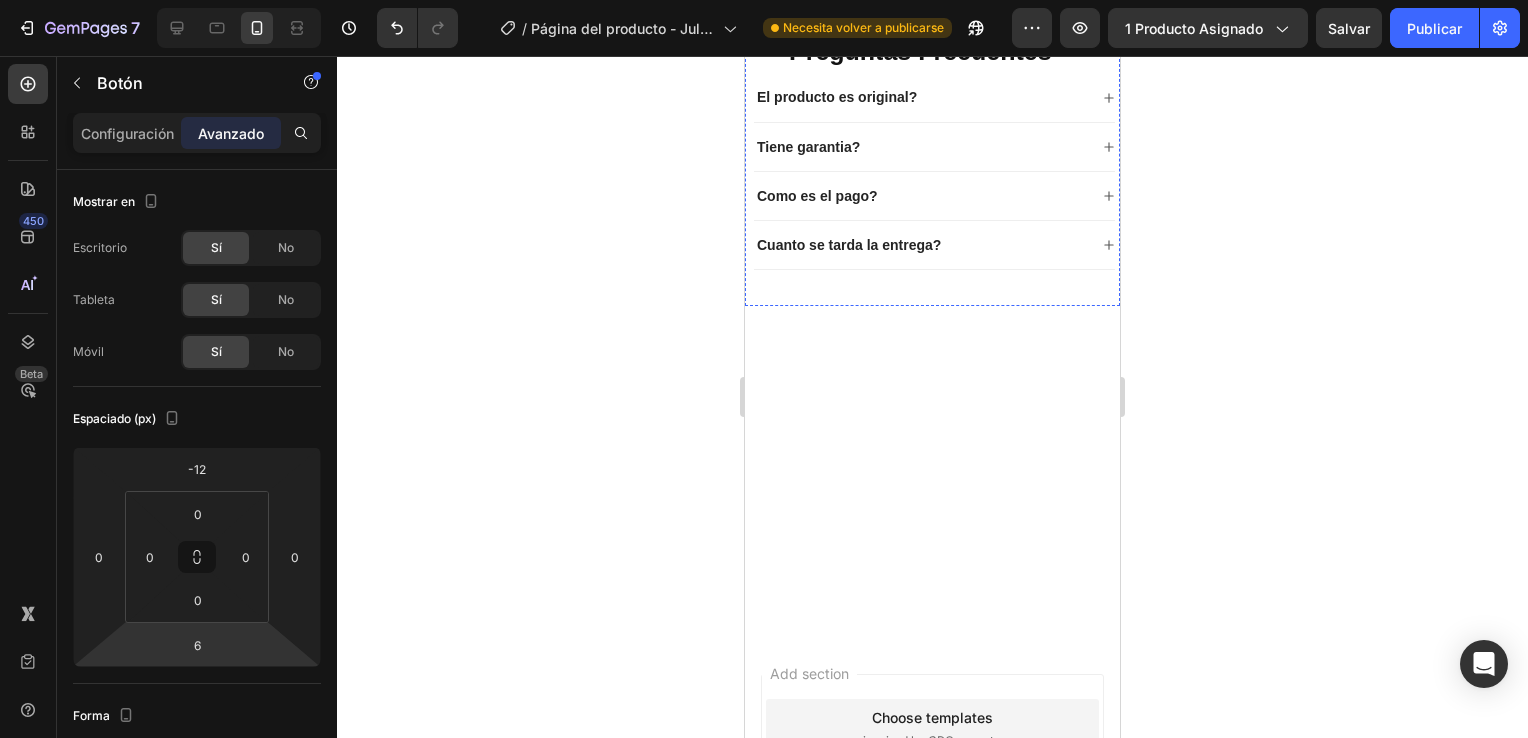 click at bounding box center [932, -153] 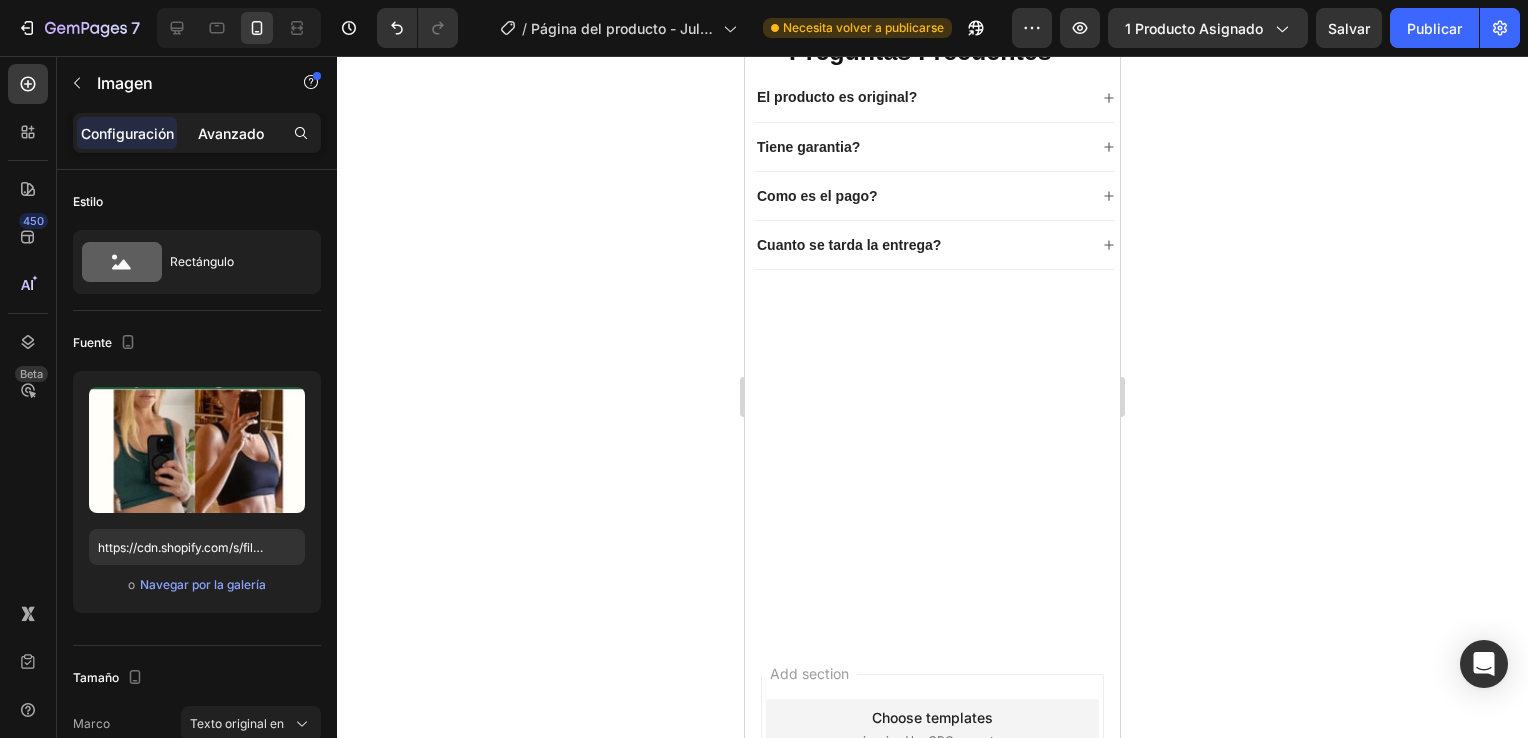 drag, startPoint x: 224, startPoint y: 138, endPoint x: 214, endPoint y: 197, distance: 59.841457 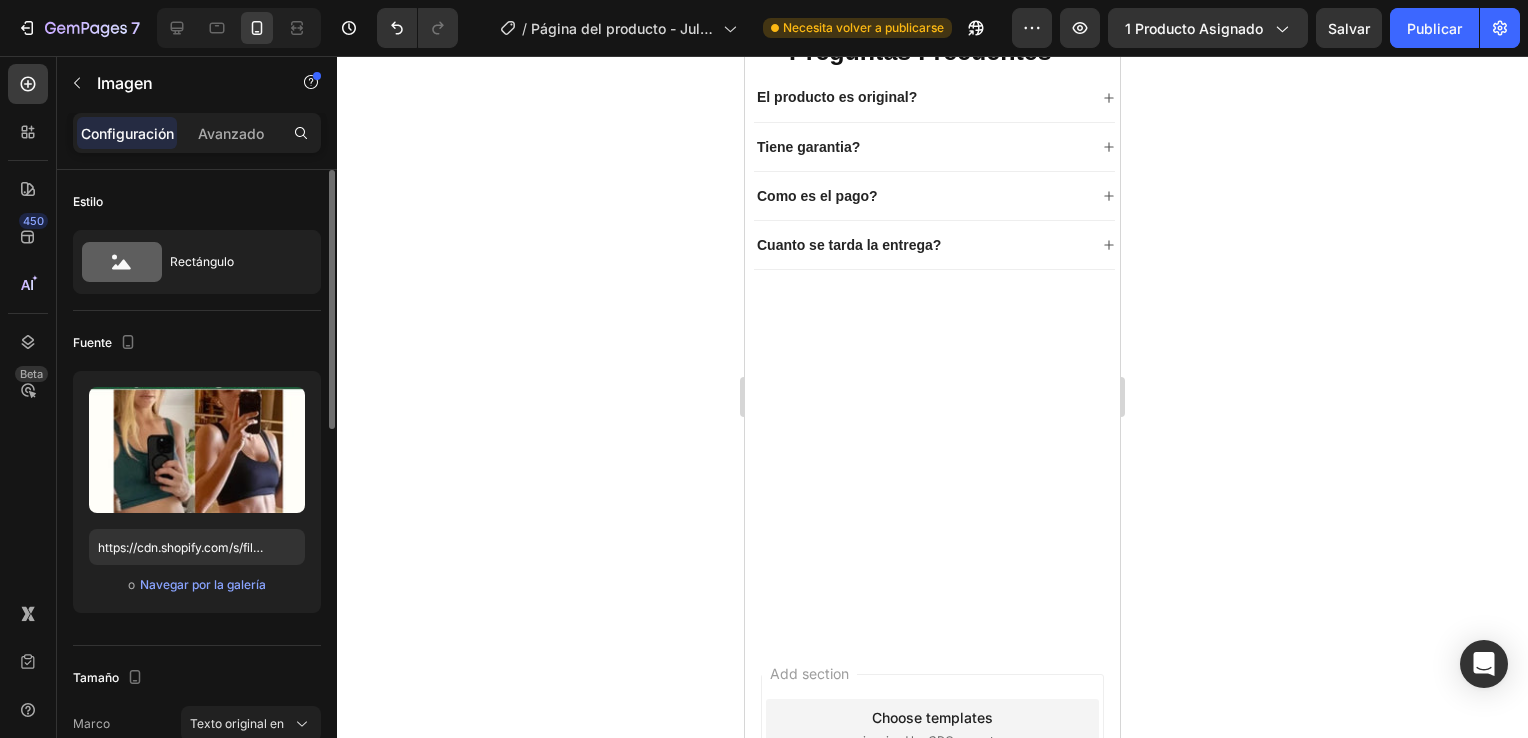 click on "Avanzado" at bounding box center [231, 133] 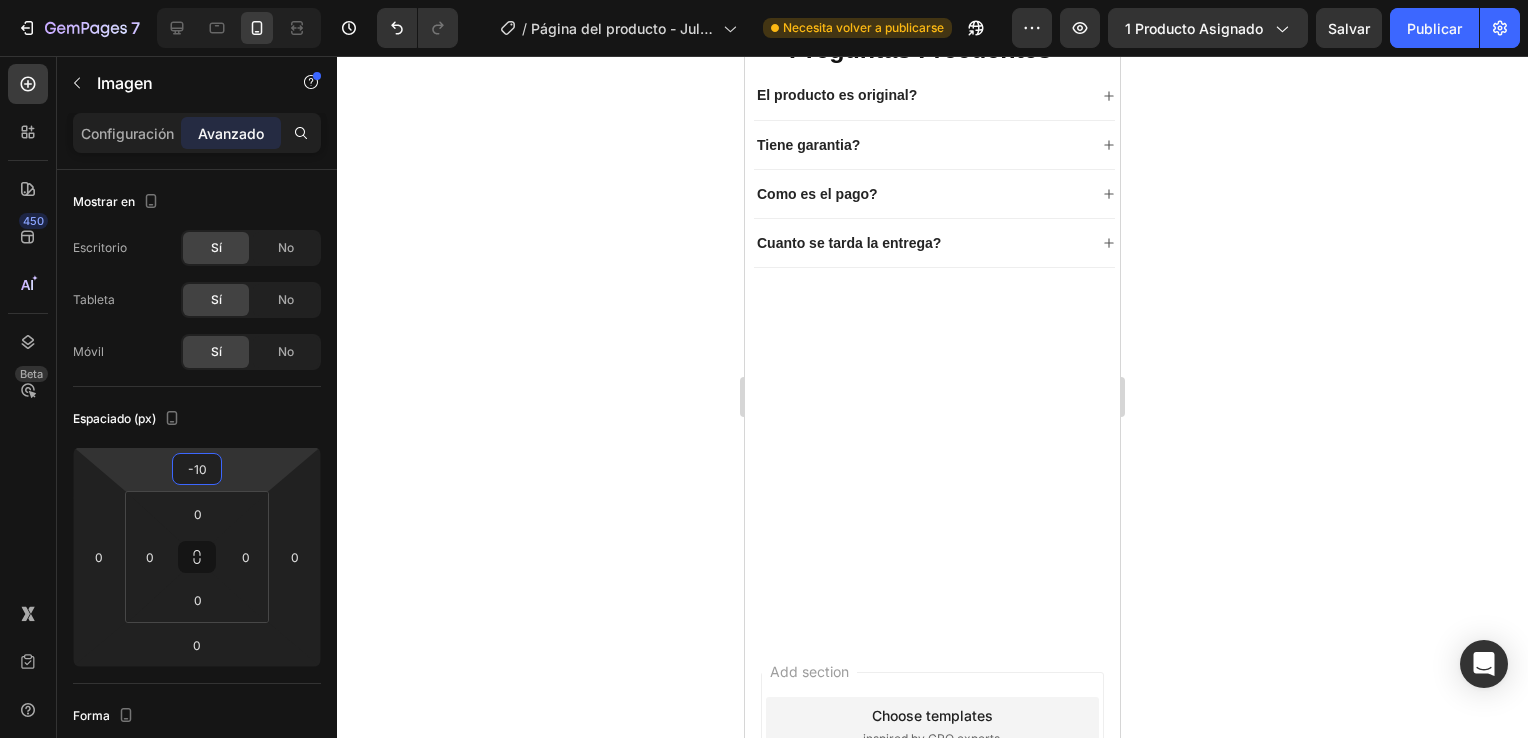 type on "-8" 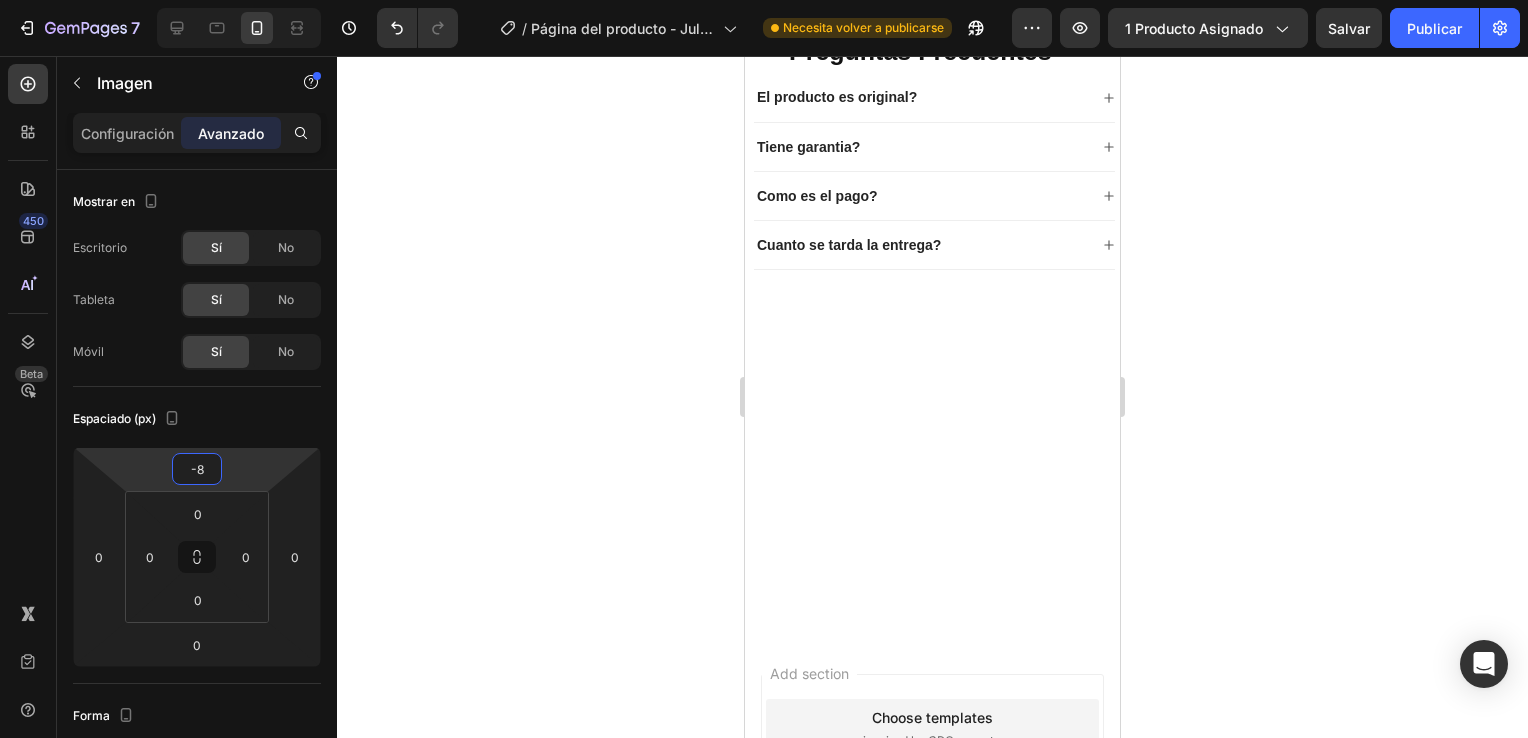 click on "7   /  Página del producto - Jul 29, 20:35:38 Necesita volver a publicarse Preview 1 producto asignado  Salvar   Publicar  450 Beta Sections(18) Elements(84) Sección Elemento Hero Section Product Detail Brands Trusted Badges Guarantee Product Breakdown How to use Testimonials Compare Bundle FAQs Social Proof Brand Story Product List Collection Blog List Contact Sticky Add to Cart Custom Footer Browse Library 450 Diseño
Fila
Fila
Fila
Fila Mensaje de texto
Encabezado
Bloque de texto Botón
Botón
Botón Medio
Imagen" at bounding box center [764, 0] 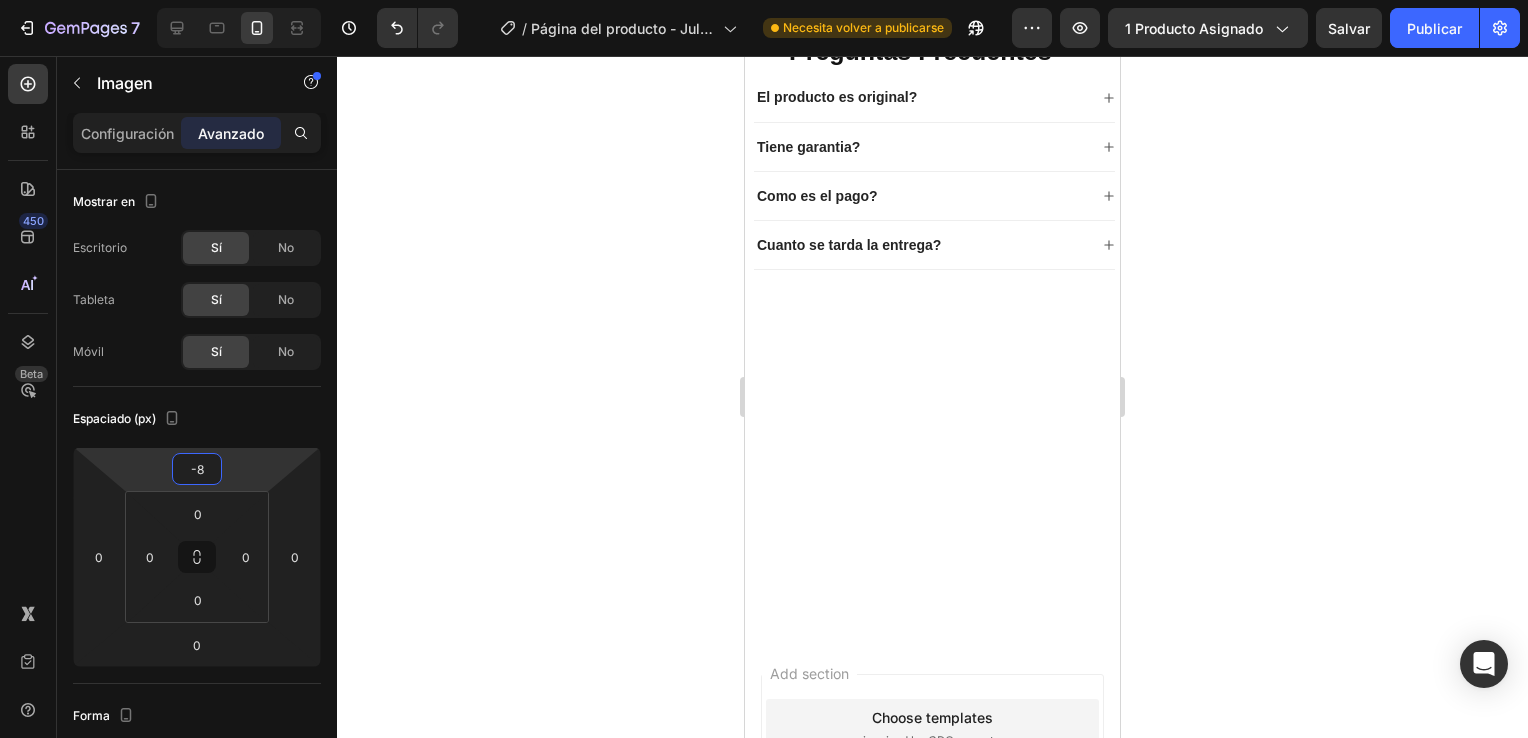 click 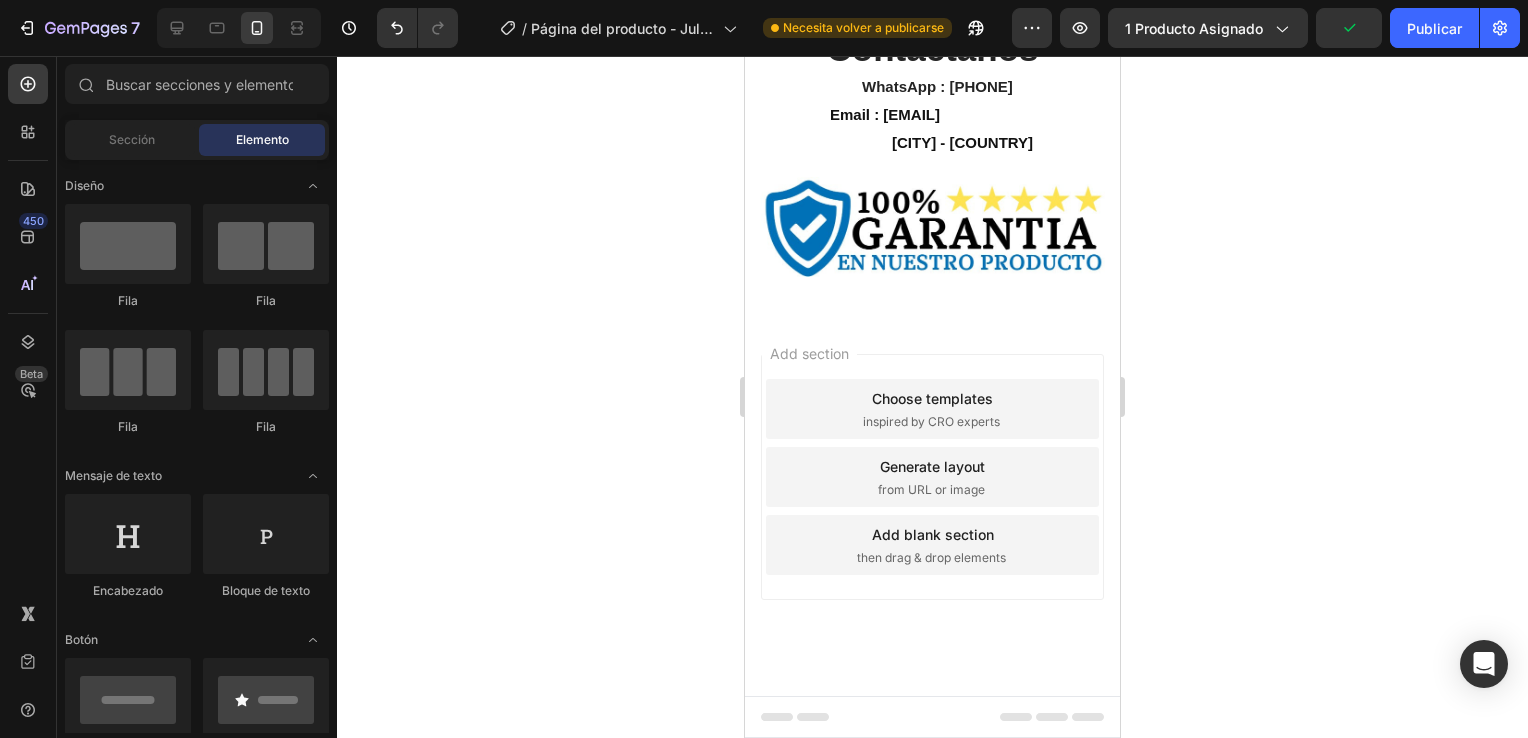 scroll, scrollTop: 5500, scrollLeft: 0, axis: vertical 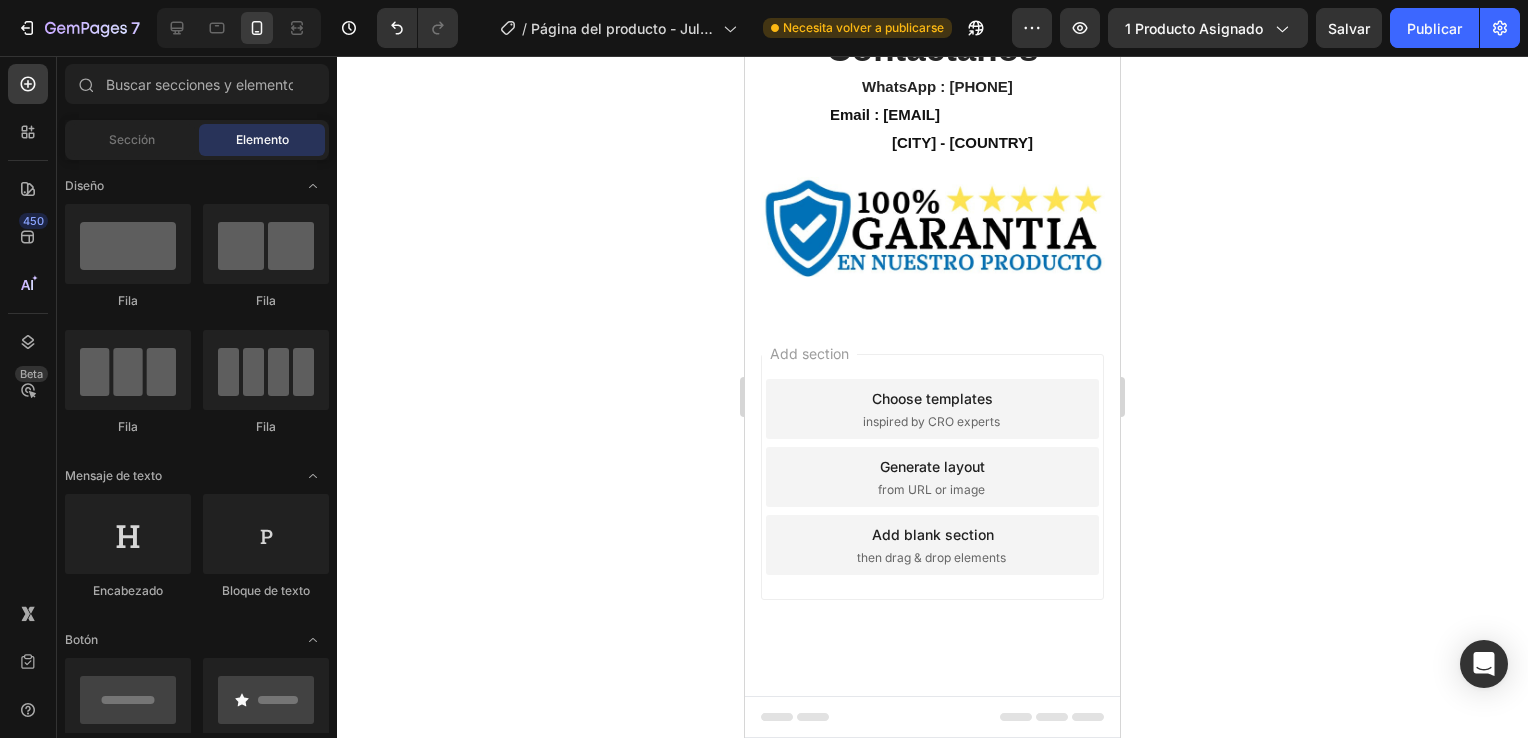 click on "El producto es original?" at bounding box center [934, -227] 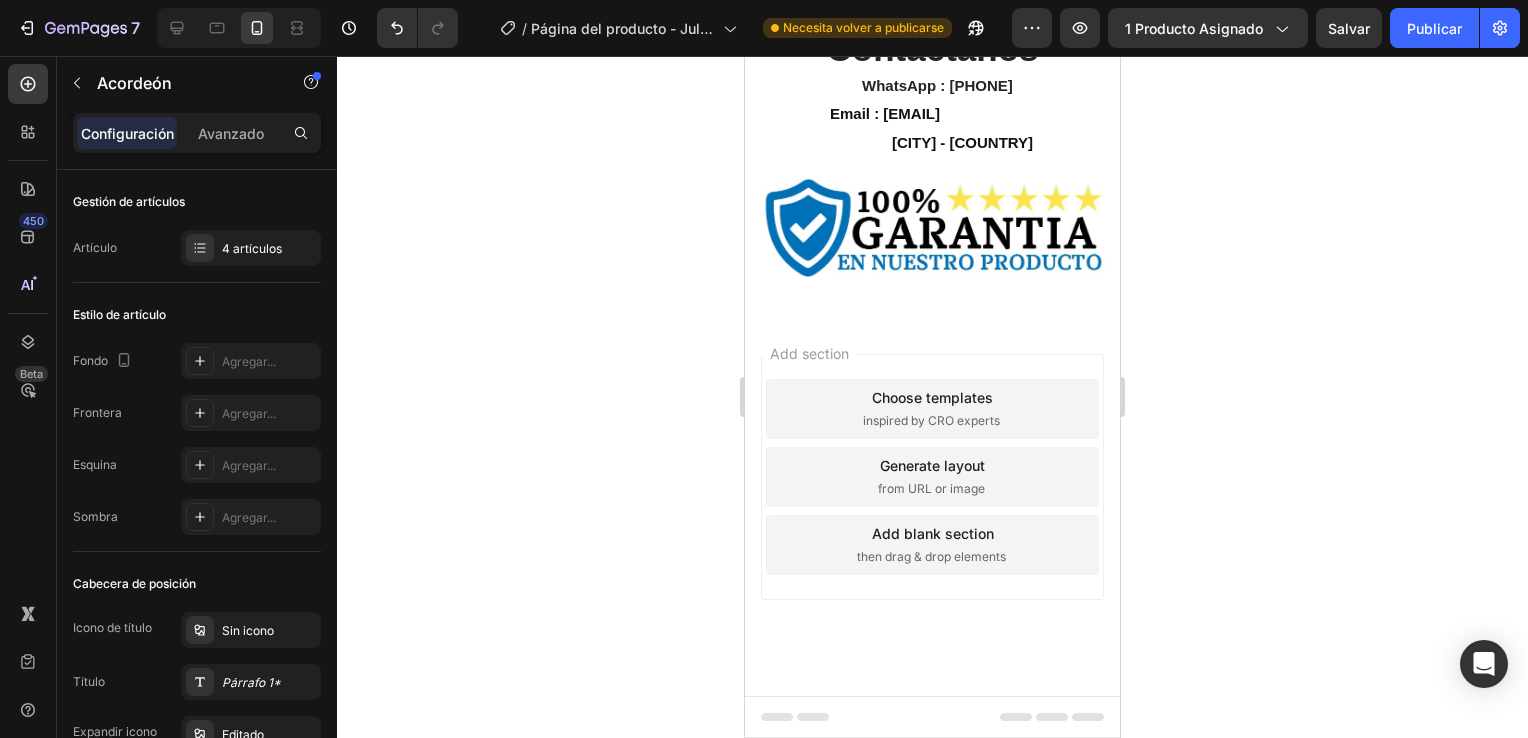 click 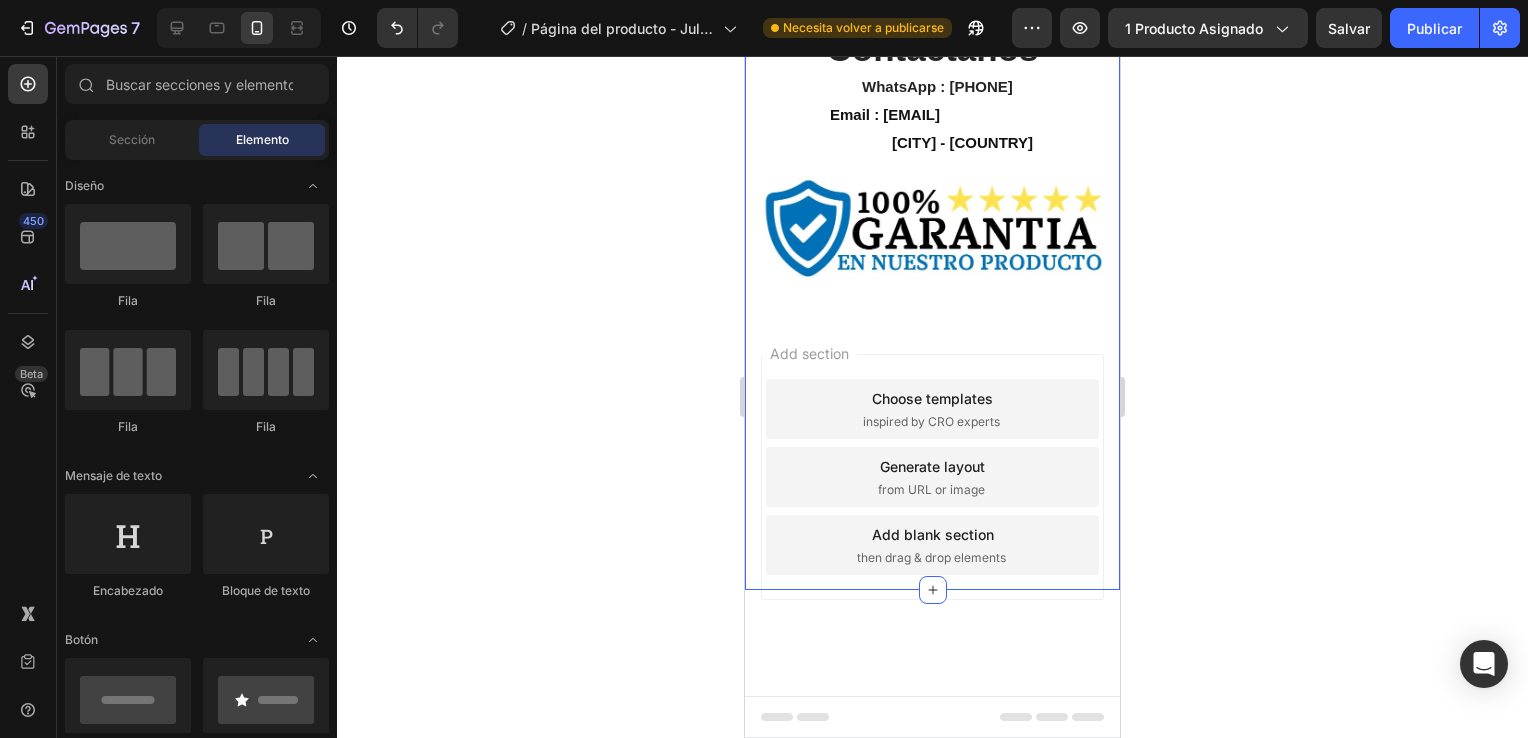 click on "Contactanos  Heading Row WhatsApp : 990964353 Text block Email : natuecoec@gmail.com Text block Row Quito - Ecuador Text block Image Contact Form Row Section 5" at bounding box center (932, 267) 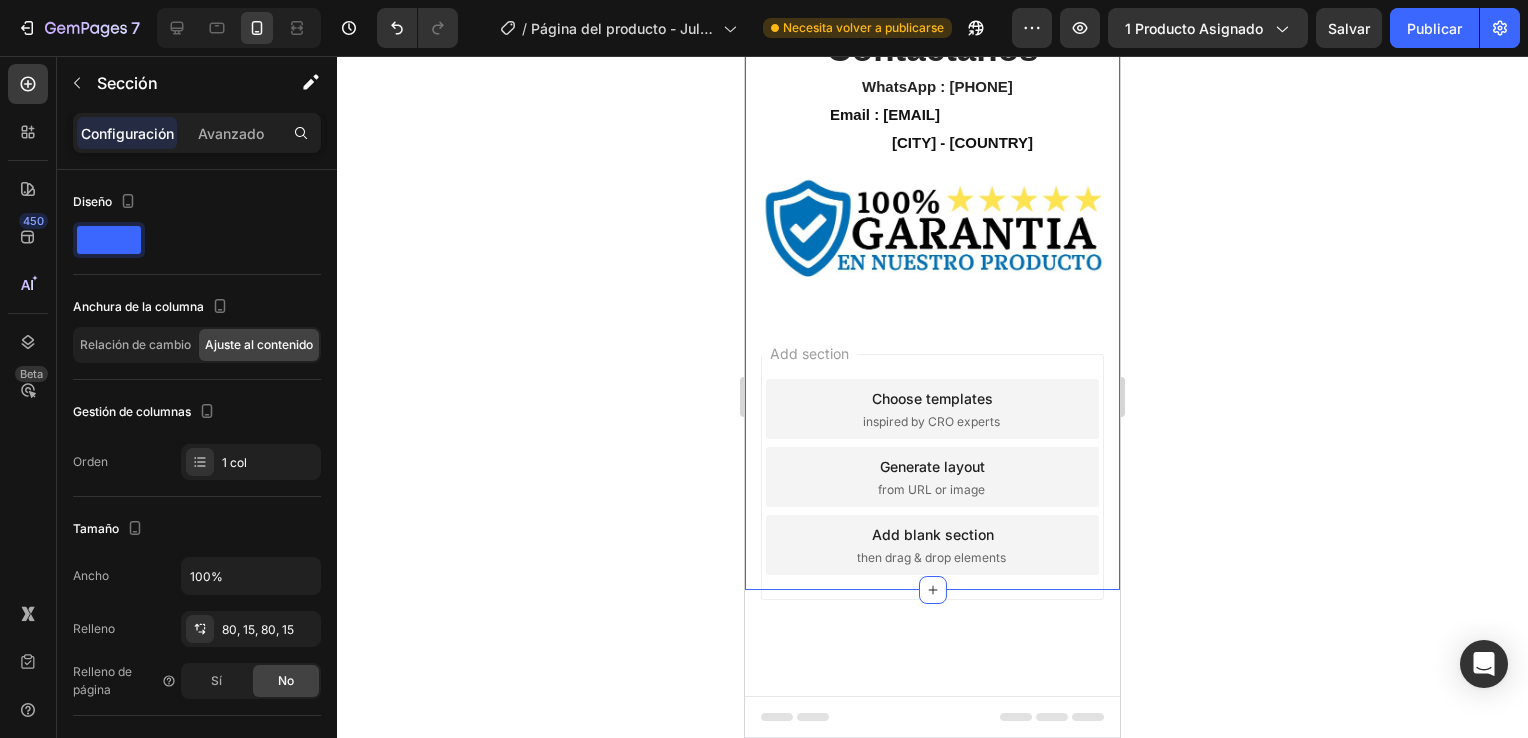 click on "Image Image Image" at bounding box center [1196, -92] 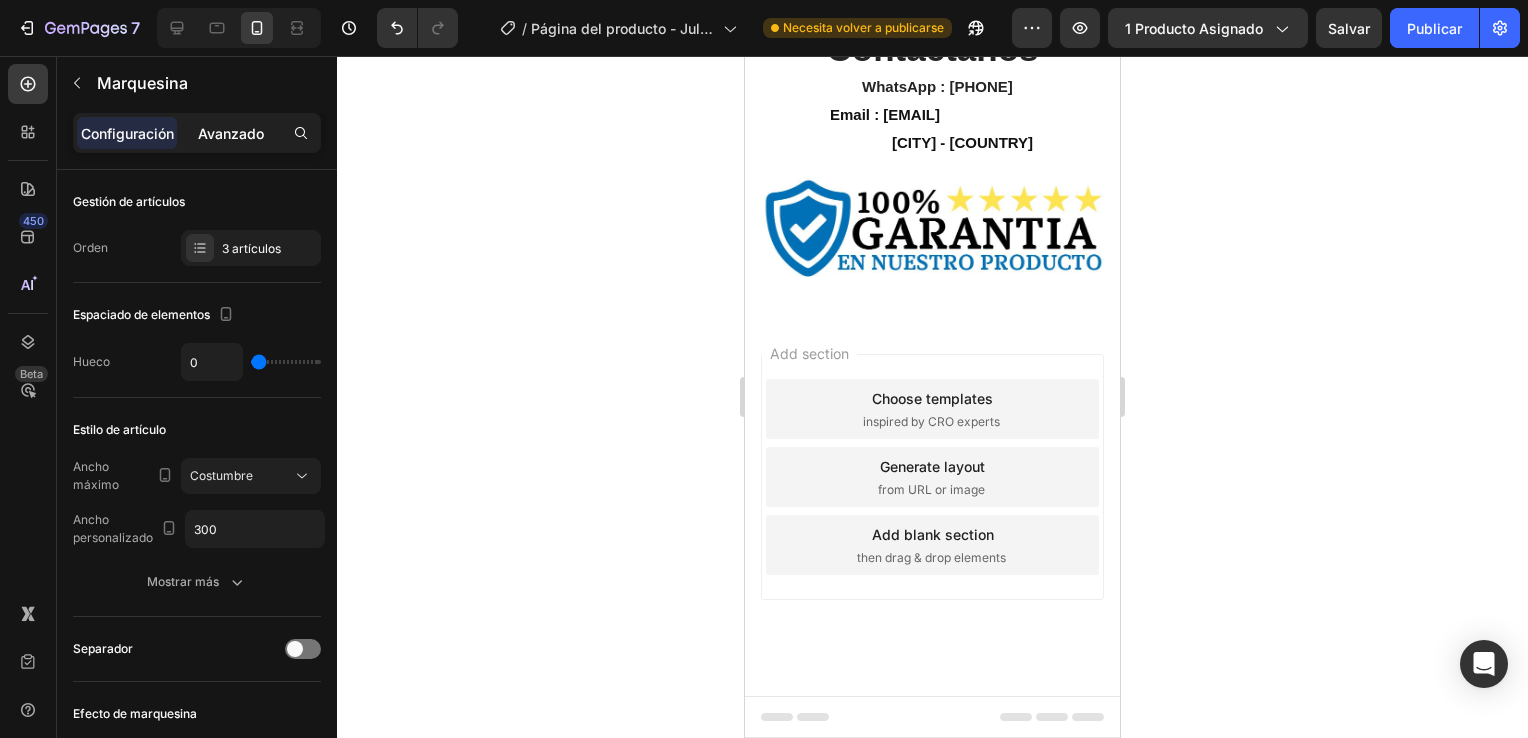 click on "Avanzado" at bounding box center [231, 133] 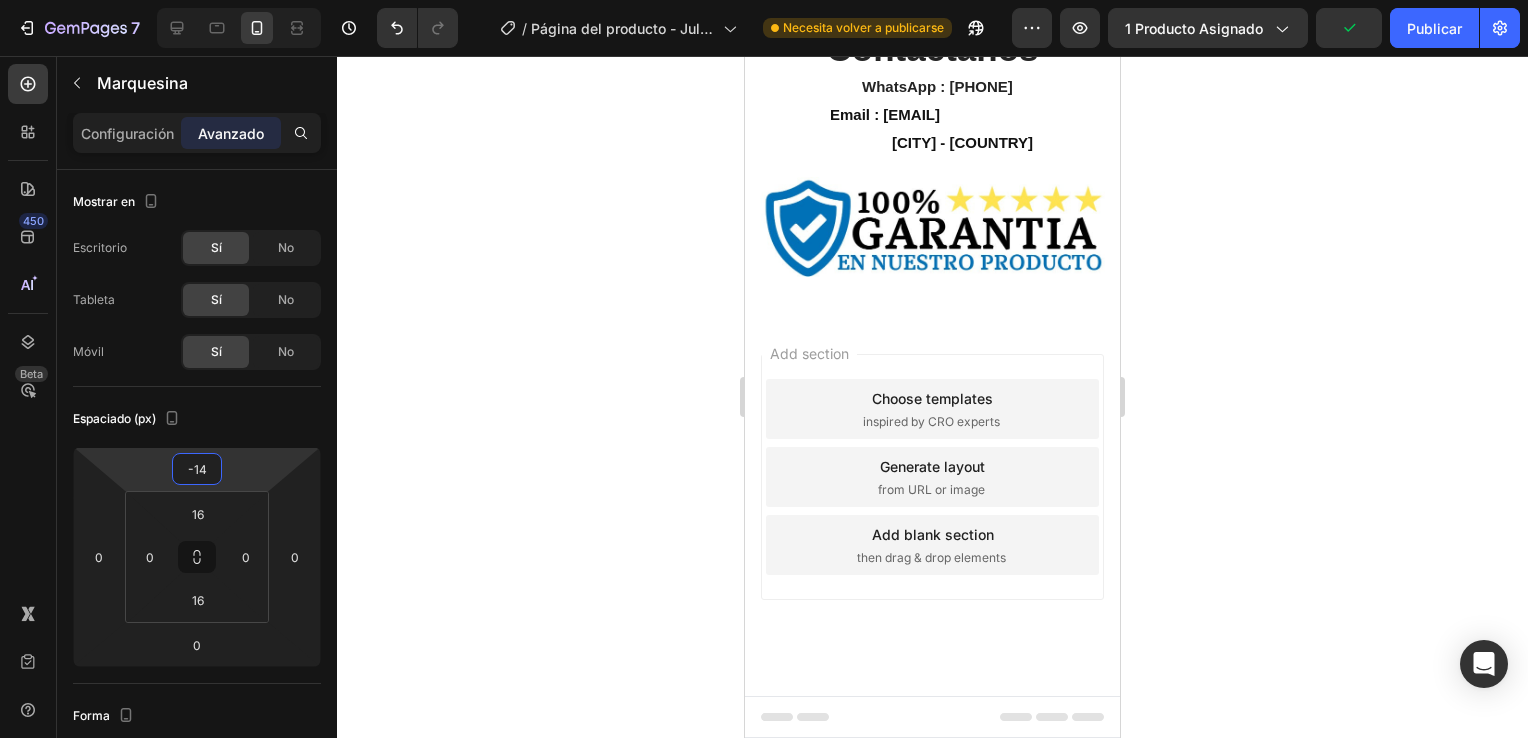 type on "-18" 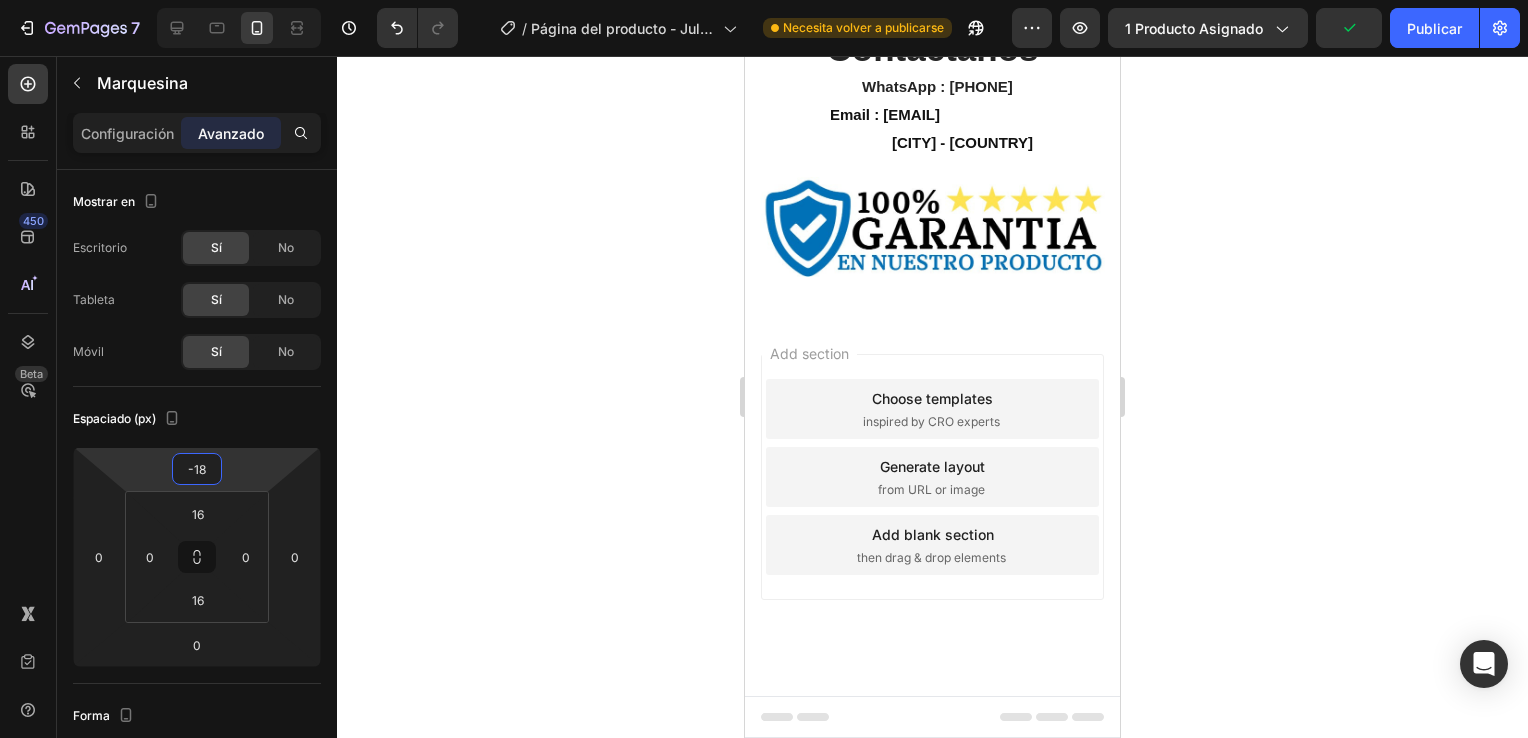 click on "7   /  Página del producto - Jul 29, 20:35:38 Necesita volver a publicarse Preview 1 producto asignado  Publicar  450 Beta Sections(18) Elements(84) Sección Elemento Hero Section Product Detail Brands Trusted Badges Guarantee Product Breakdown How to use Testimonials Compare Bundle FAQs Social Proof Brand Story Product List Collection Blog List Contact Sticky Add to Cart Custom Footer Browse Library 450 Diseño
Fila
Fila
Fila
Fila Mensaje de texto
Encabezado
Bloque de texto Botón
Botón
Botón Medio
Imagen" at bounding box center [764, 0] 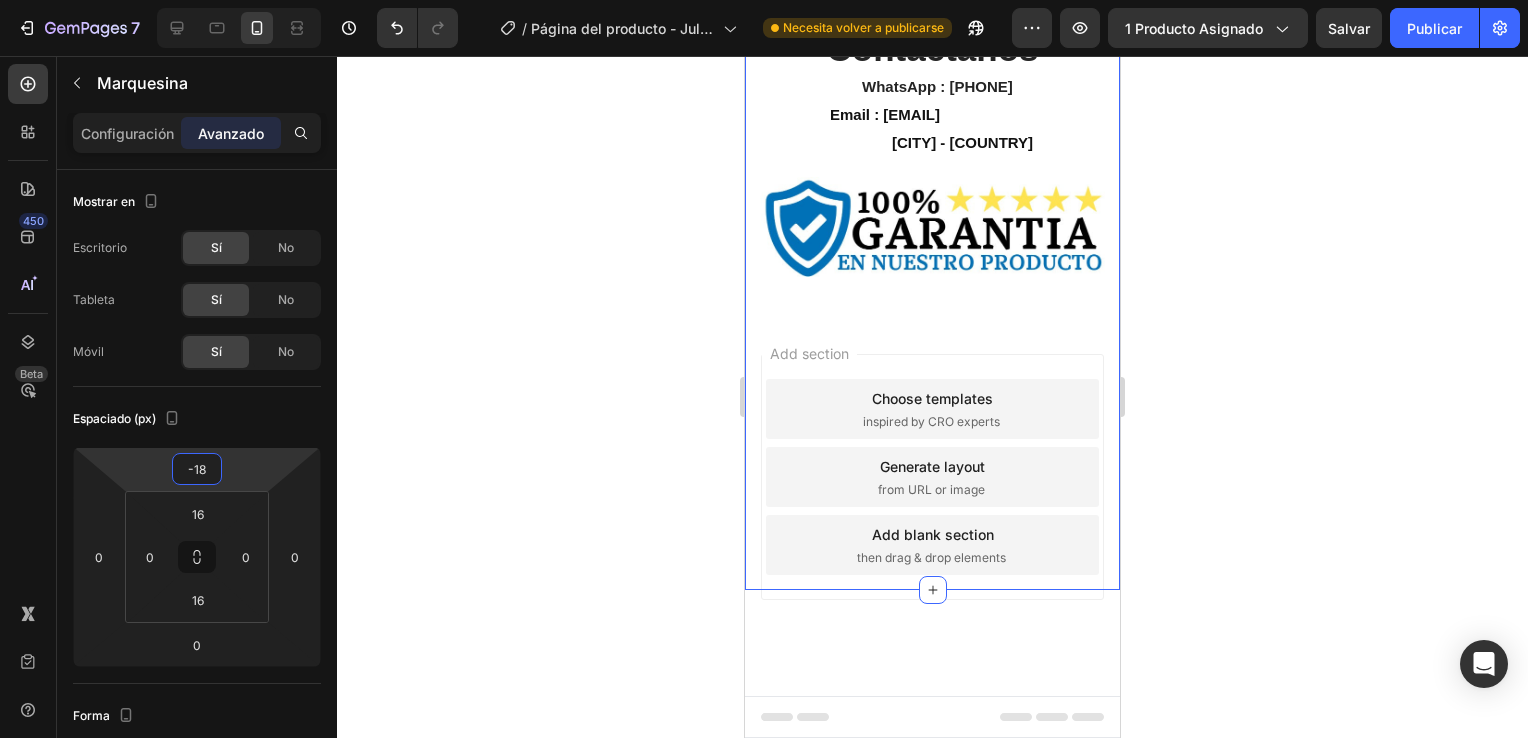 click on "Contactanos  Heading Row WhatsApp : 990964353 Text block Email : natuecoec@gmail.com Text block Row Quito - Ecuador Text block Image Contact Form Row Section 5" at bounding box center (932, 267) 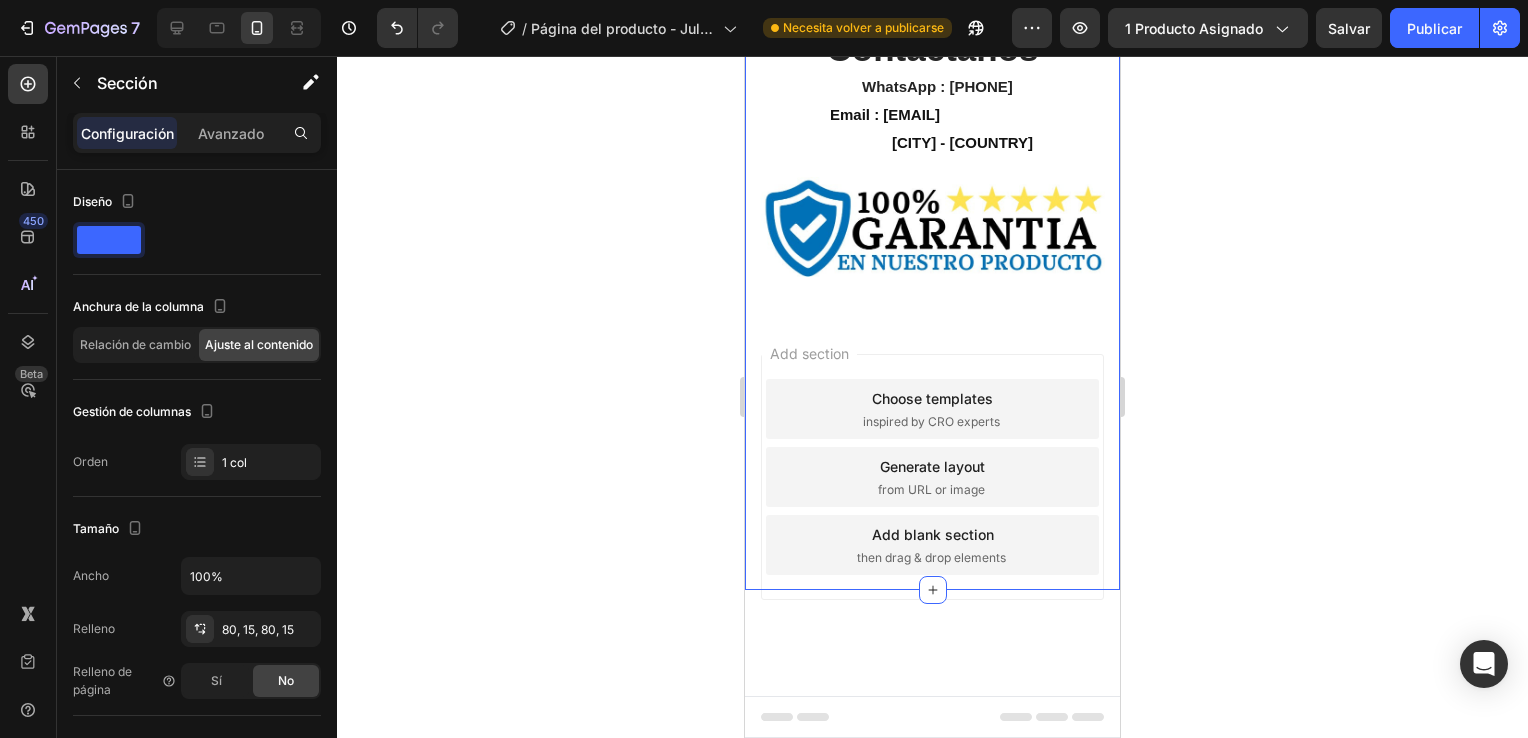 click on "Contactanos  Heading Row WhatsApp : 990964353 Text block Email : natuecoec@gmail.com Text block Row Quito - Ecuador Text block Image Contact Form Row Section 5   You can create reusable sections Create Theme Section AI Content Write with GemAI What would you like to describe here? Tone and Voice Persuasive Product oso teddy Show more Generate" at bounding box center [932, 267] 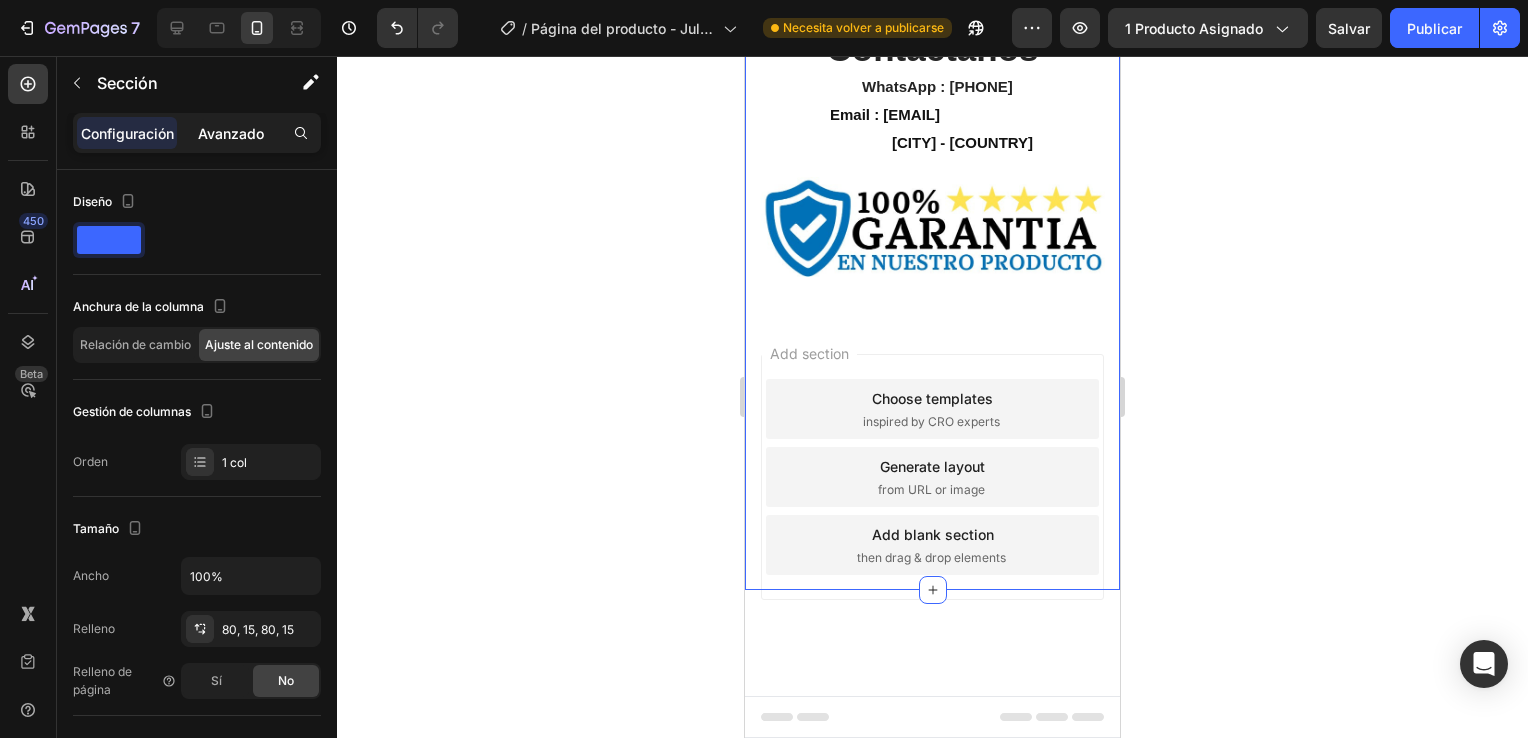 click on "Avanzado" at bounding box center (231, 133) 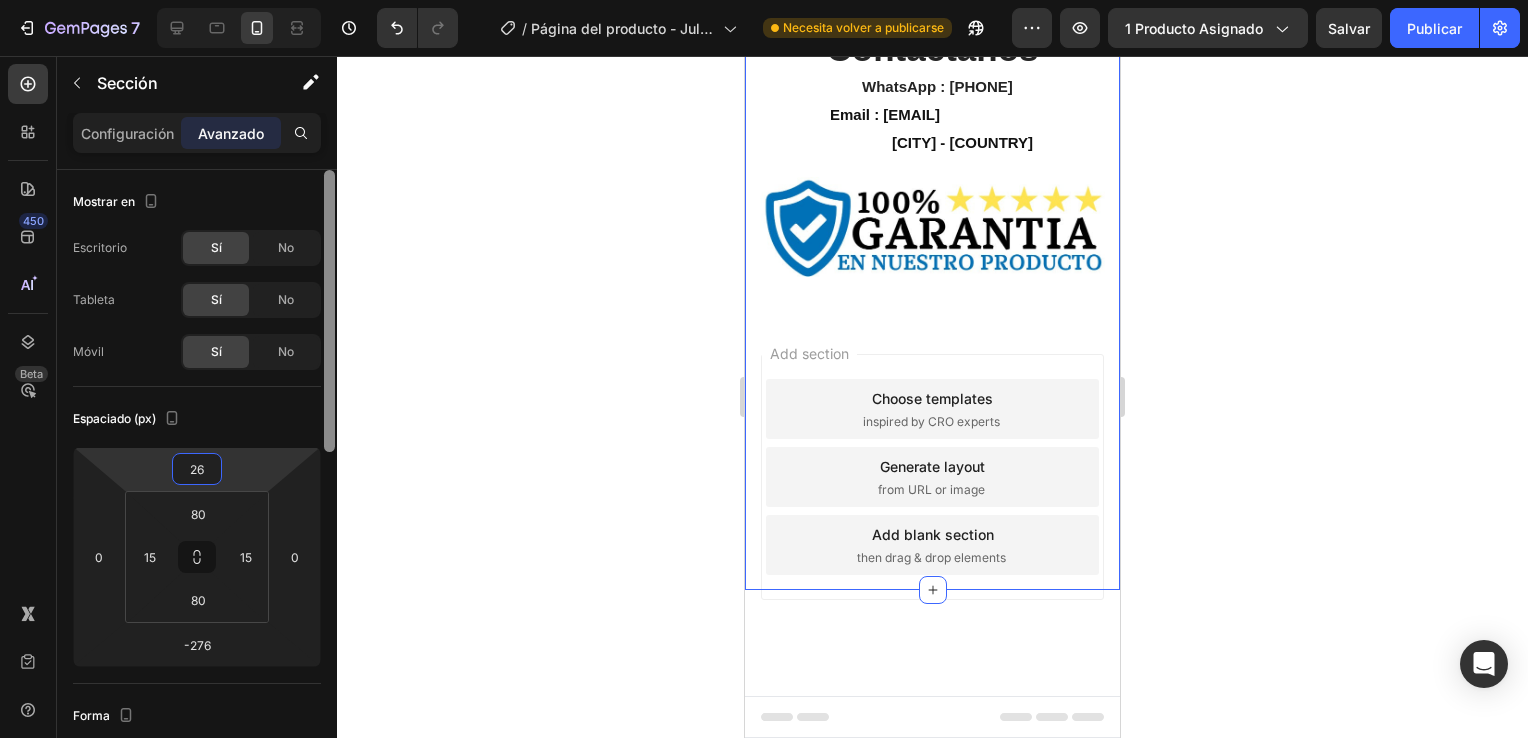 drag, startPoint x: 265, startPoint y: 471, endPoint x: 334, endPoint y: 414, distance: 89.498604 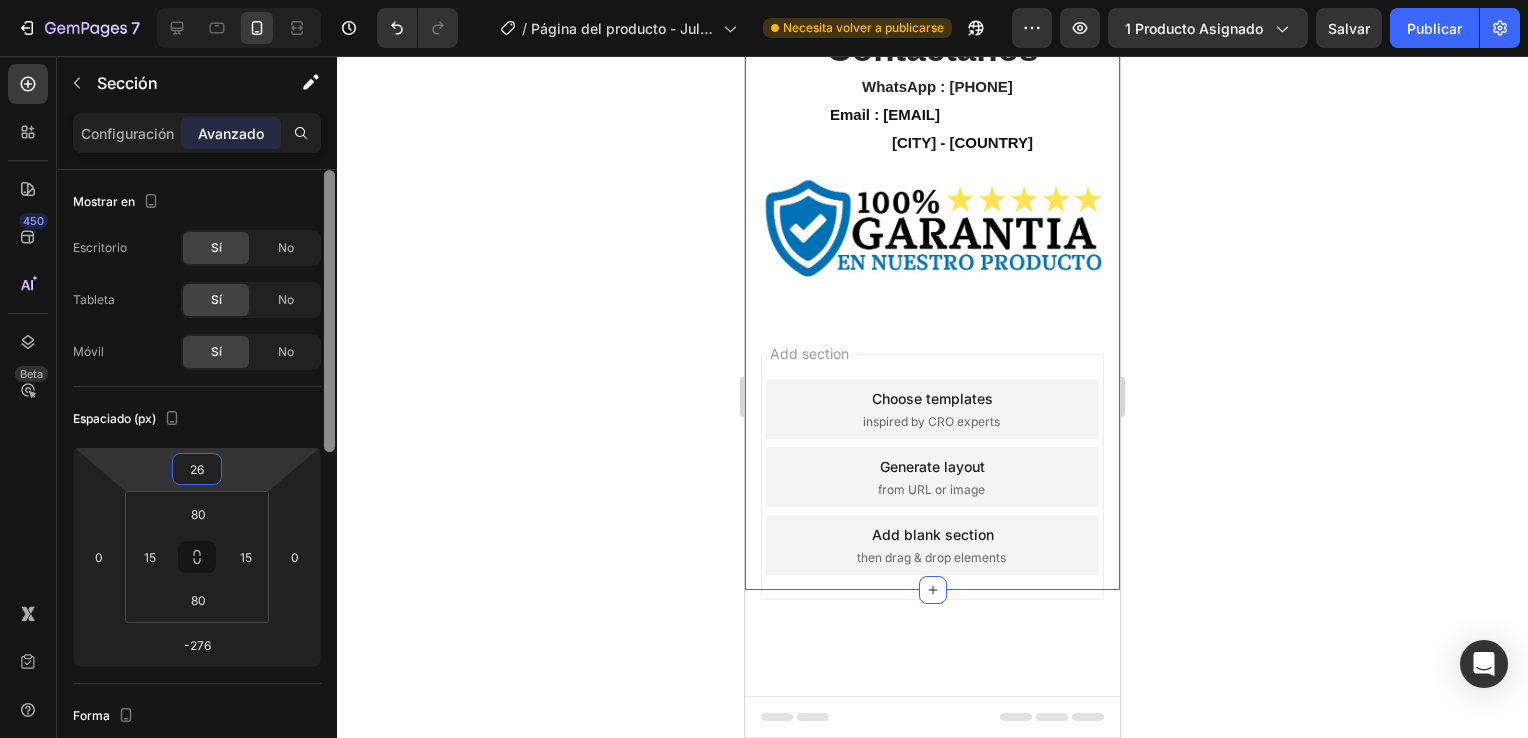 click on "7   /  Página del producto - Jul 29, 20:35:38 Necesita volver a publicarse Preview 1 producto asignado  Salvar   Publicar  450 Beta Sections(18) Elements(84) Sección Elemento Hero Section Product Detail Brands Trusted Badges Guarantee Product Breakdown How to use Testimonials Compare Bundle FAQs Social Proof Brand Story Product List Collection Blog List Contact Sticky Add to Cart Custom Footer Browse Library 450 Diseño
Fila
Fila
Fila
Fila Mensaje de texto
Encabezado
Bloque de texto Botón
Botón
Botón Medio
Imagen" at bounding box center (764, 0) 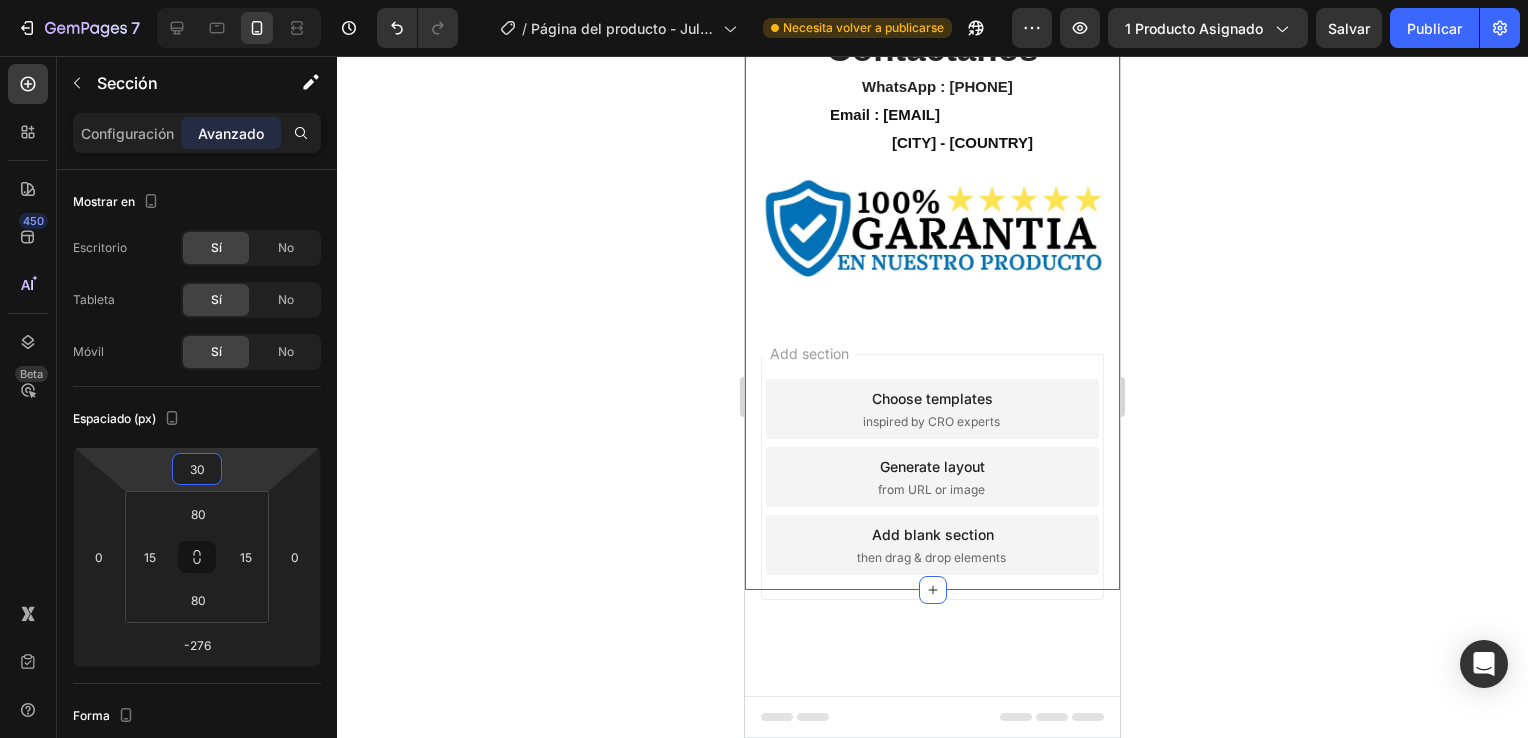 click 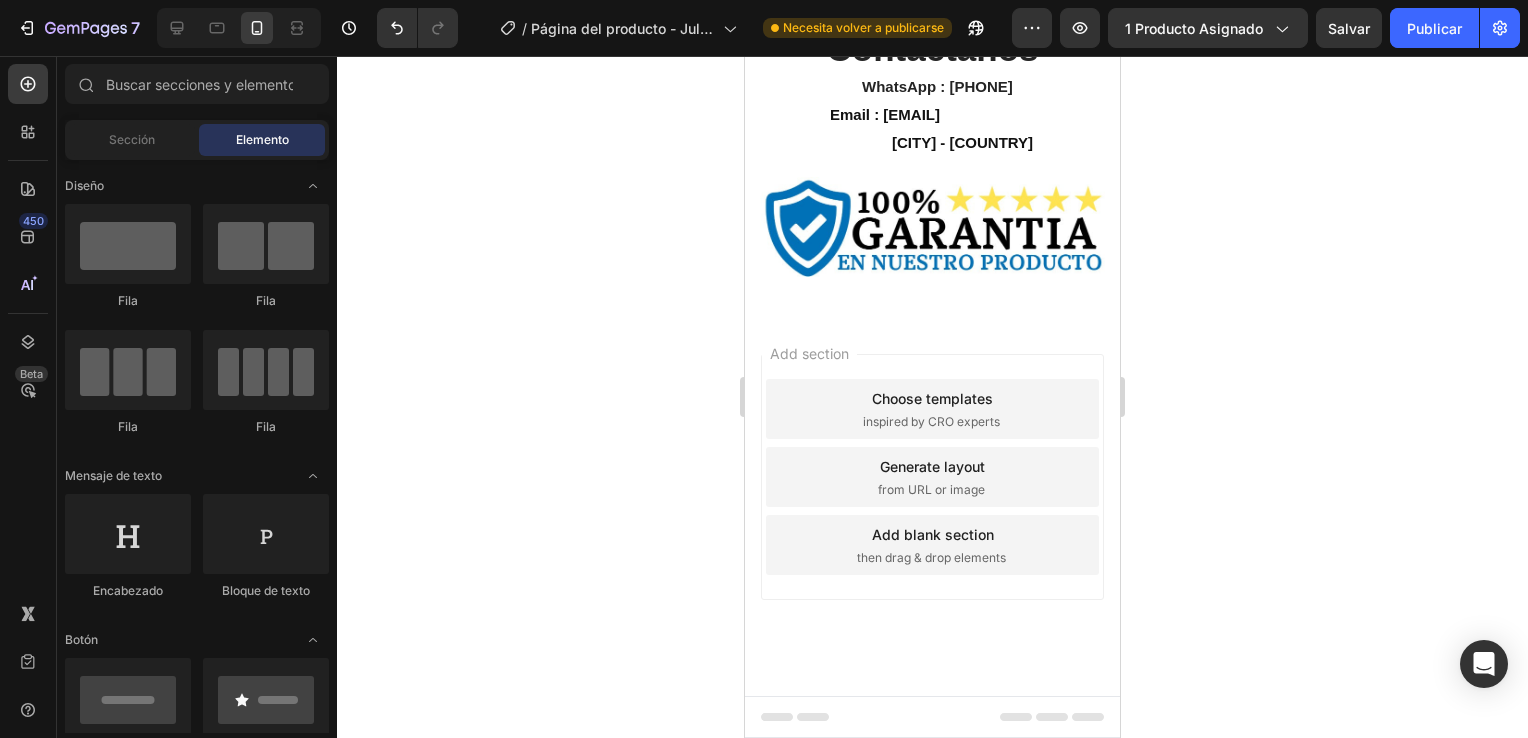 click on "Image Image Image" at bounding box center (1196, -160) 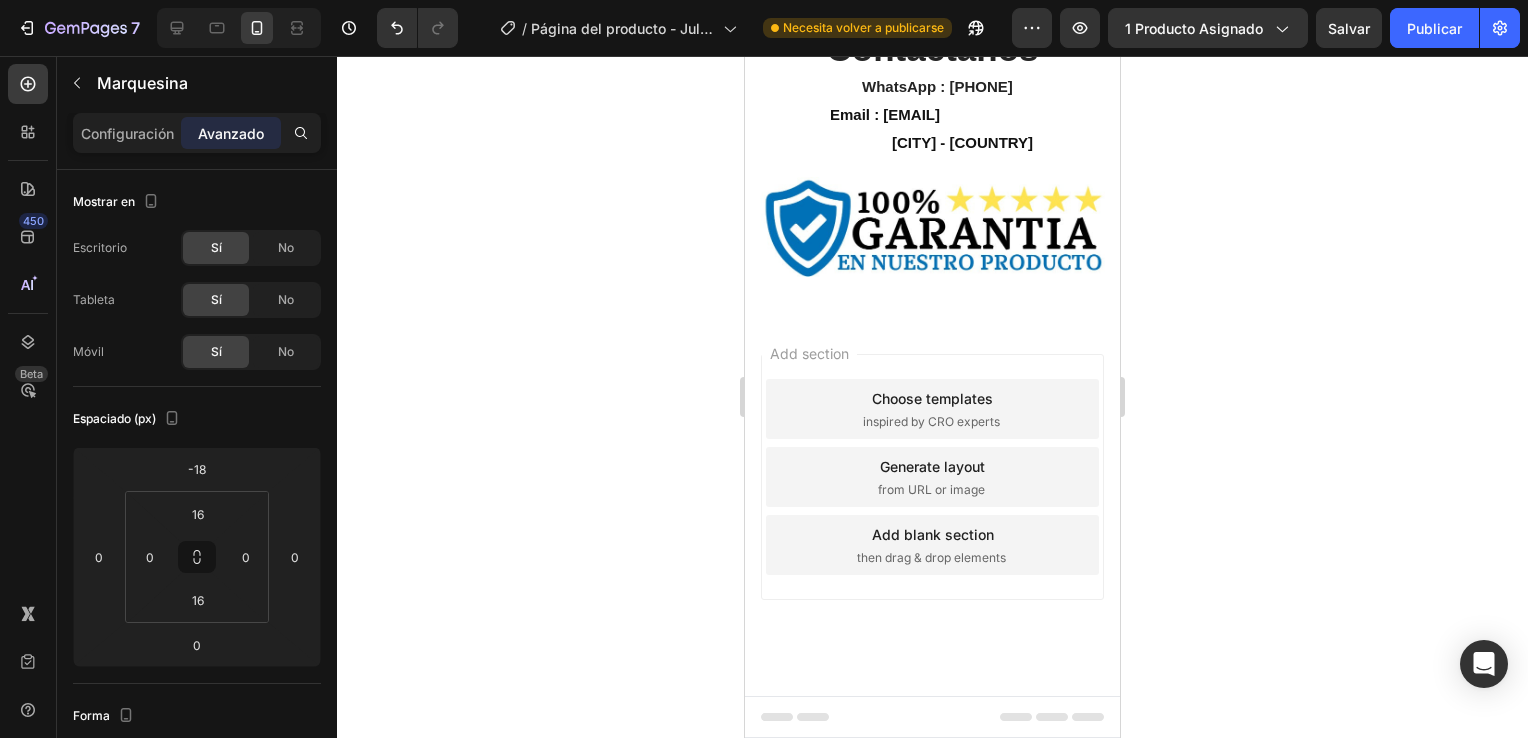 click on "Preguntas Frecuentes" at bounding box center [953, -94] 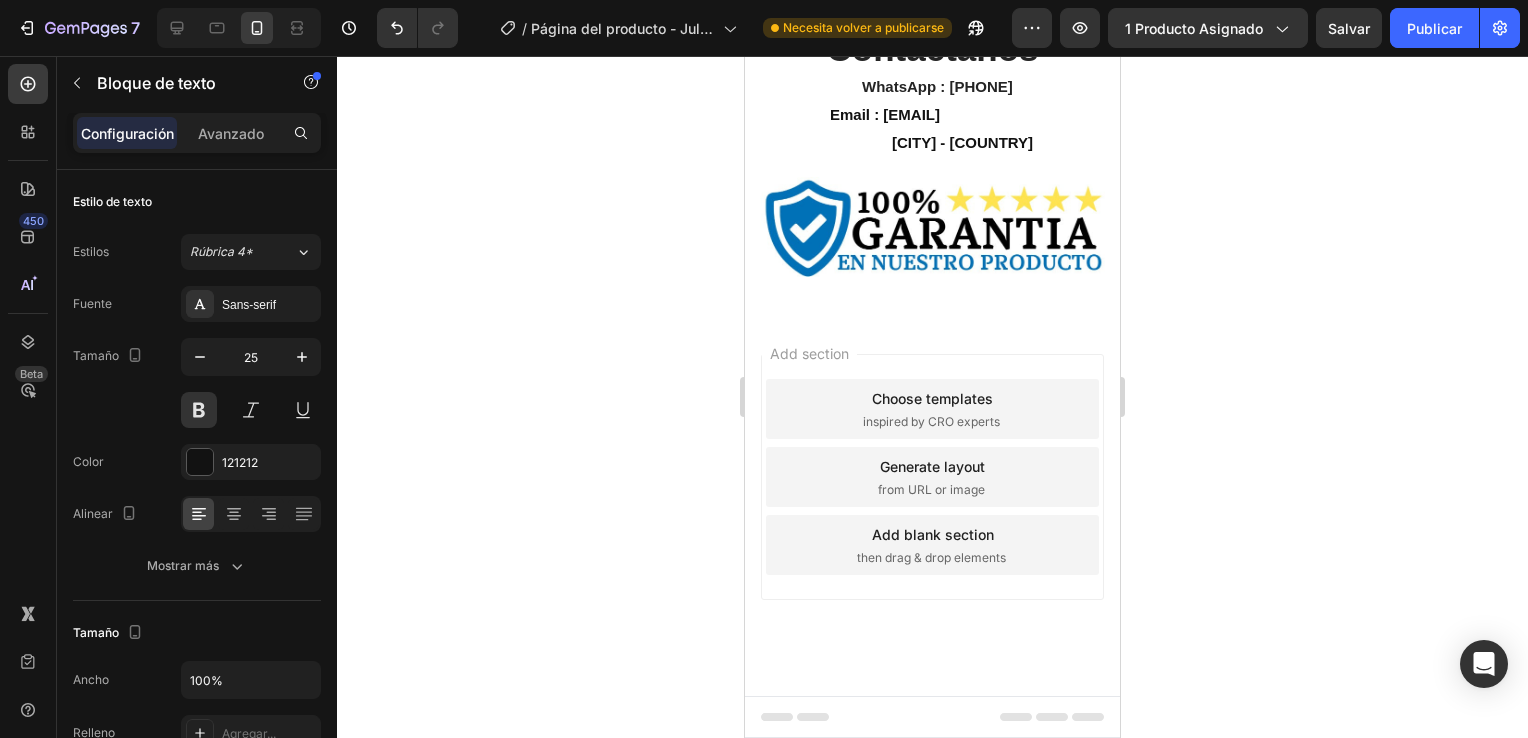 click 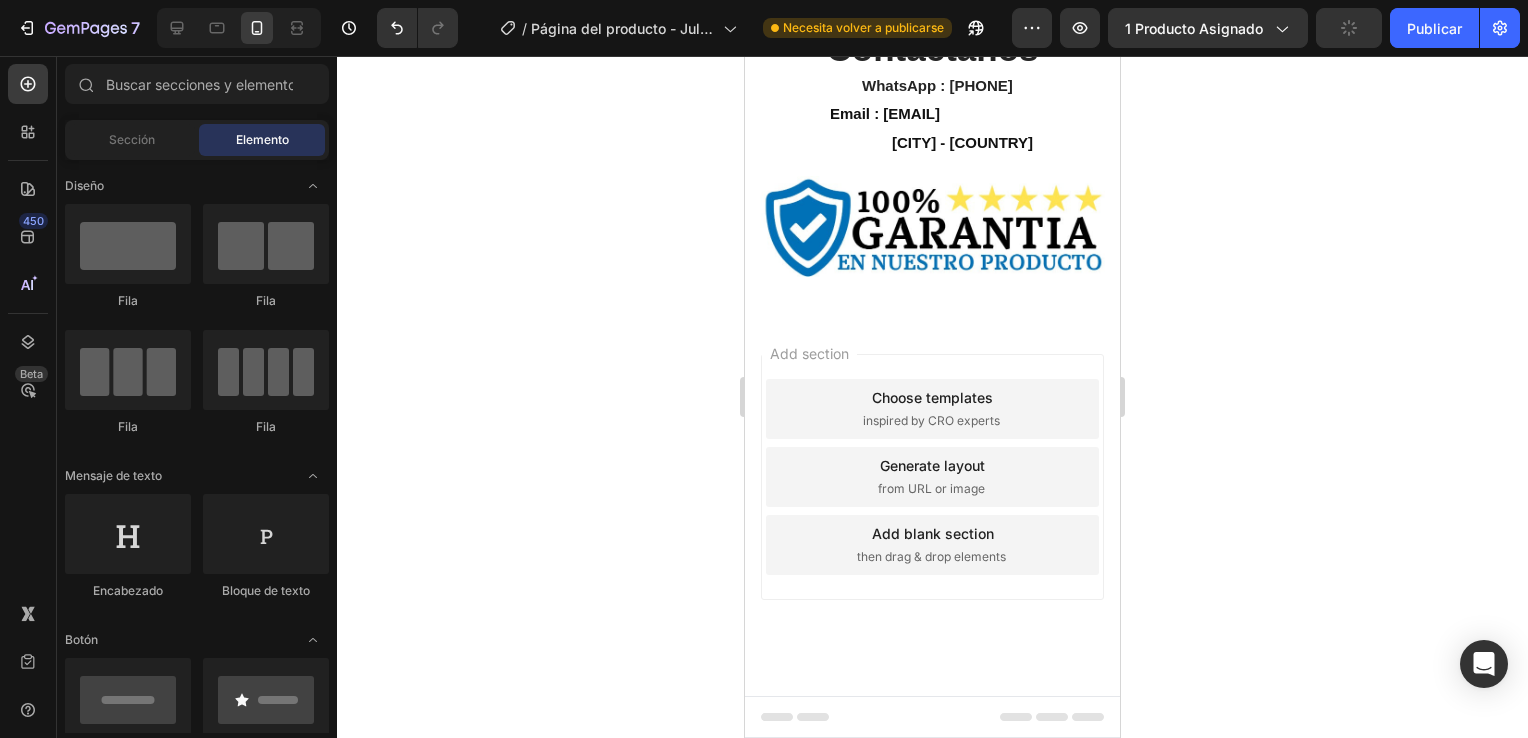 click on "Contactanos  Heading Row WhatsApp : 990964353 Text block Email : natuecoec@gmail.com Text block Row Quito - Ecuador Text block Image Contact Form Row Section 5" at bounding box center (932, 267) 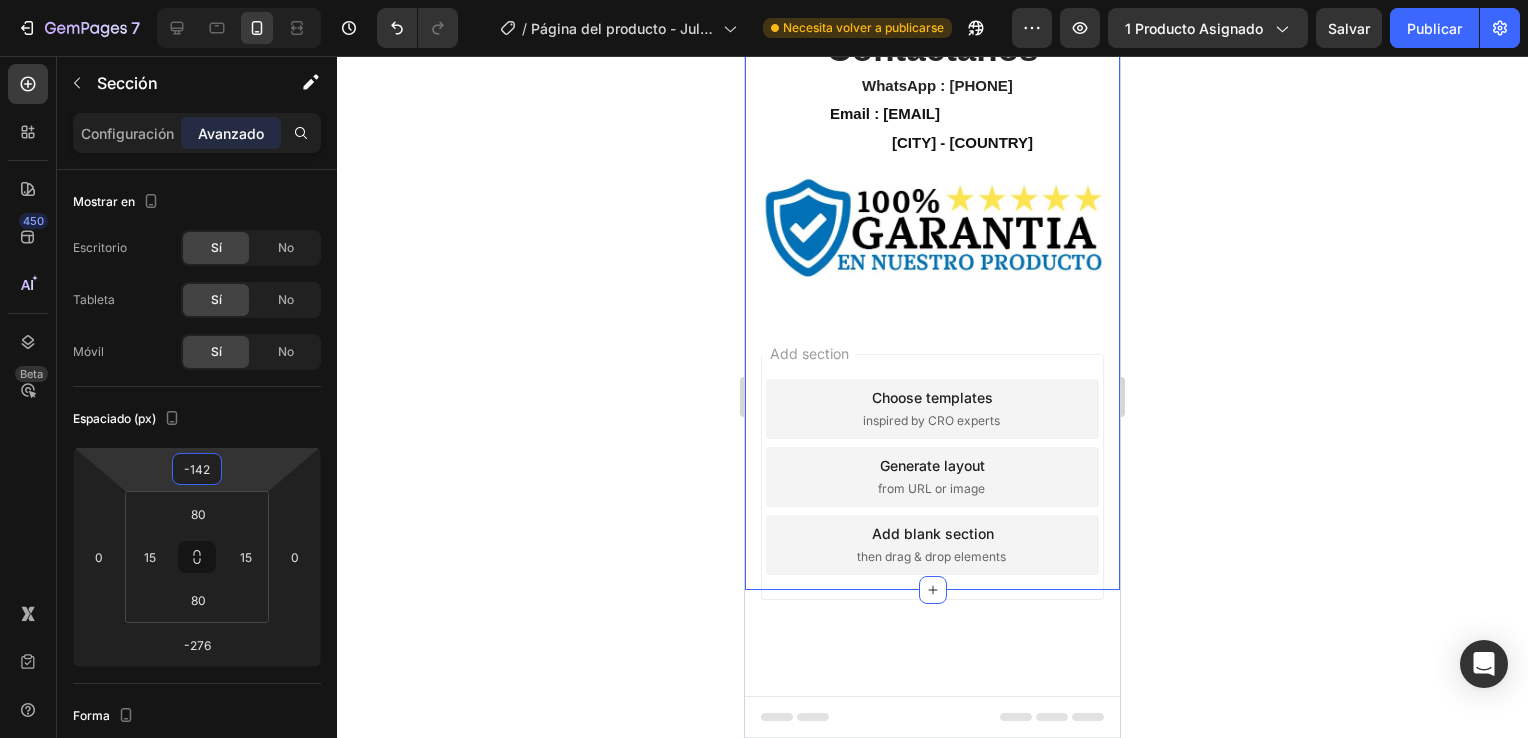 type on "-138" 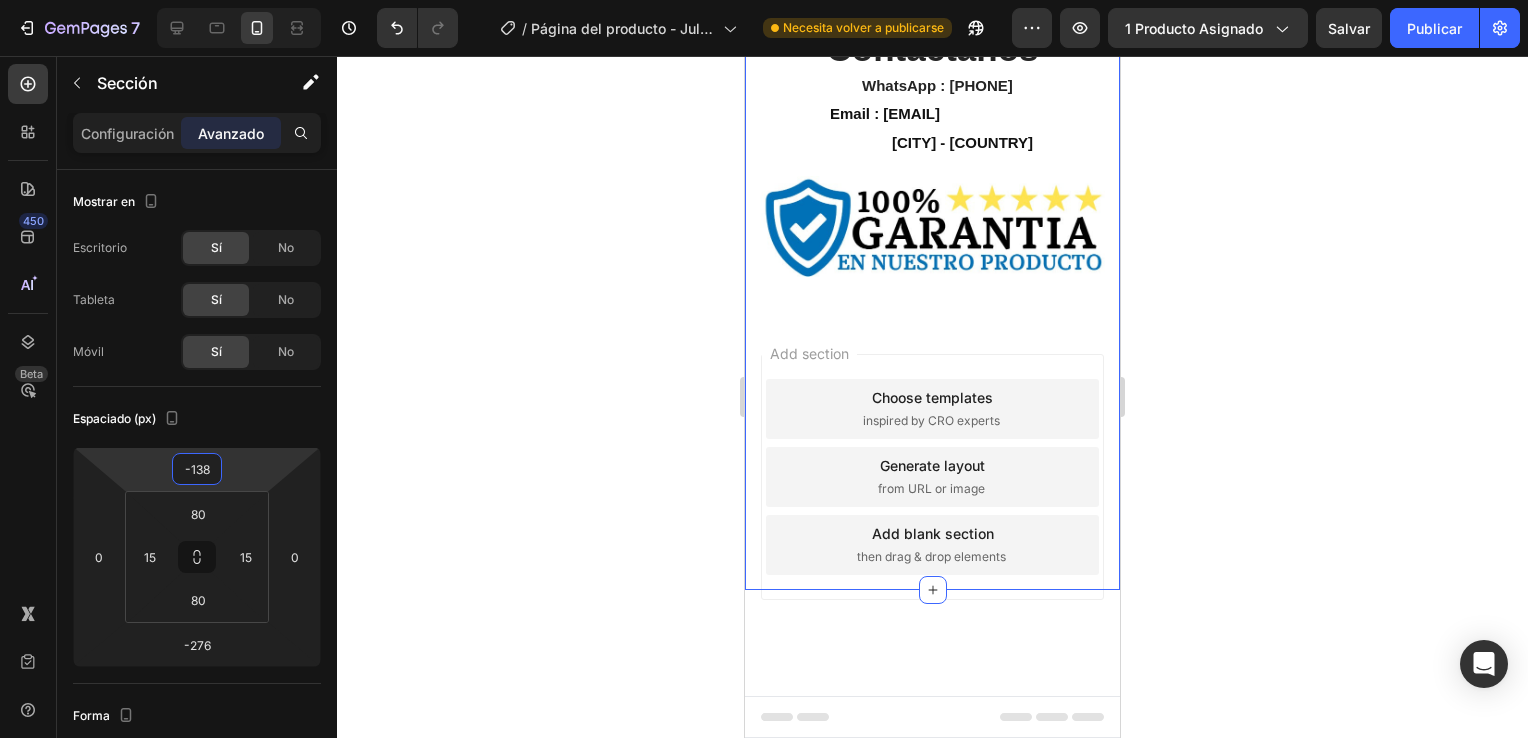 drag, startPoint x: 242, startPoint y: 462, endPoint x: 240, endPoint y: 546, distance: 84.0238 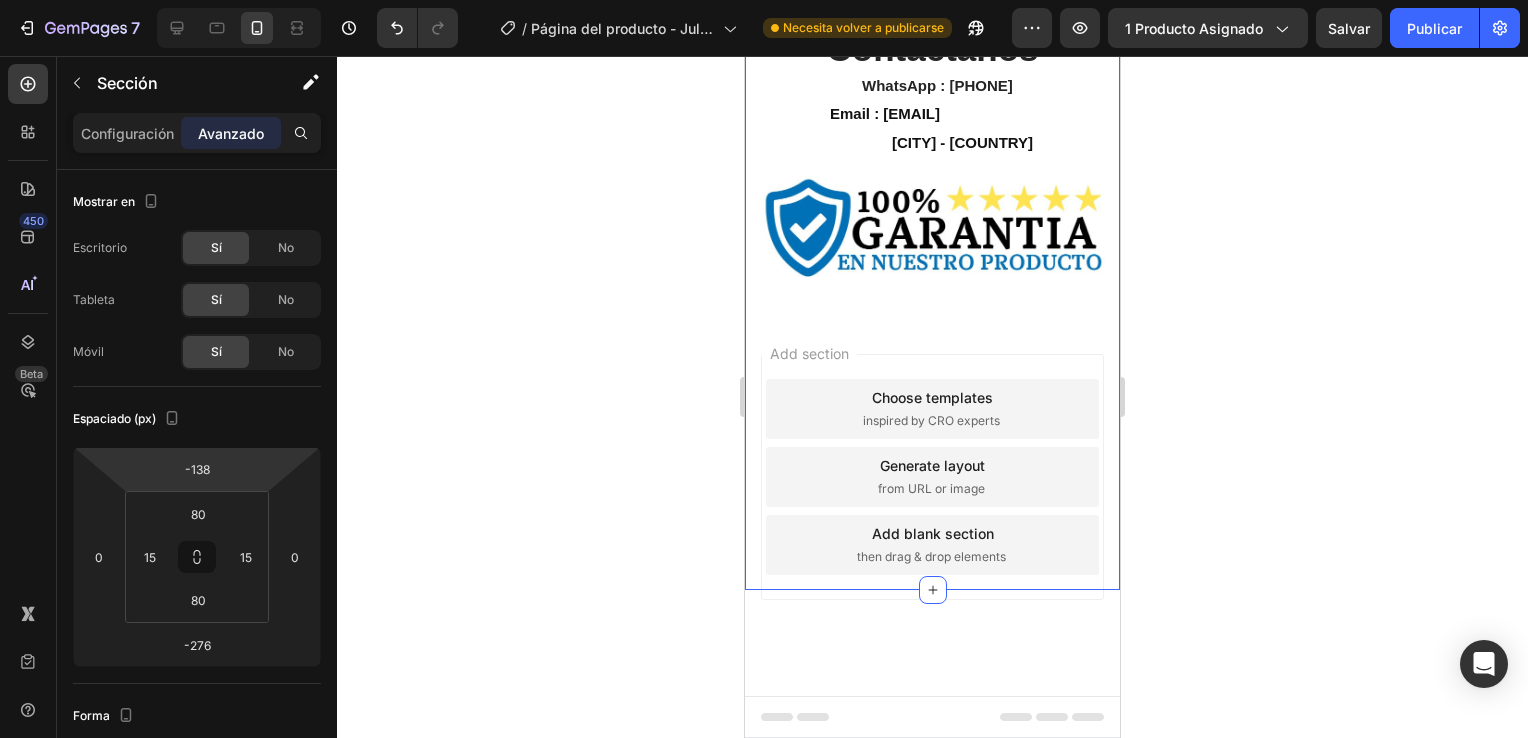 drag, startPoint x: 642, startPoint y: 282, endPoint x: 571, endPoint y: 271, distance: 71.84706 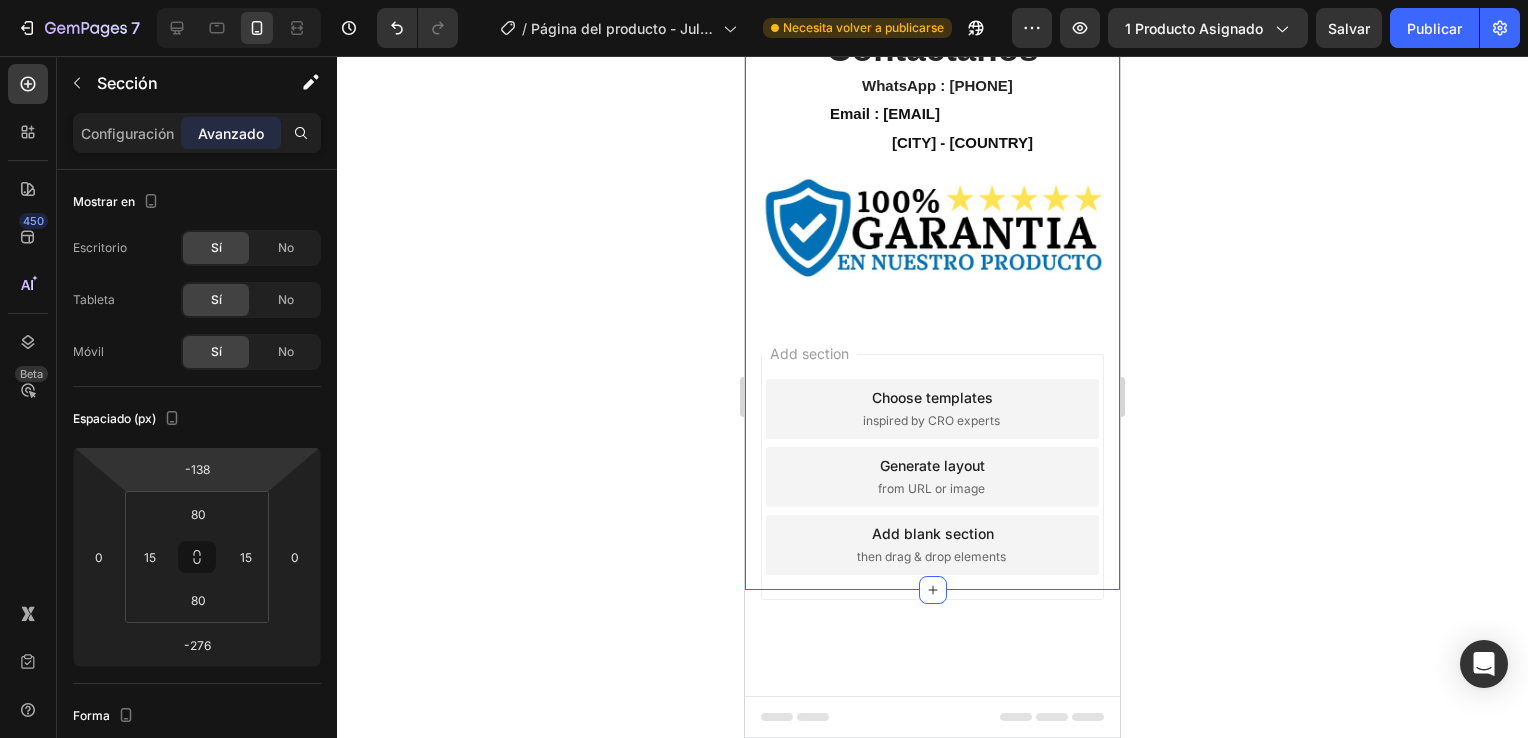 click 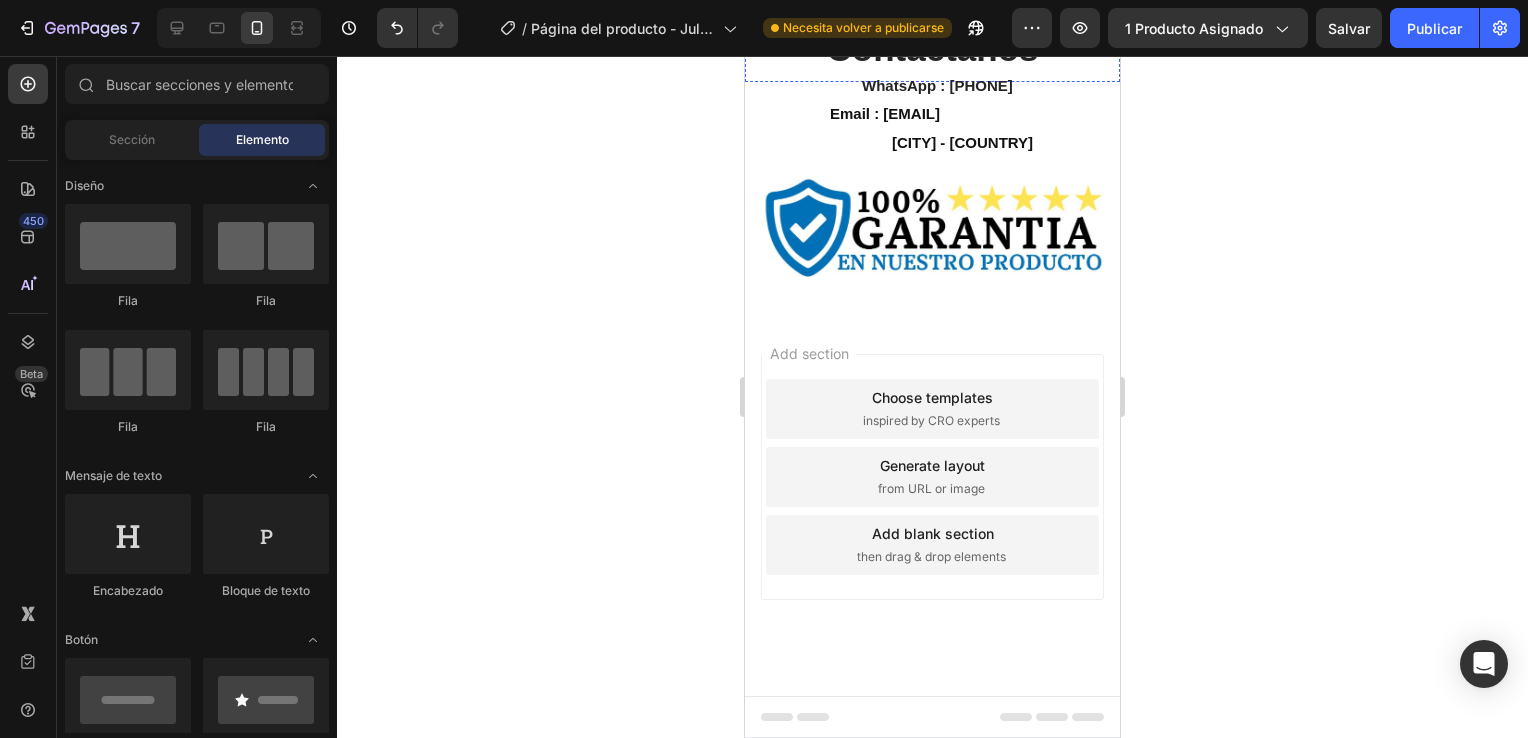 scroll, scrollTop: 5200, scrollLeft: 0, axis: vertical 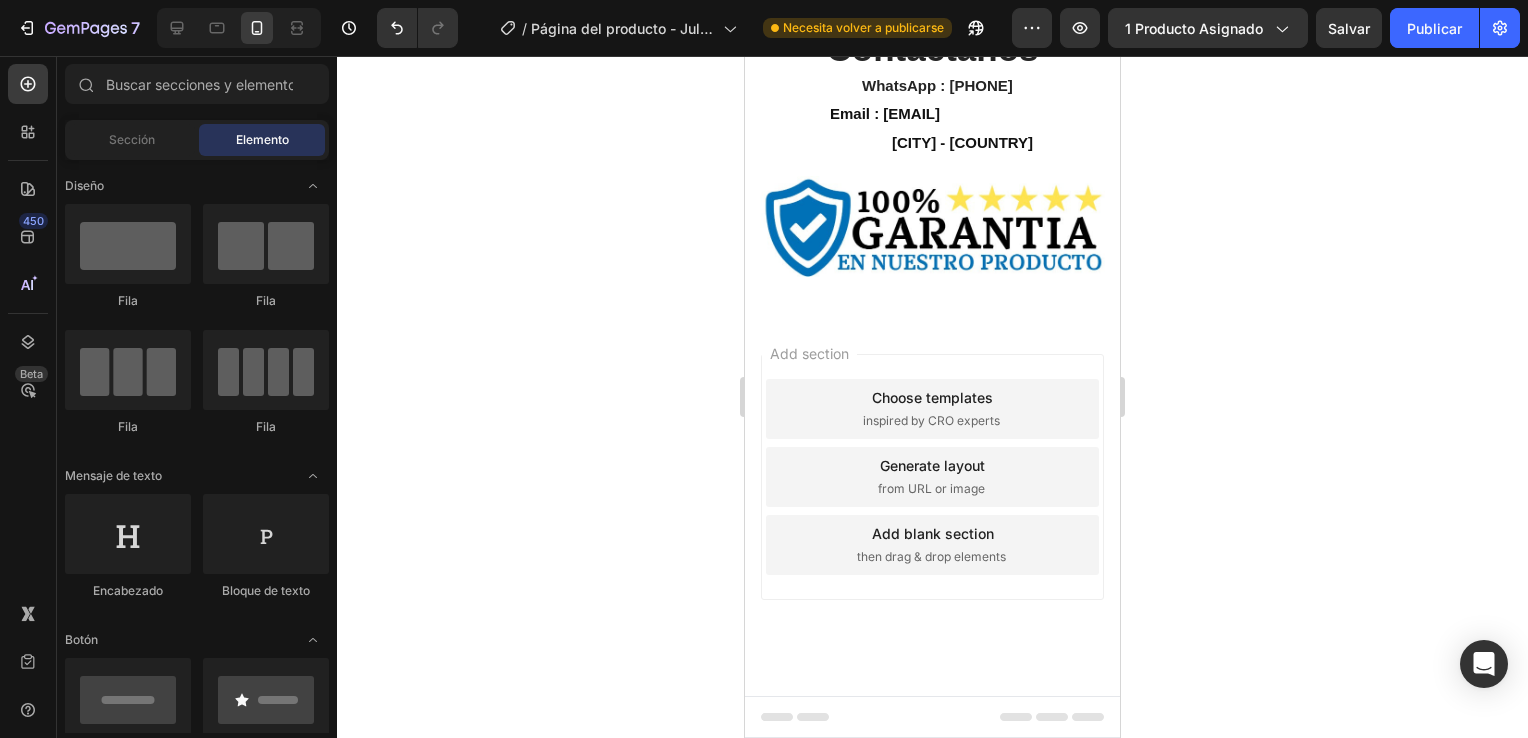 click 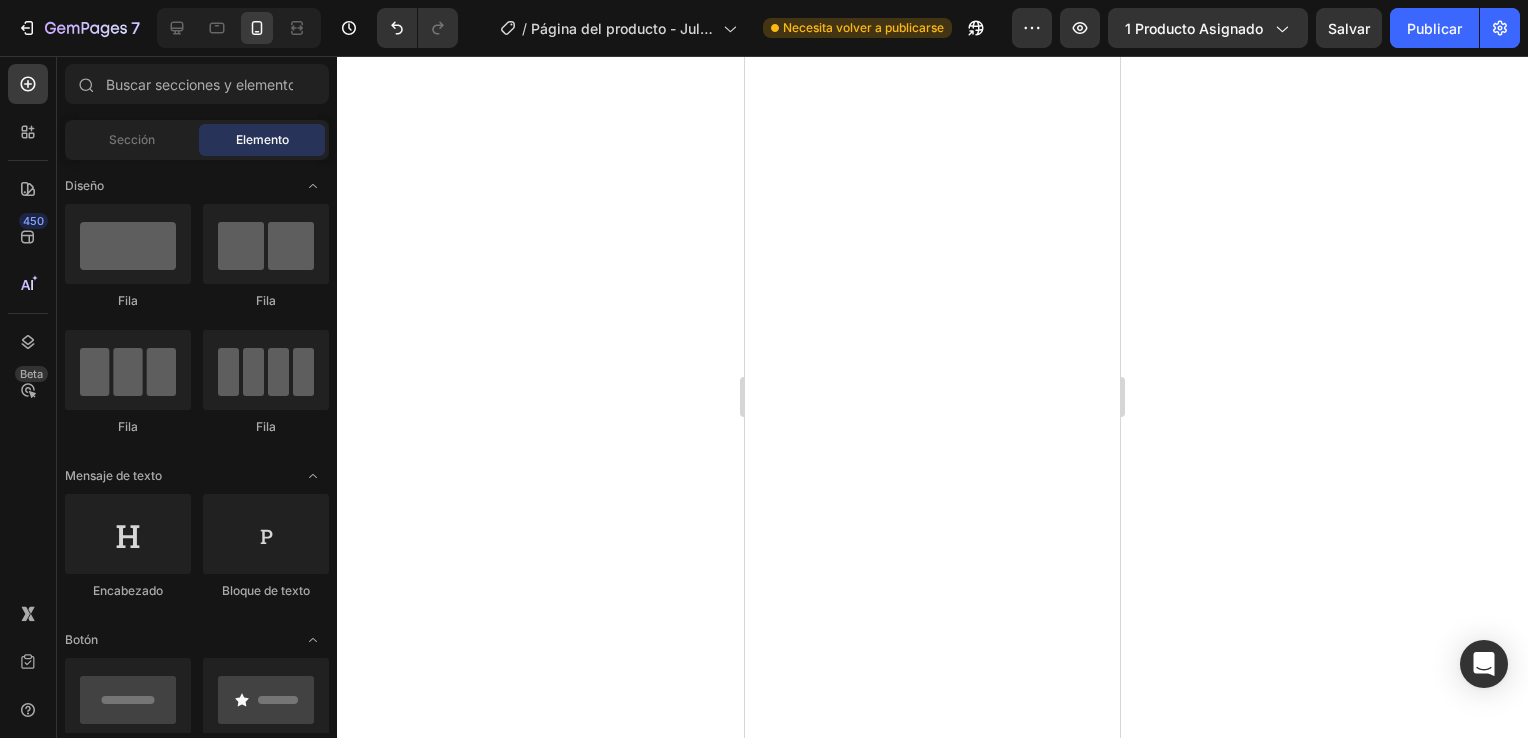 scroll, scrollTop: 677, scrollLeft: 0, axis: vertical 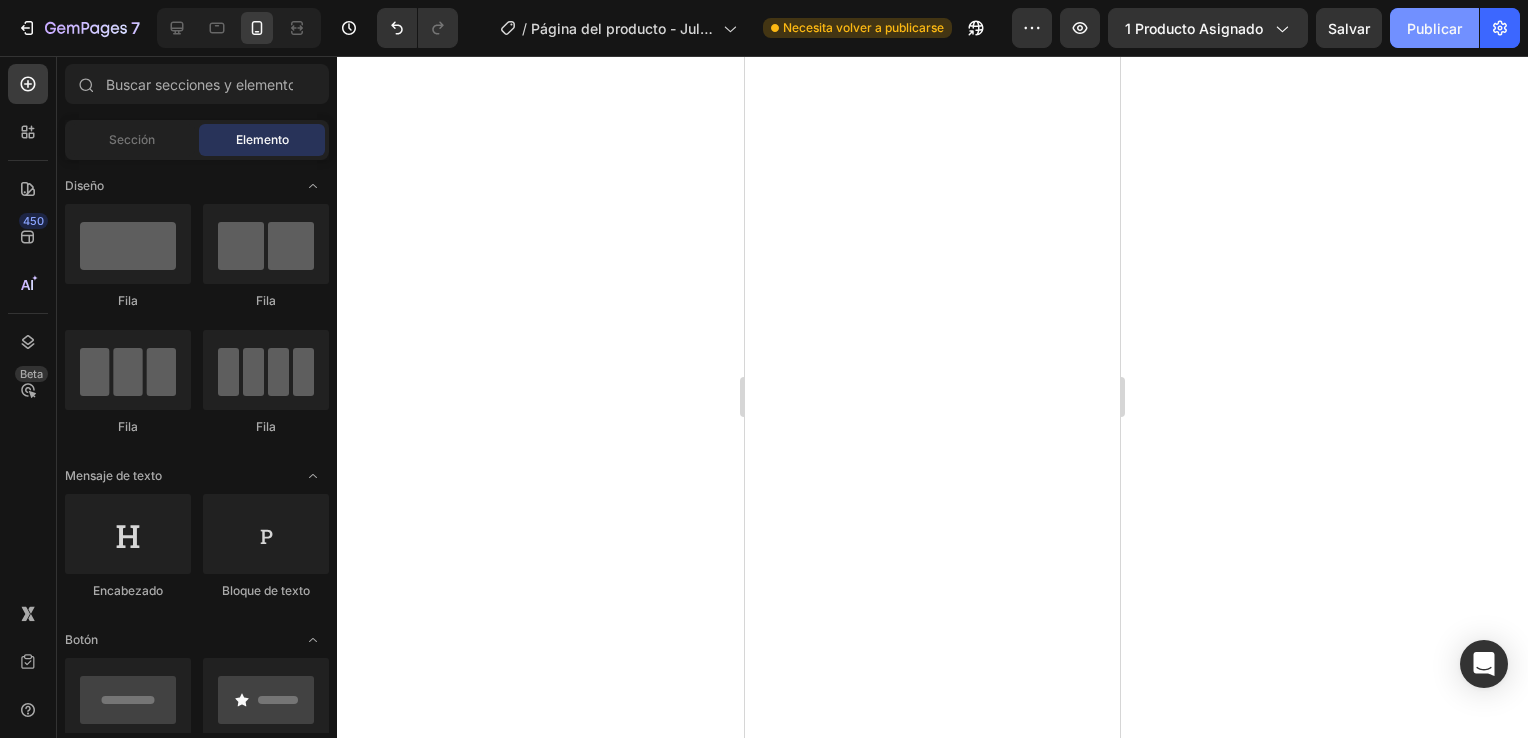 click on "Publicar" 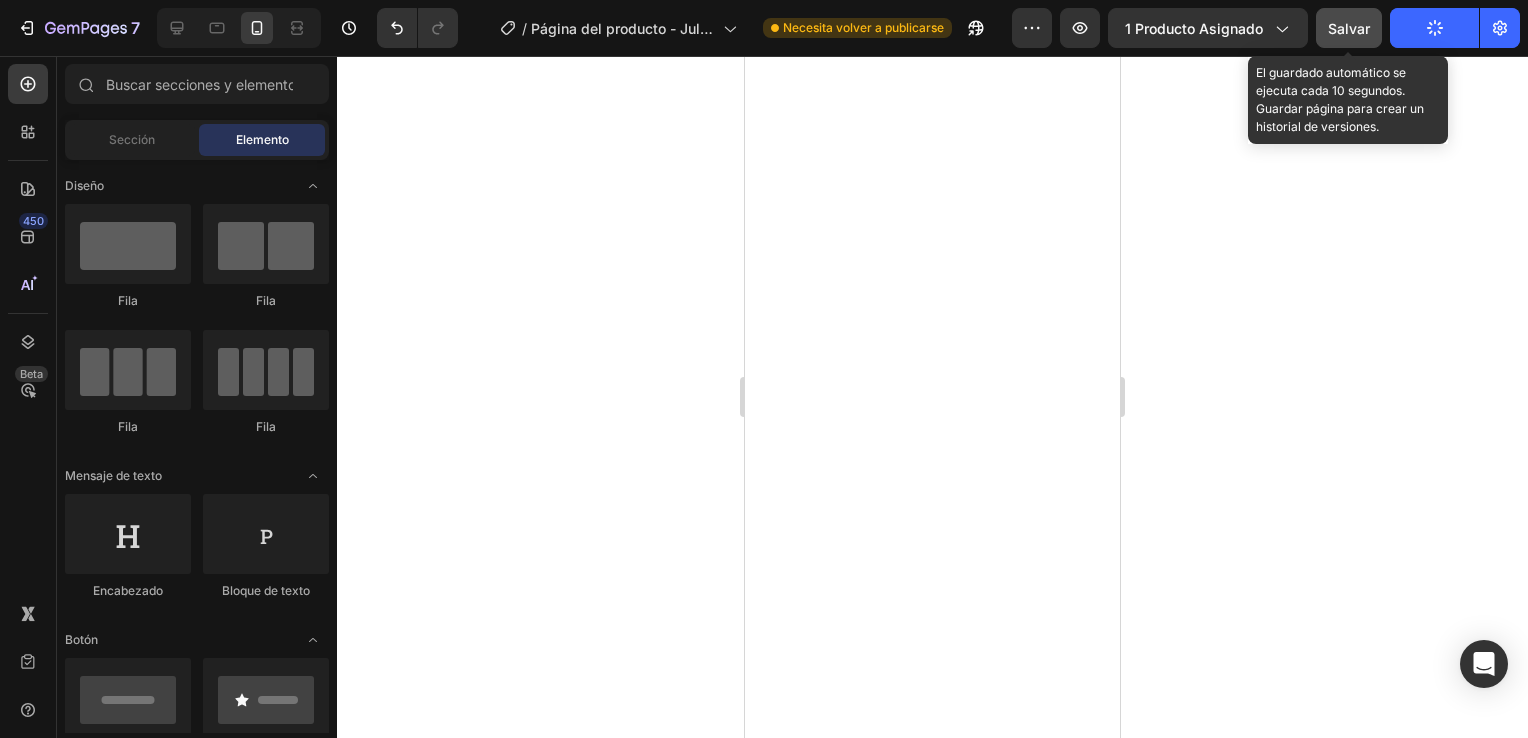 click on "Salvar" at bounding box center [1349, 28] 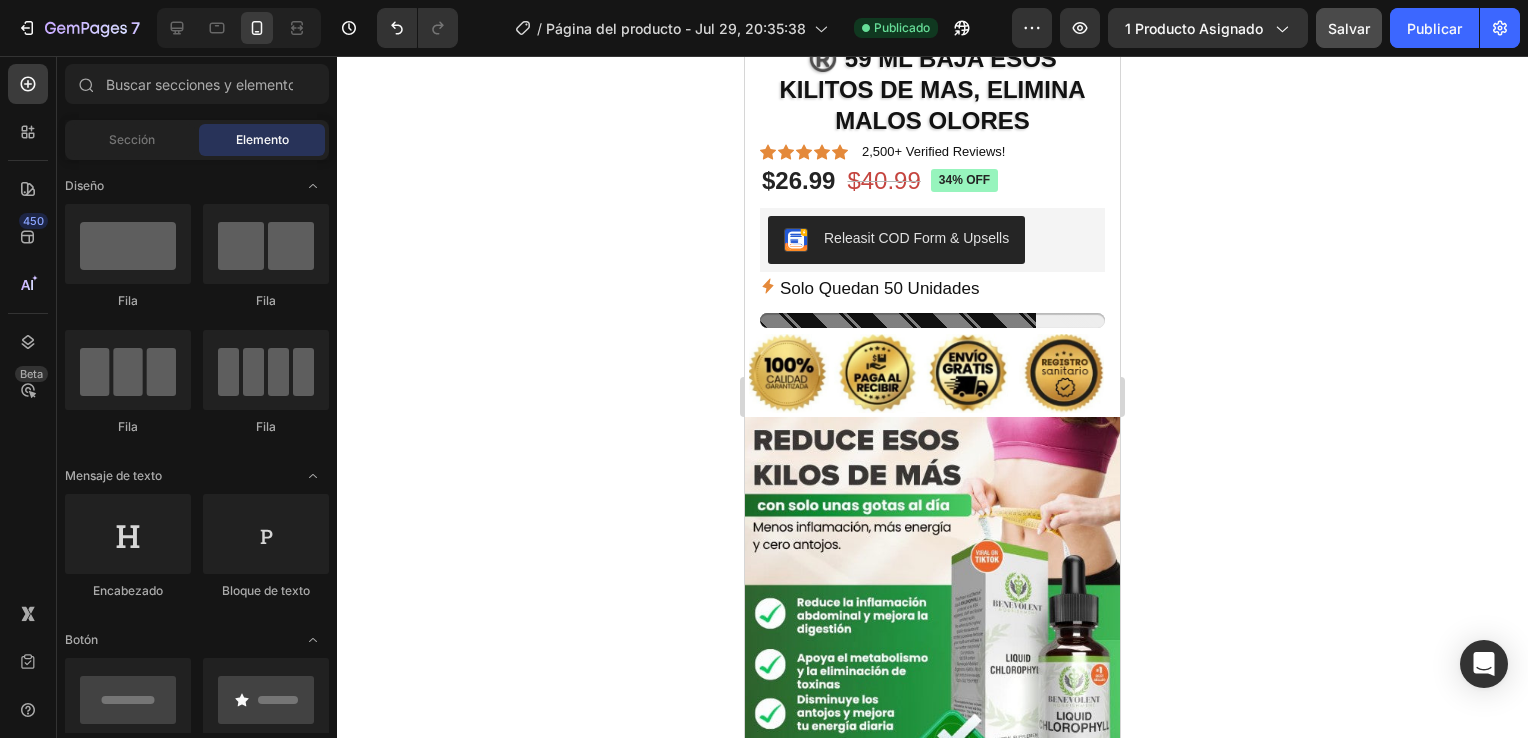 scroll, scrollTop: 177, scrollLeft: 0, axis: vertical 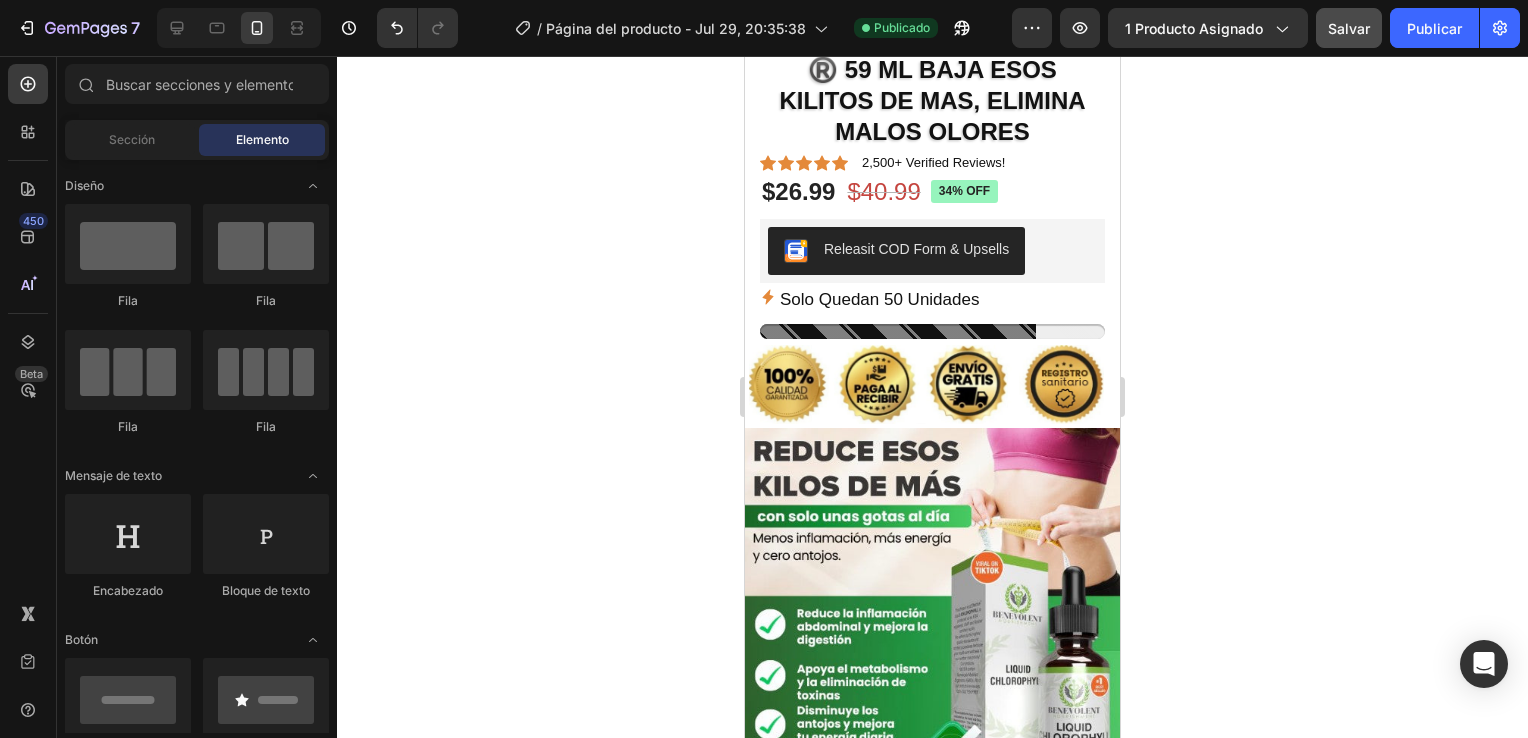 click on "7   /  Página del producto - Jul 29, 20:35:38 Publicado Preview 1 producto asignado  Salvar   Publicar  450 Beta Sections(18) Elements(84) Sección Elemento Hero Section Product Detail Brands Trusted Badges Guarantee Product Breakdown How to use Testimonials Compare Bundle FAQs Social Proof Brand Story Product List Collection Blog List Contact Sticky Add to Cart Custom Footer Browse Library 450 Diseño
Fila
Fila
Fila
Fila Mensaje de texto
Encabezado
Bloque de texto Botón
Botón
Botón Medio
Imagen" at bounding box center [764, 0] 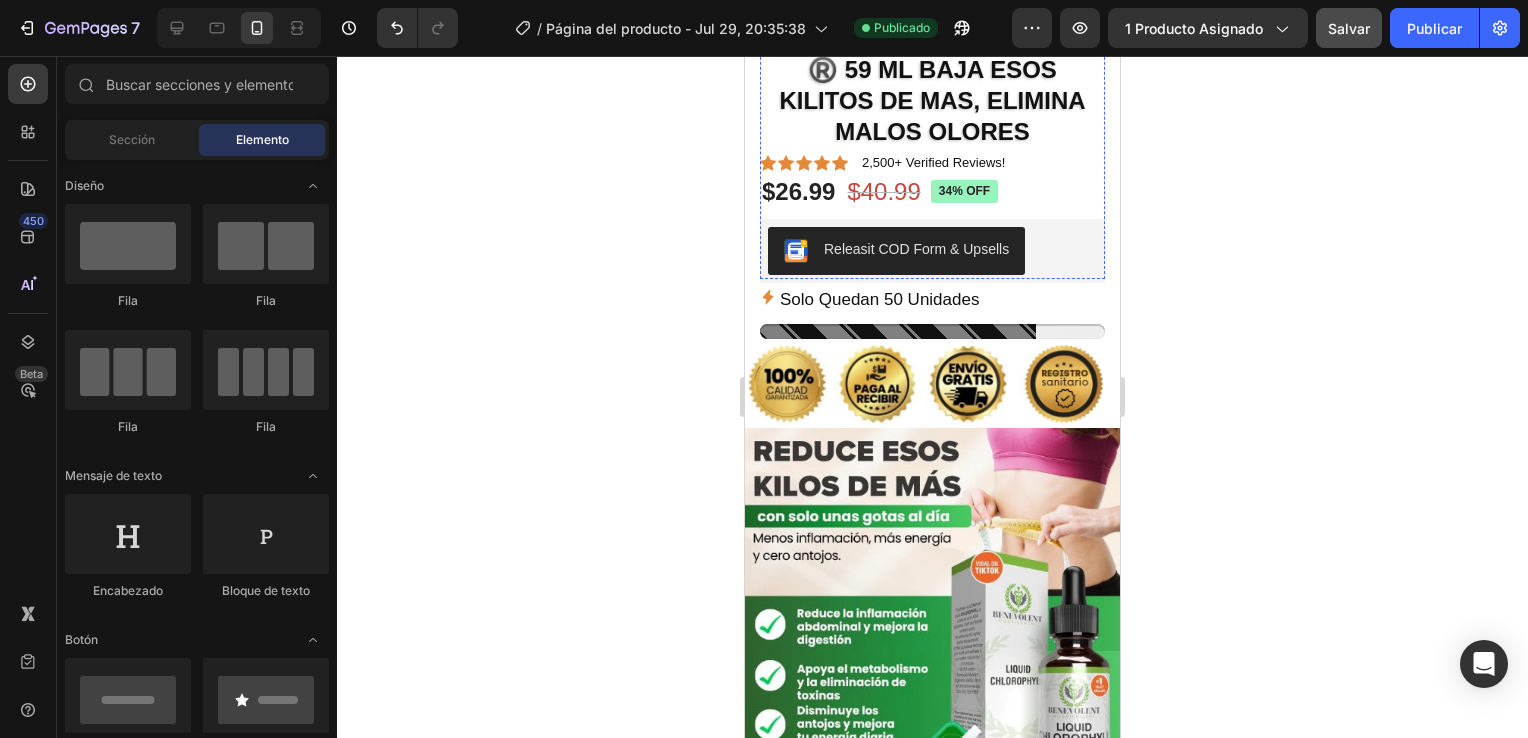 click at bounding box center [932, 7] 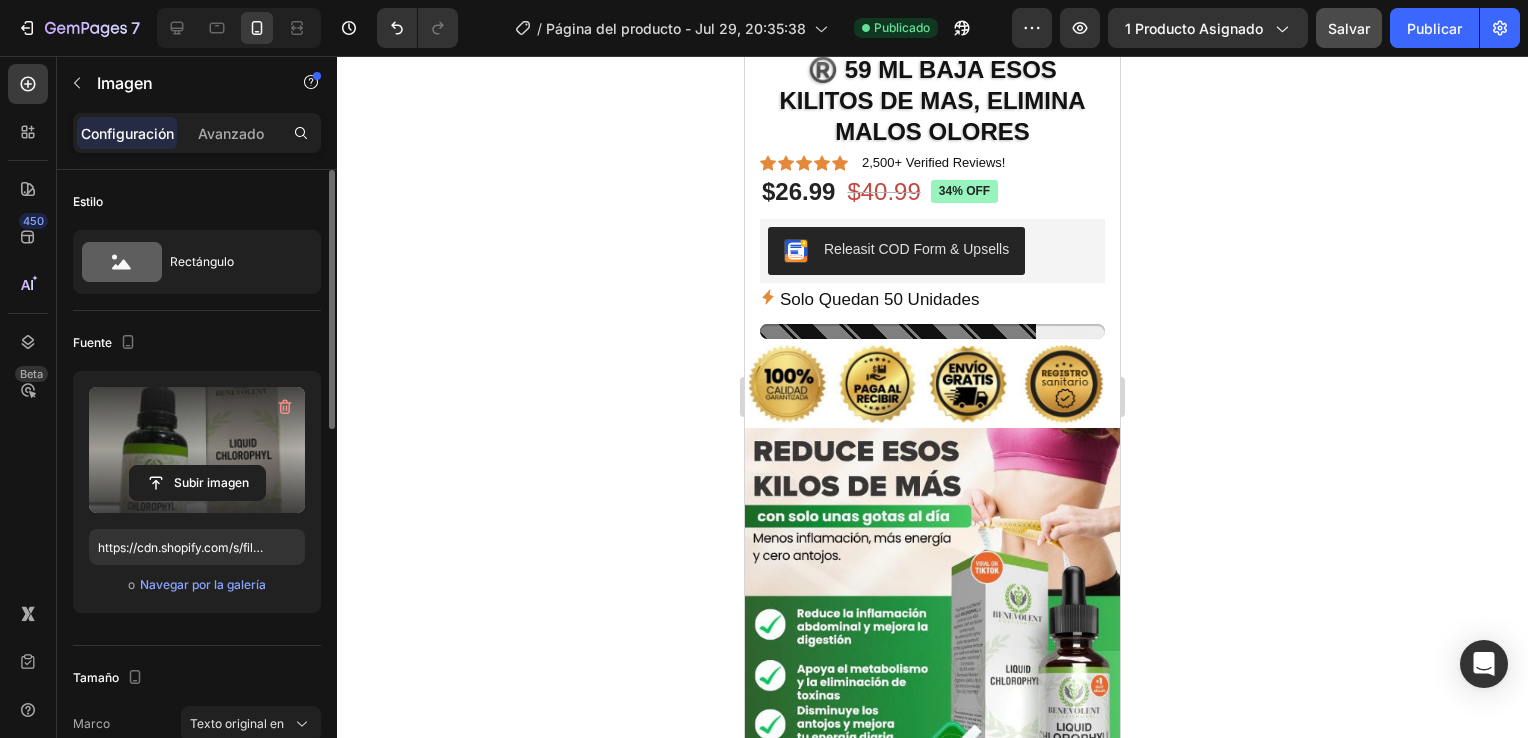 click at bounding box center (197, 450) 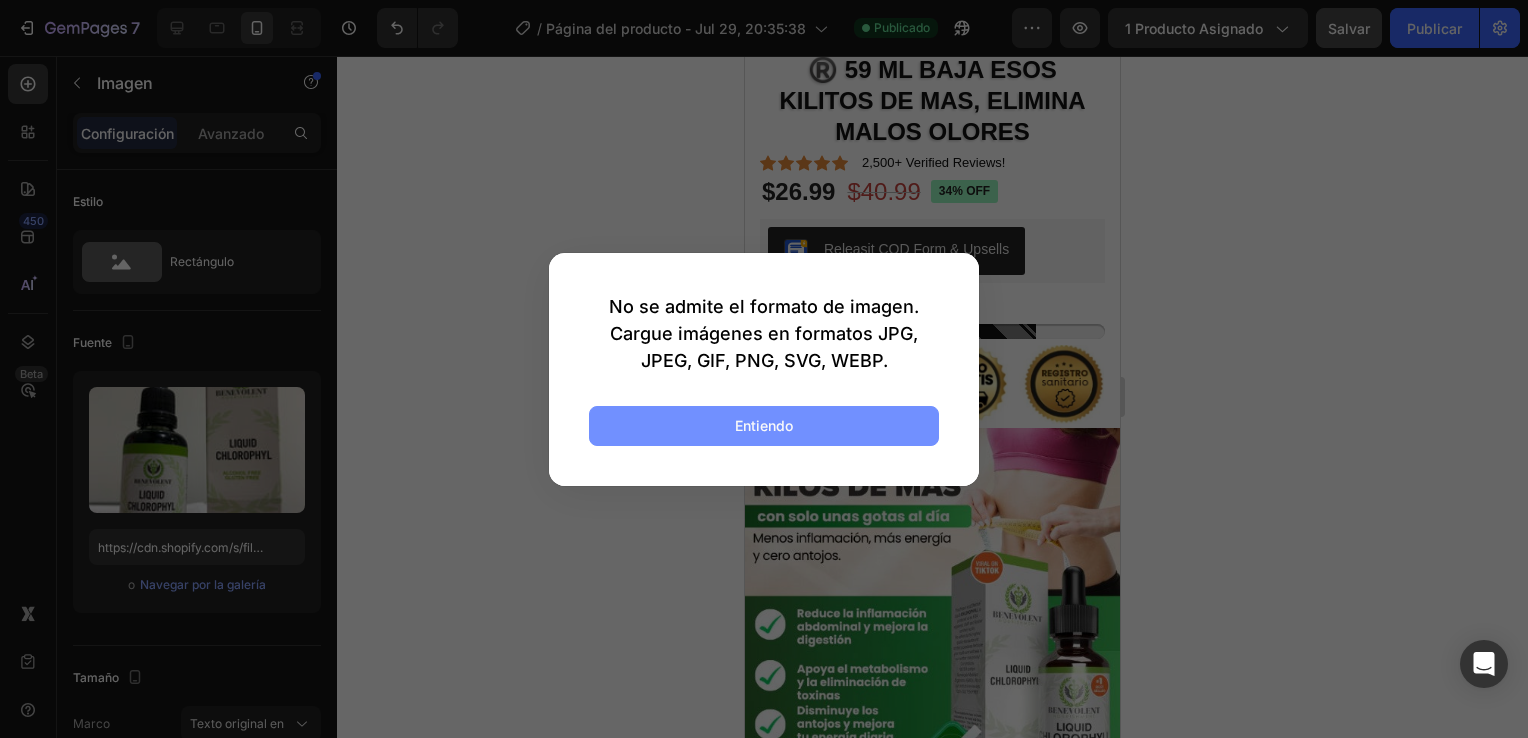 click on "Entiendo" 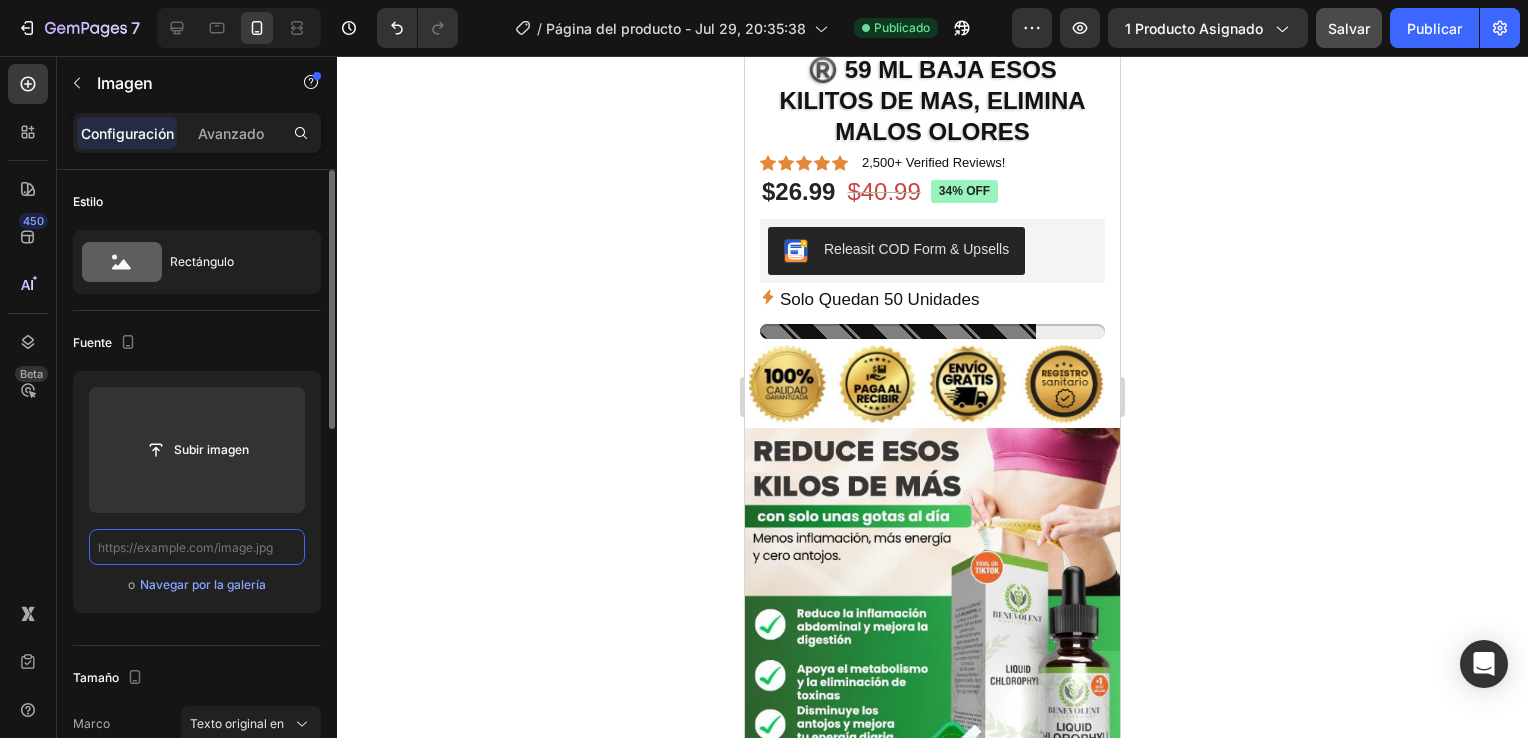 scroll, scrollTop: 0, scrollLeft: 0, axis: both 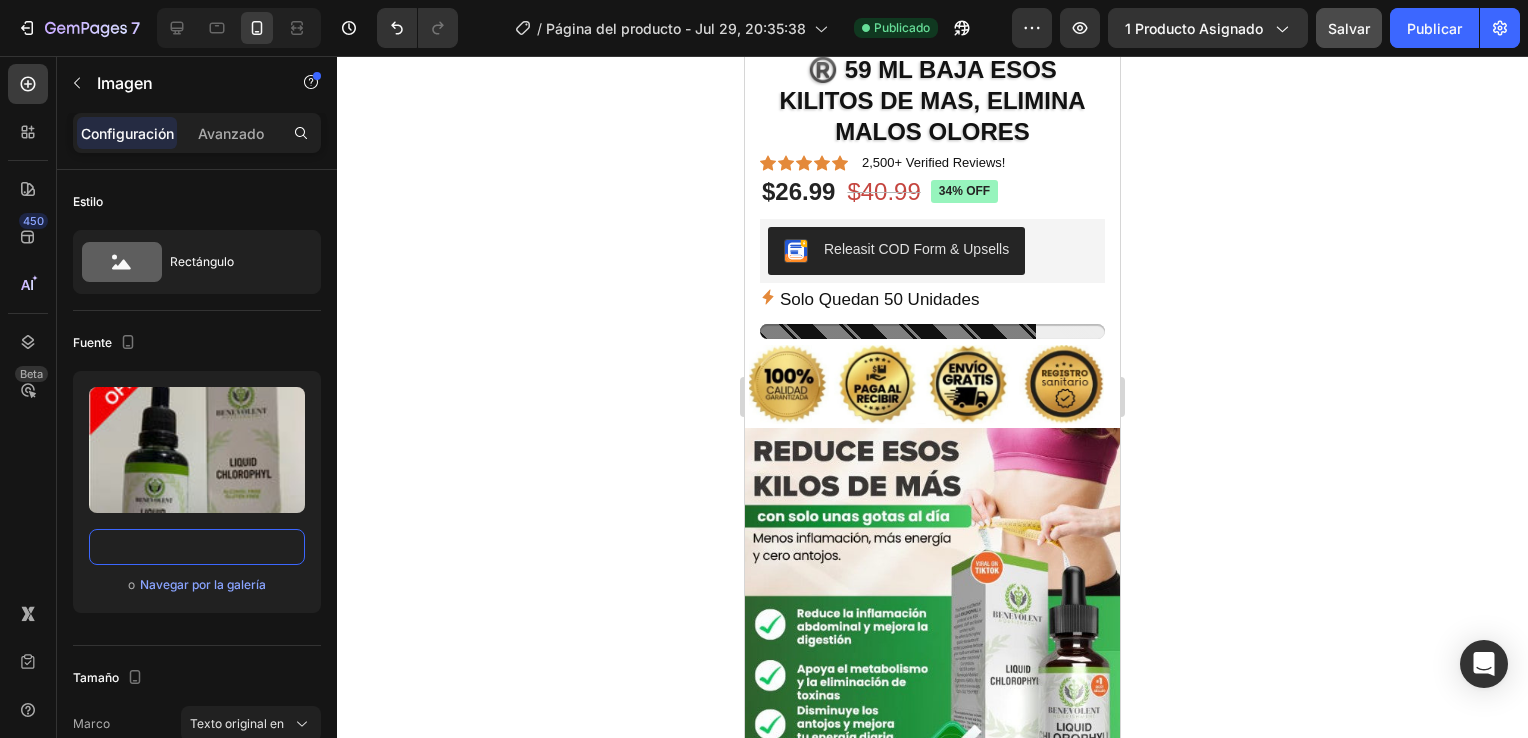 type on "https://cdn.shopify.com/s/files/1/0915/2548/0766/files/Captura_de_pantalla_2025-08-02_214341.avif?v=1754164020" 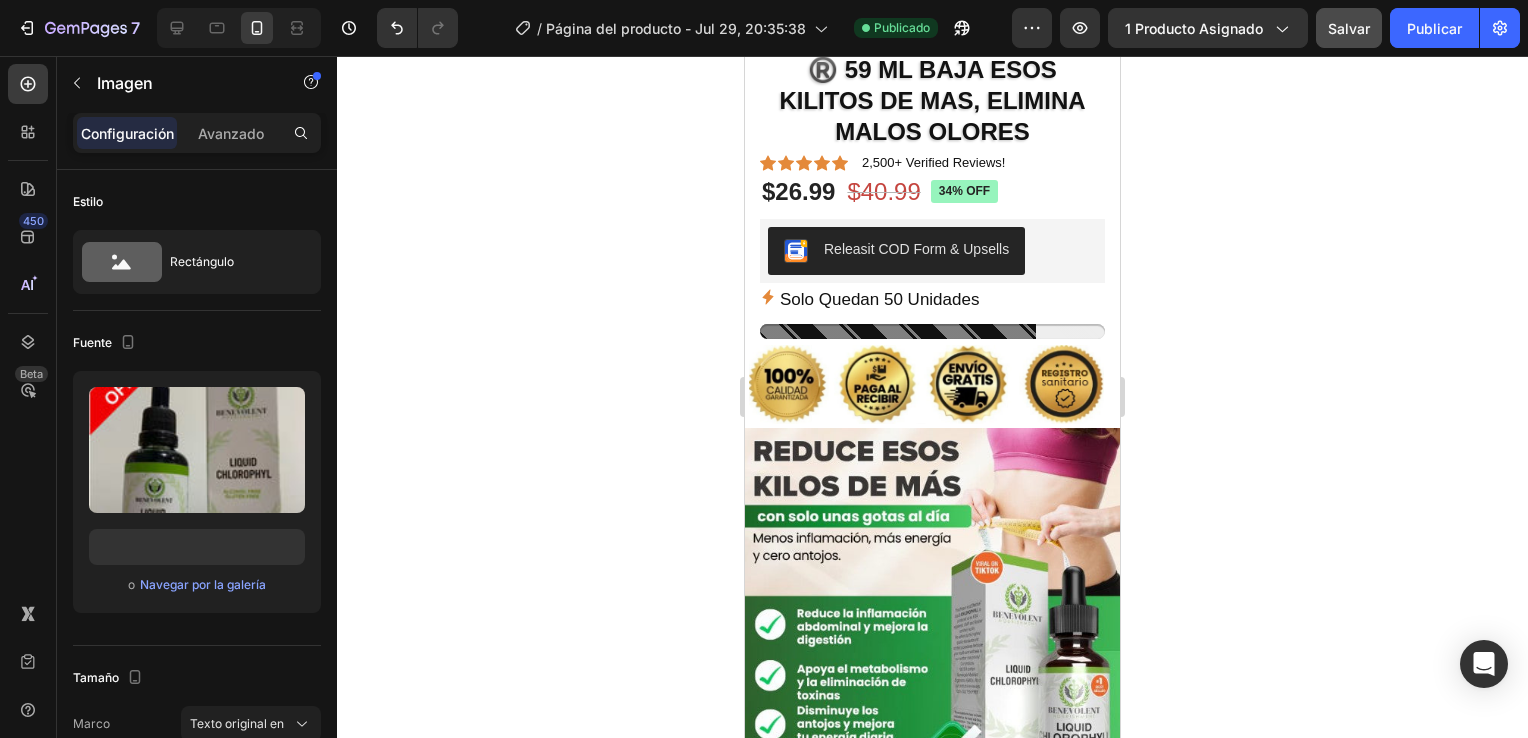 click 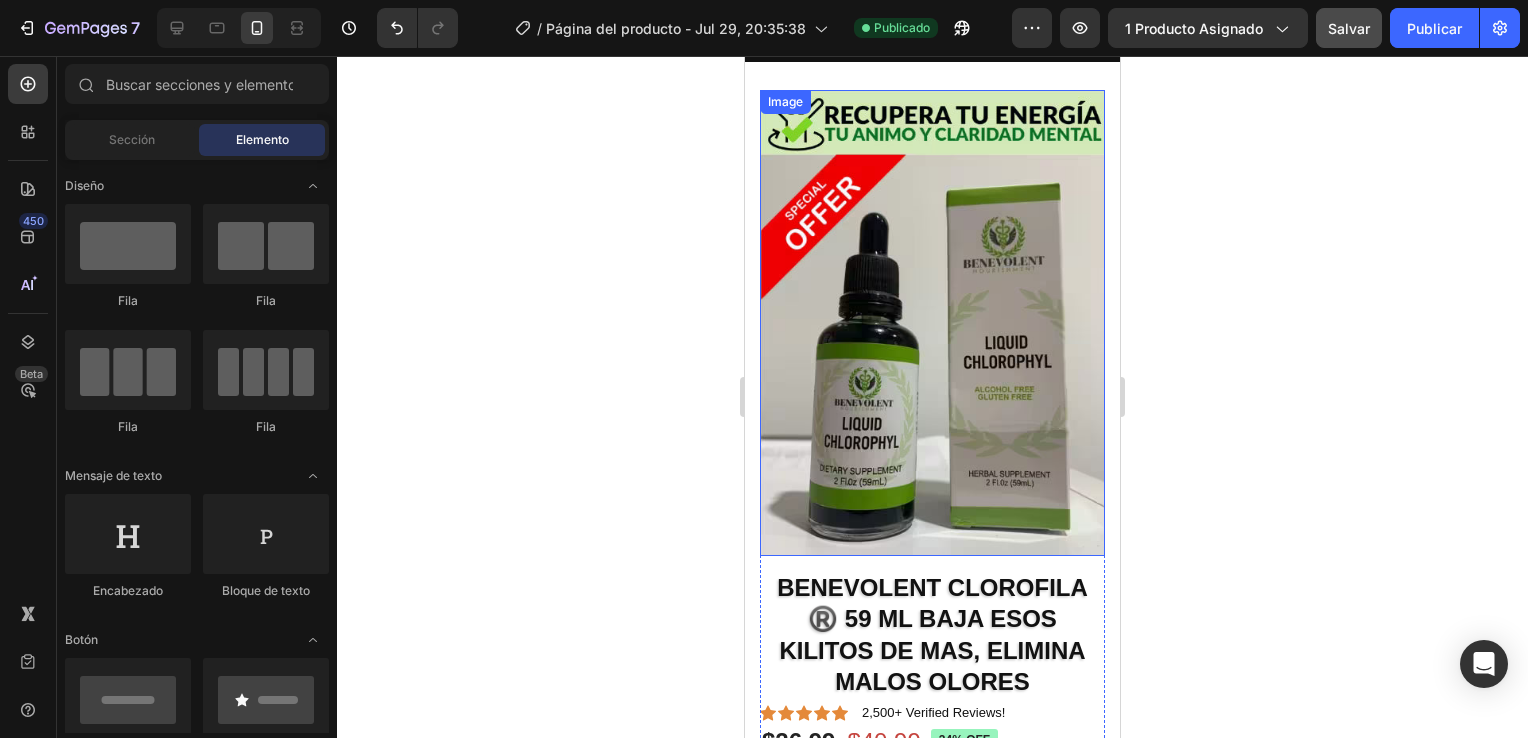 scroll, scrollTop: 0, scrollLeft: 0, axis: both 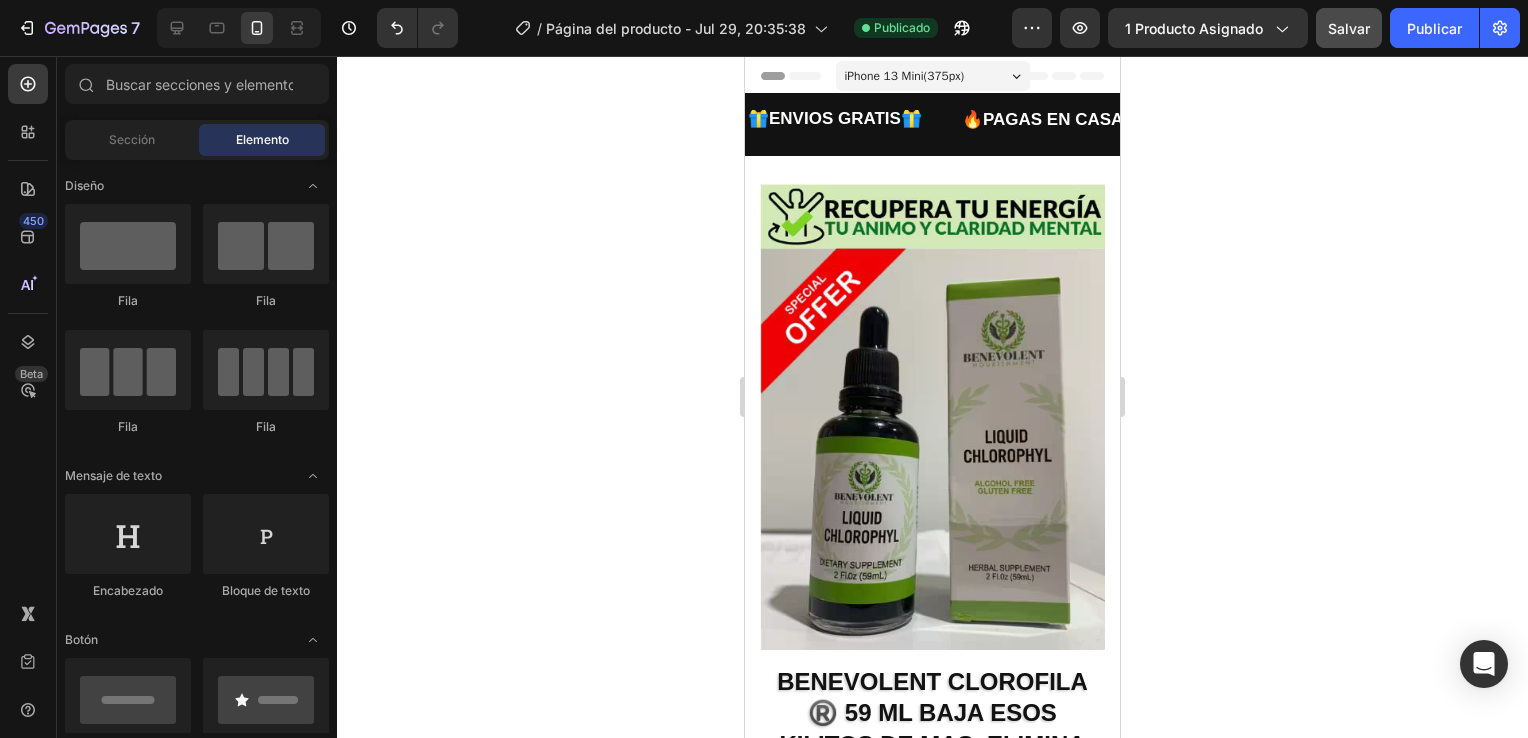 click 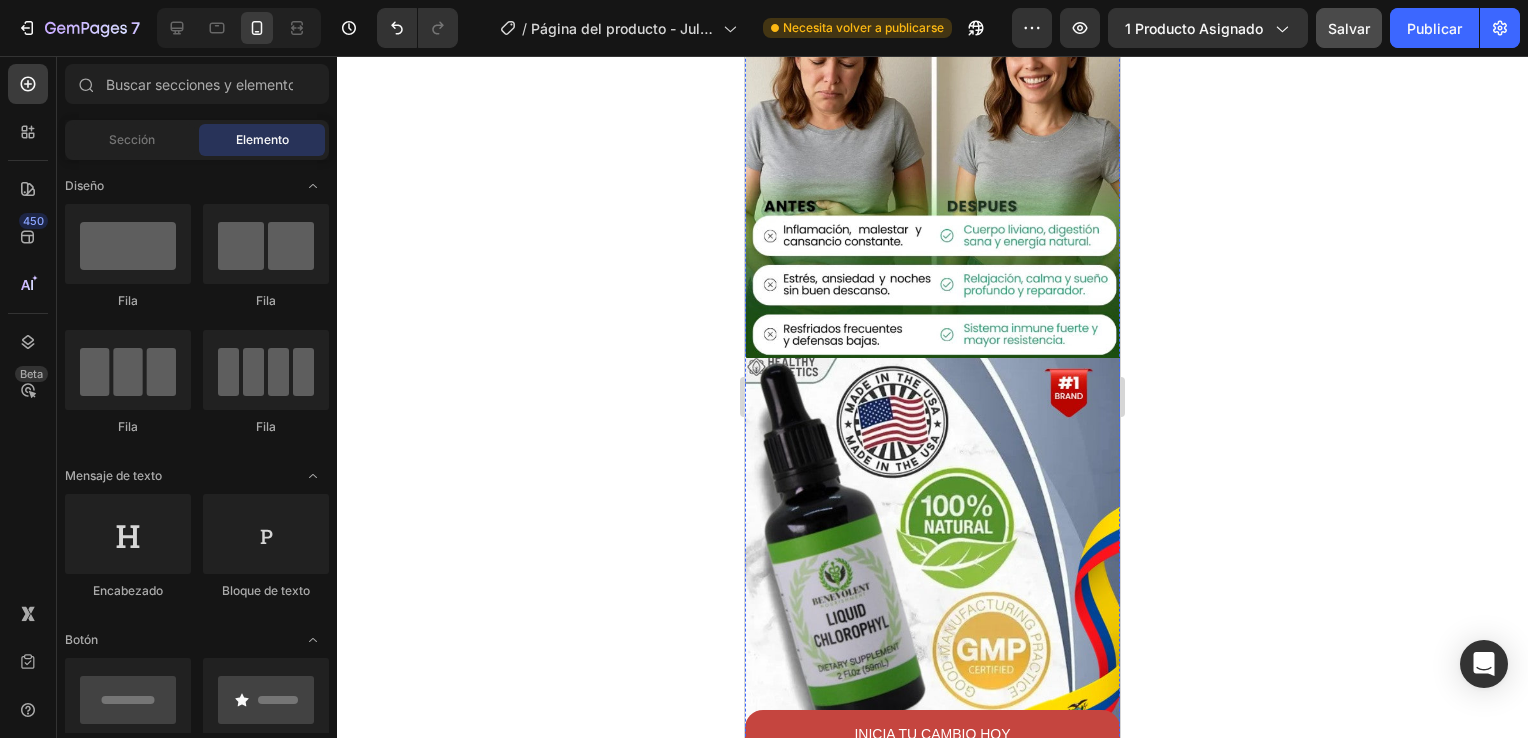 scroll, scrollTop: 2560, scrollLeft: 0, axis: vertical 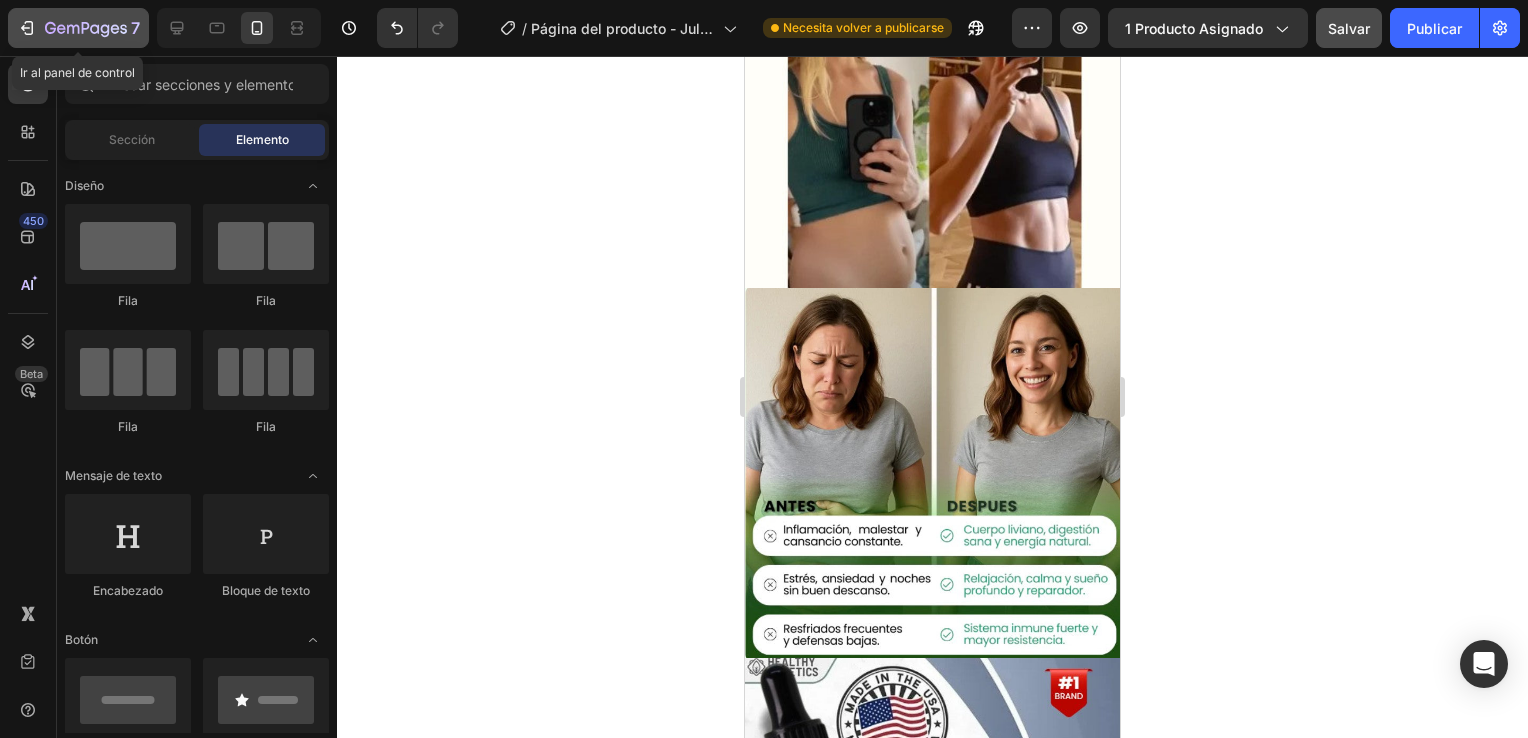 click on "7" at bounding box center (78, 28) 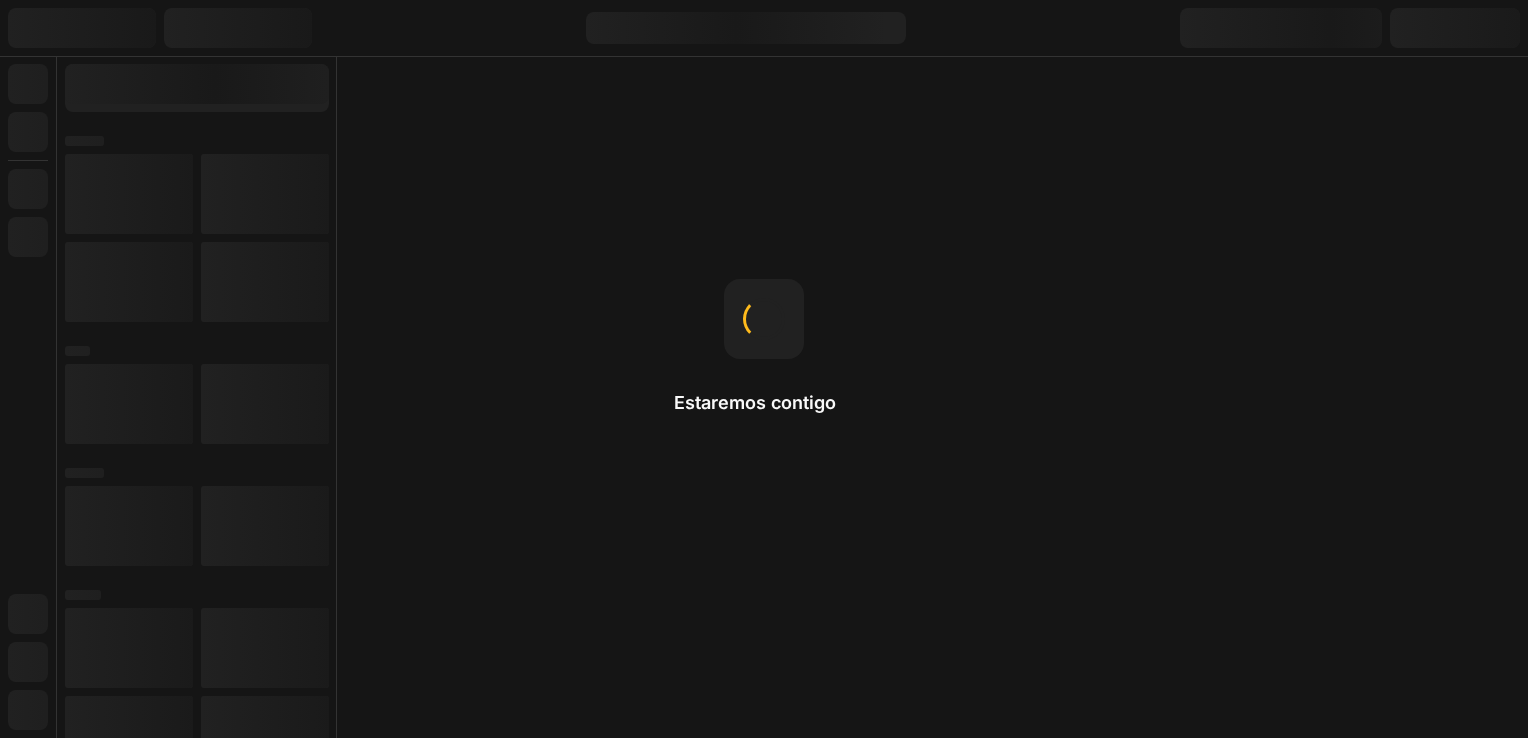 scroll, scrollTop: 0, scrollLeft: 0, axis: both 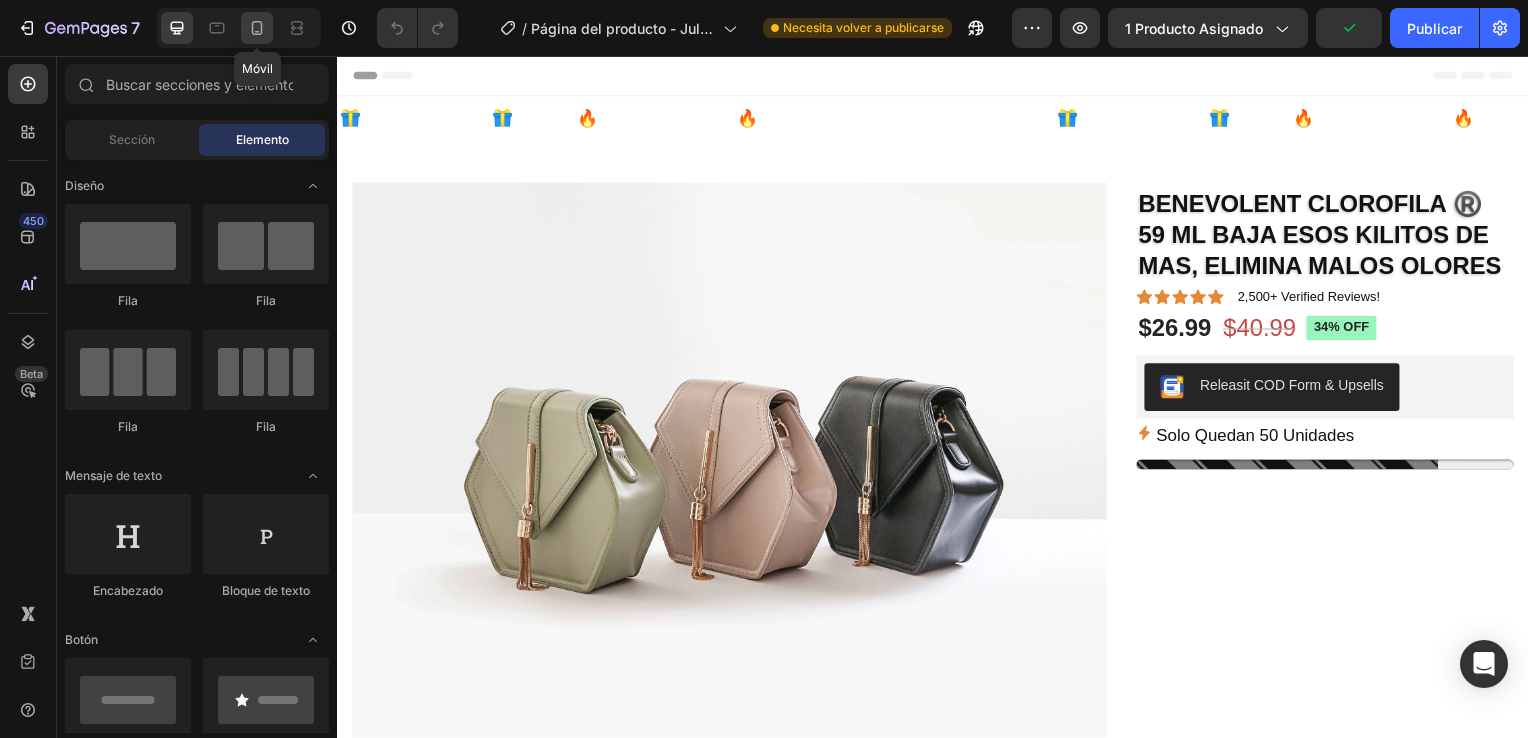 click 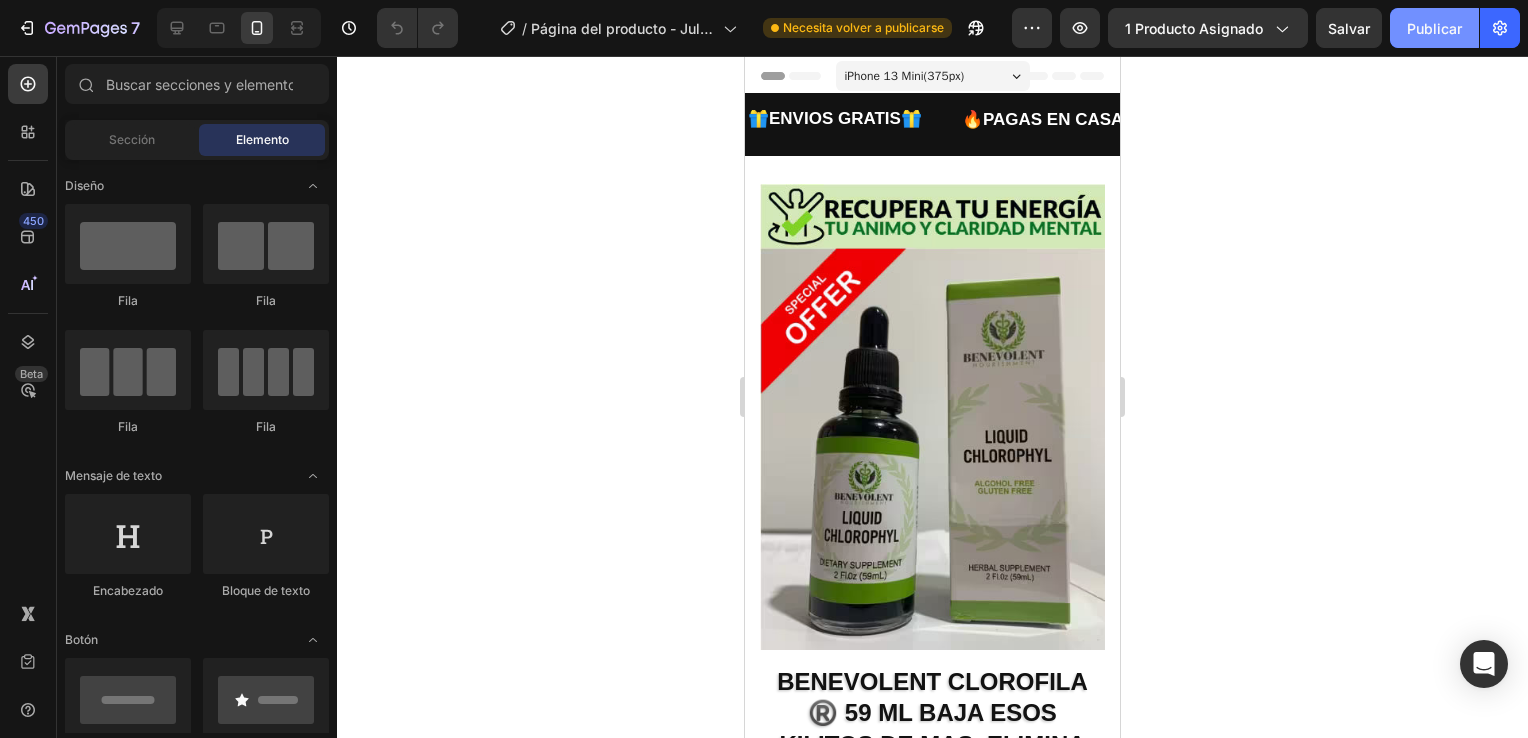 click on "Publicar" 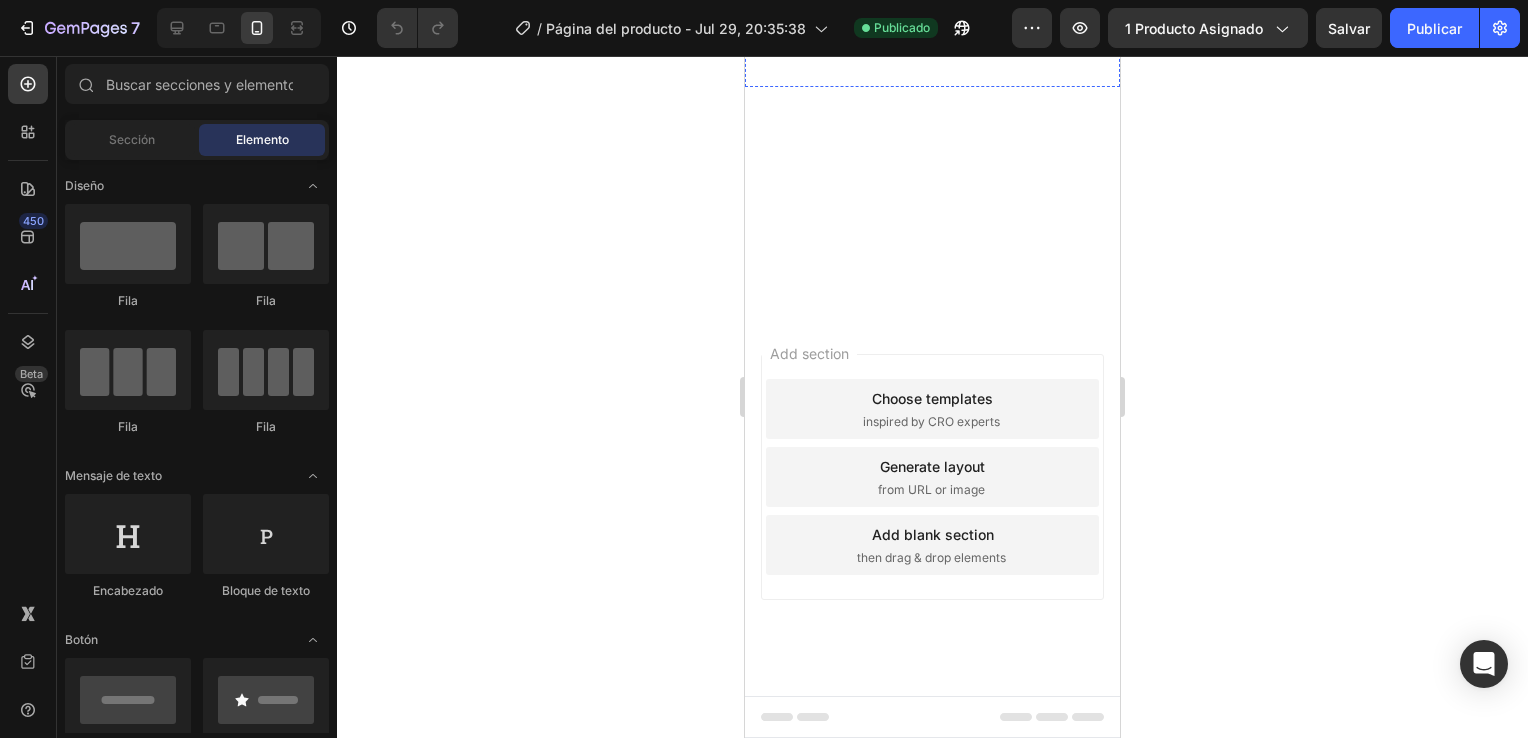 scroll, scrollTop: 1460, scrollLeft: 0, axis: vertical 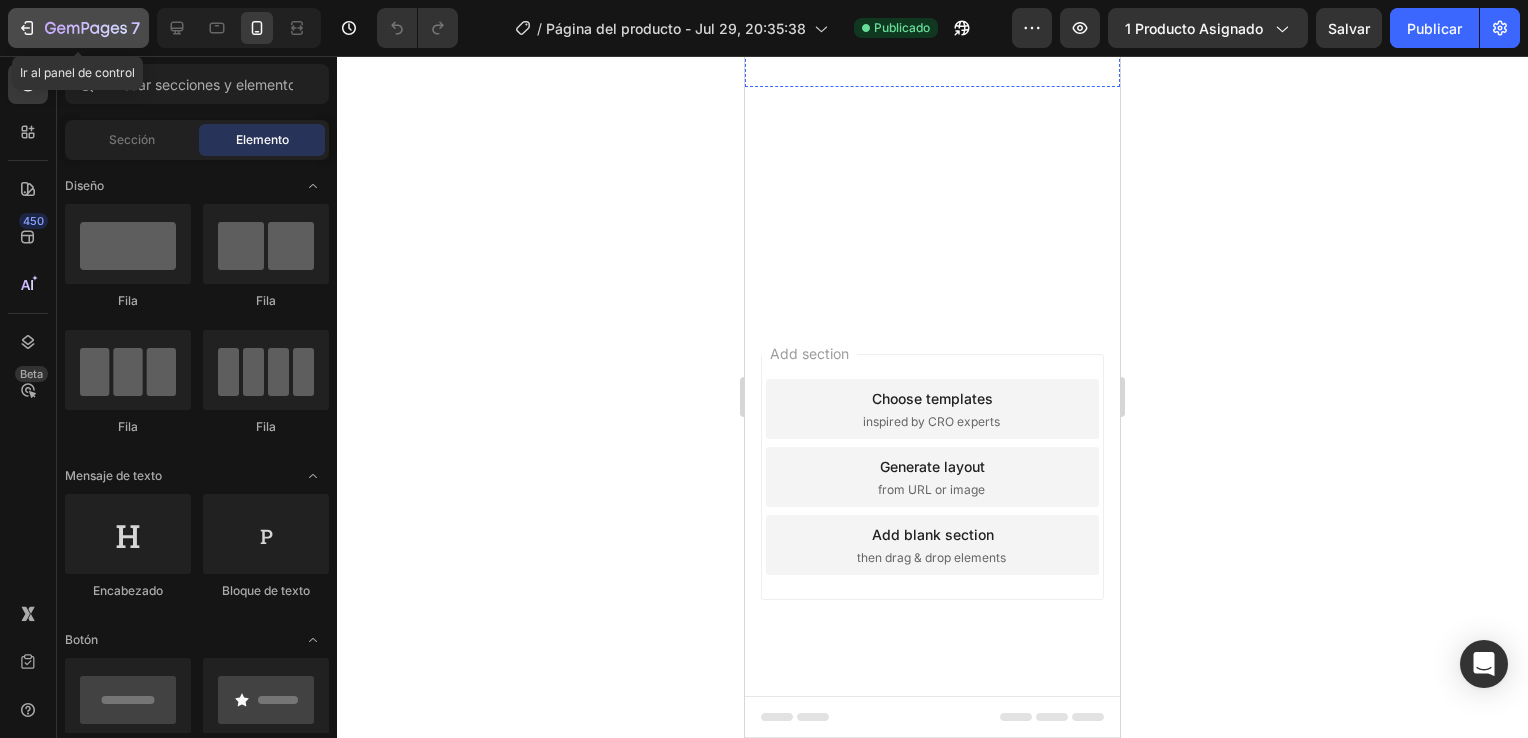 click on "7" at bounding box center [78, 28] 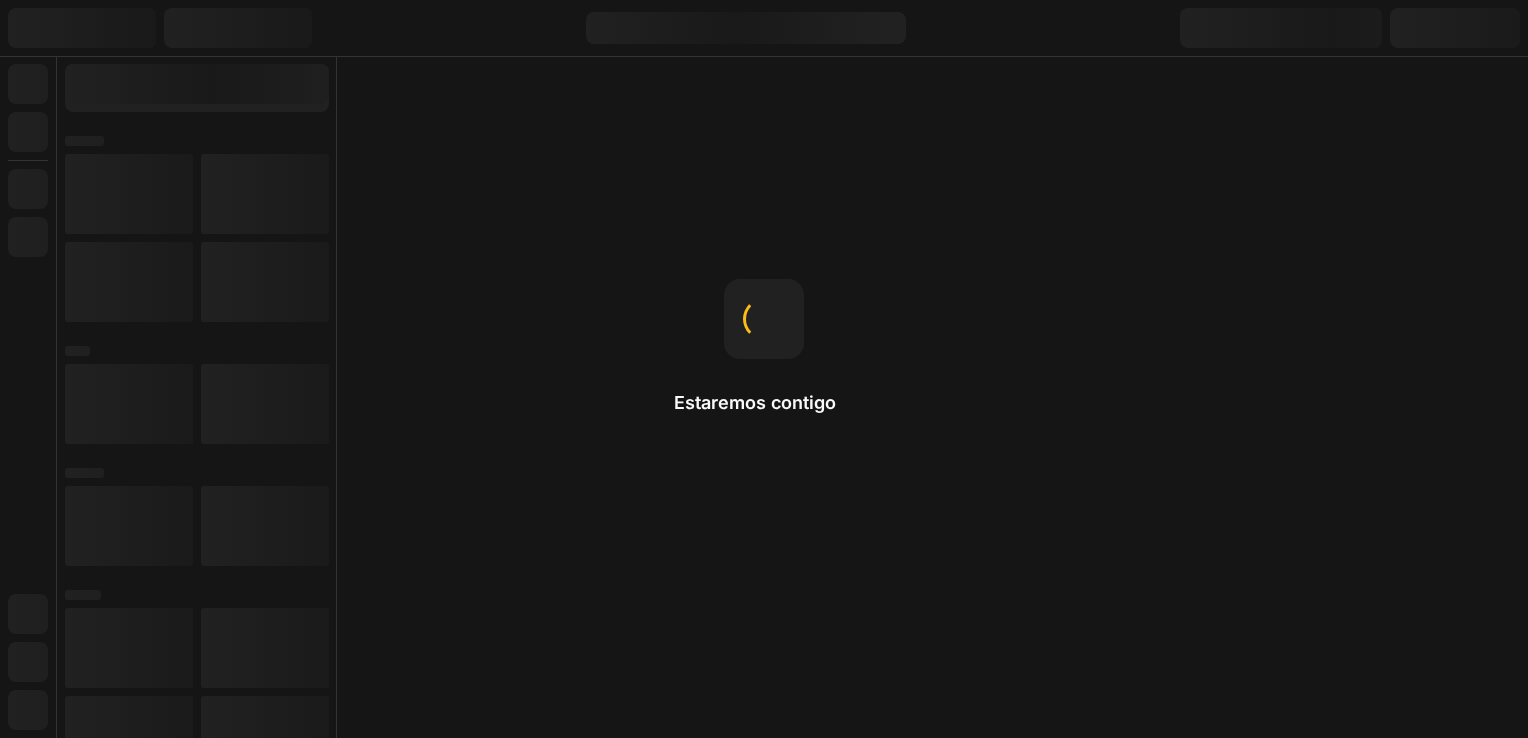 scroll, scrollTop: 0, scrollLeft: 0, axis: both 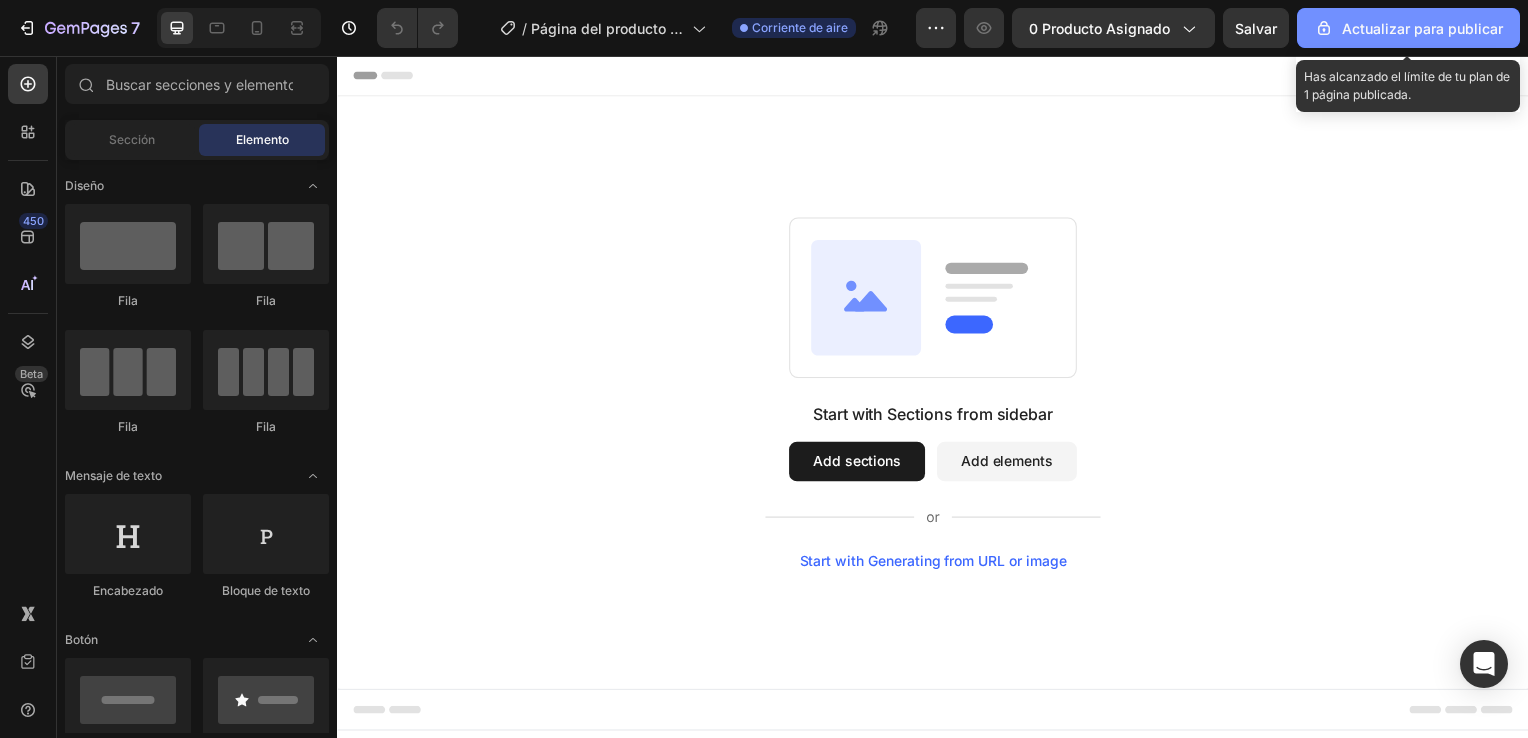 click on "Actualizar para publicar" 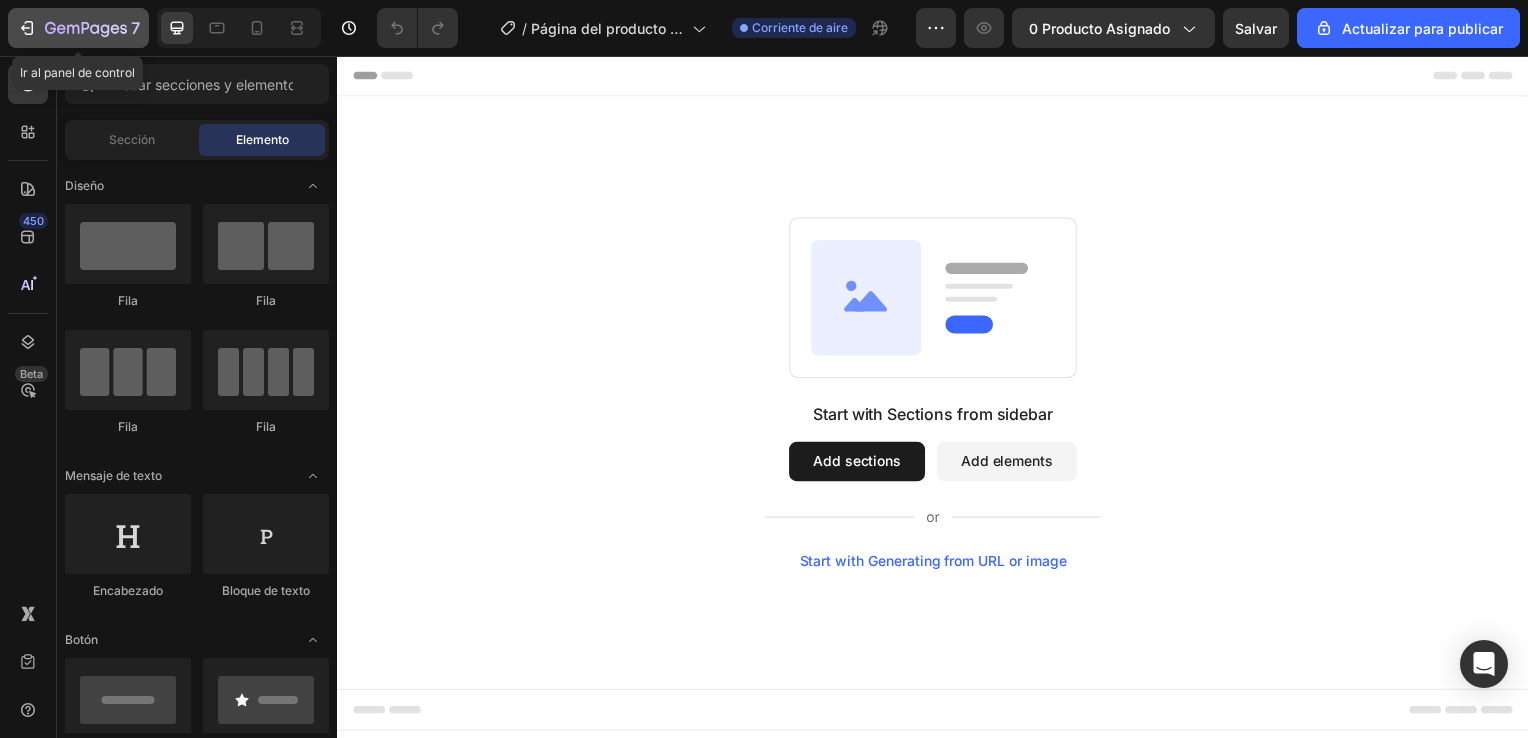 click 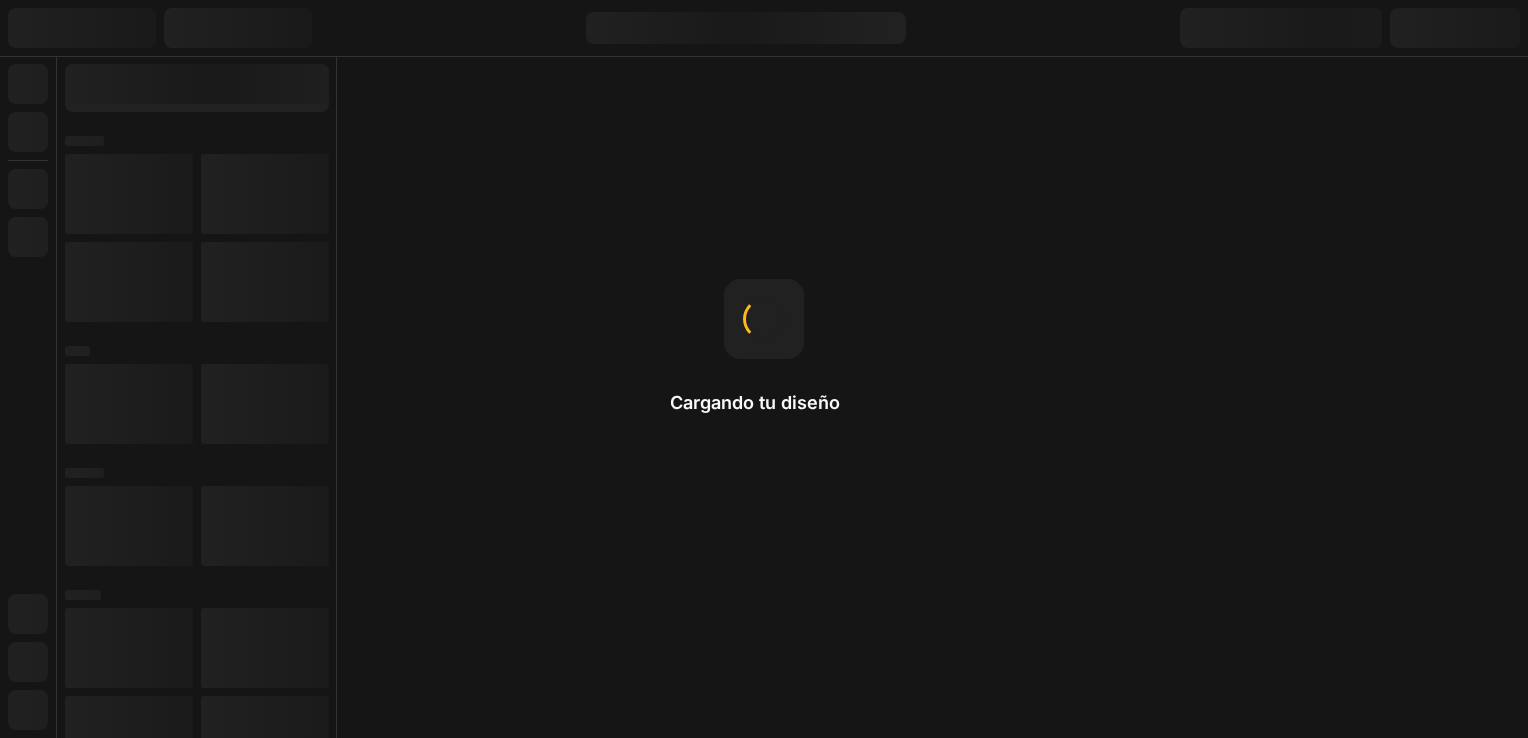 scroll, scrollTop: 0, scrollLeft: 0, axis: both 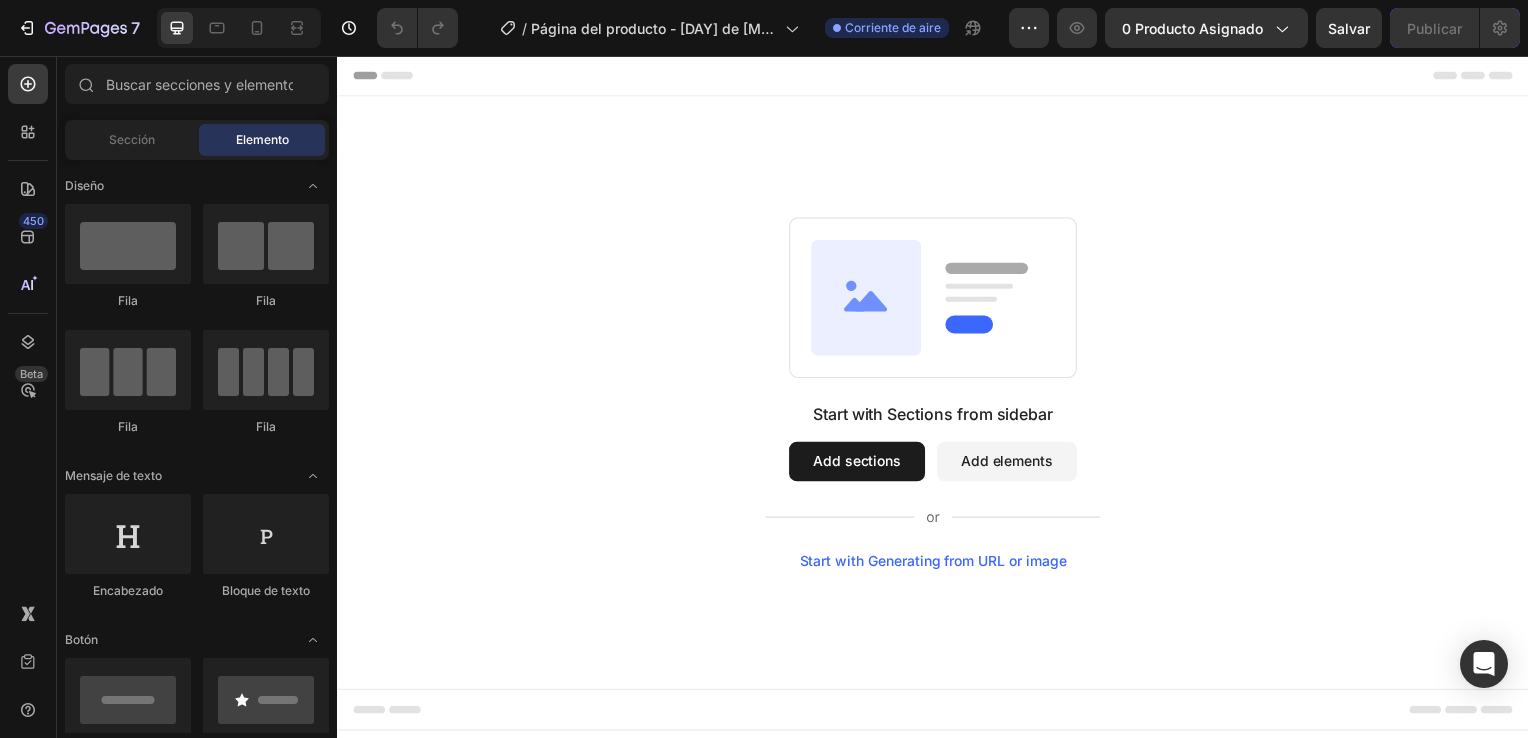 click on "Add sections" at bounding box center (860, 465) 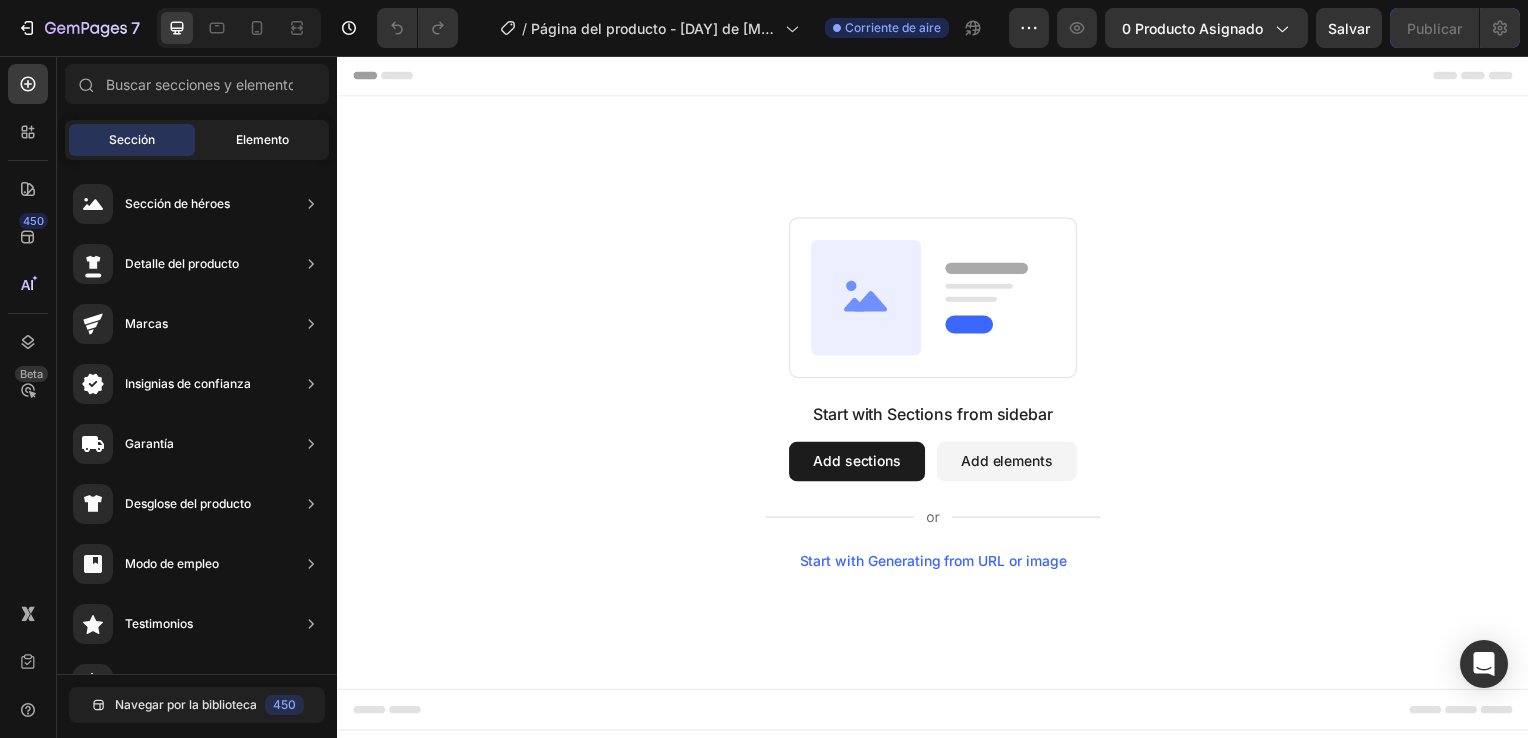 click on "Elemento" at bounding box center [262, 140] 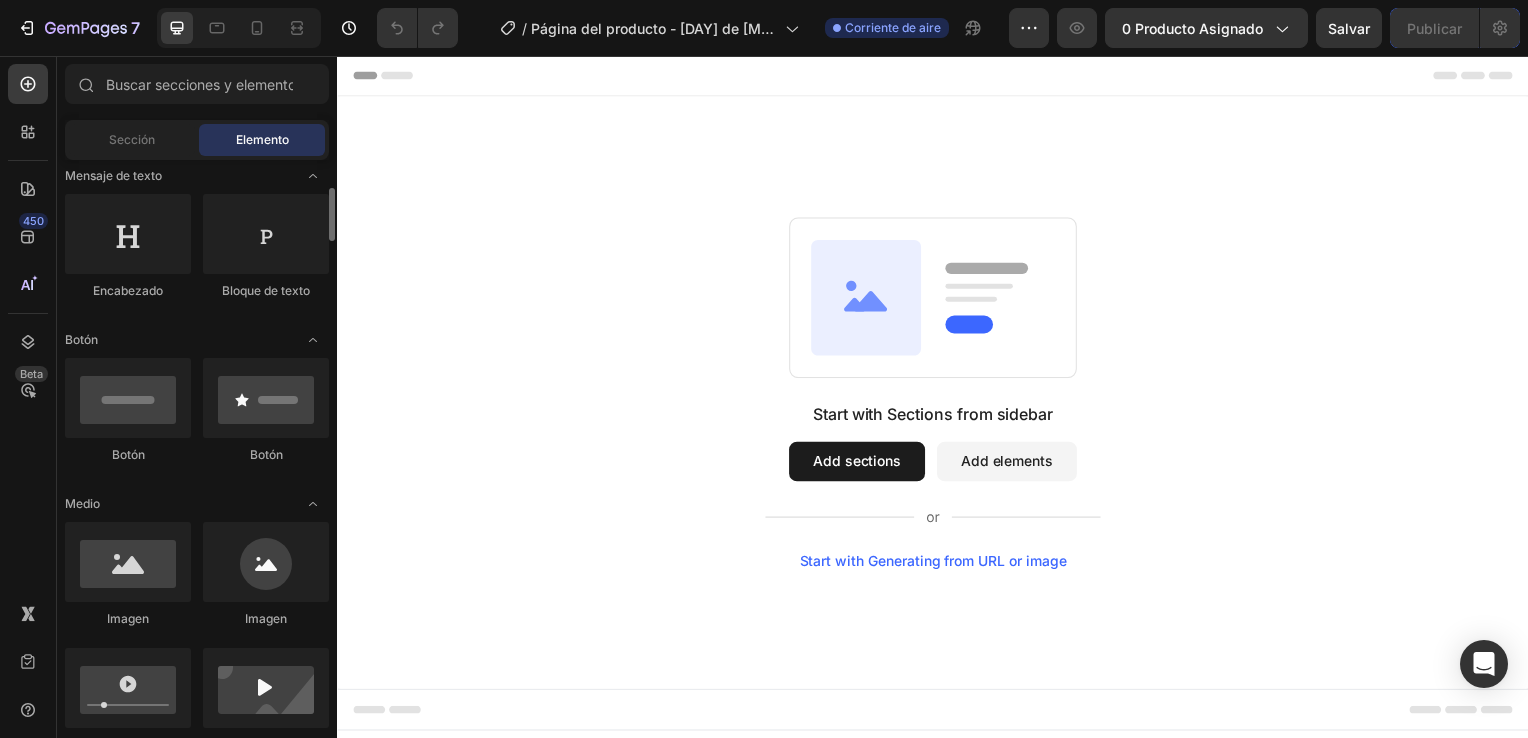 scroll, scrollTop: 400, scrollLeft: 0, axis: vertical 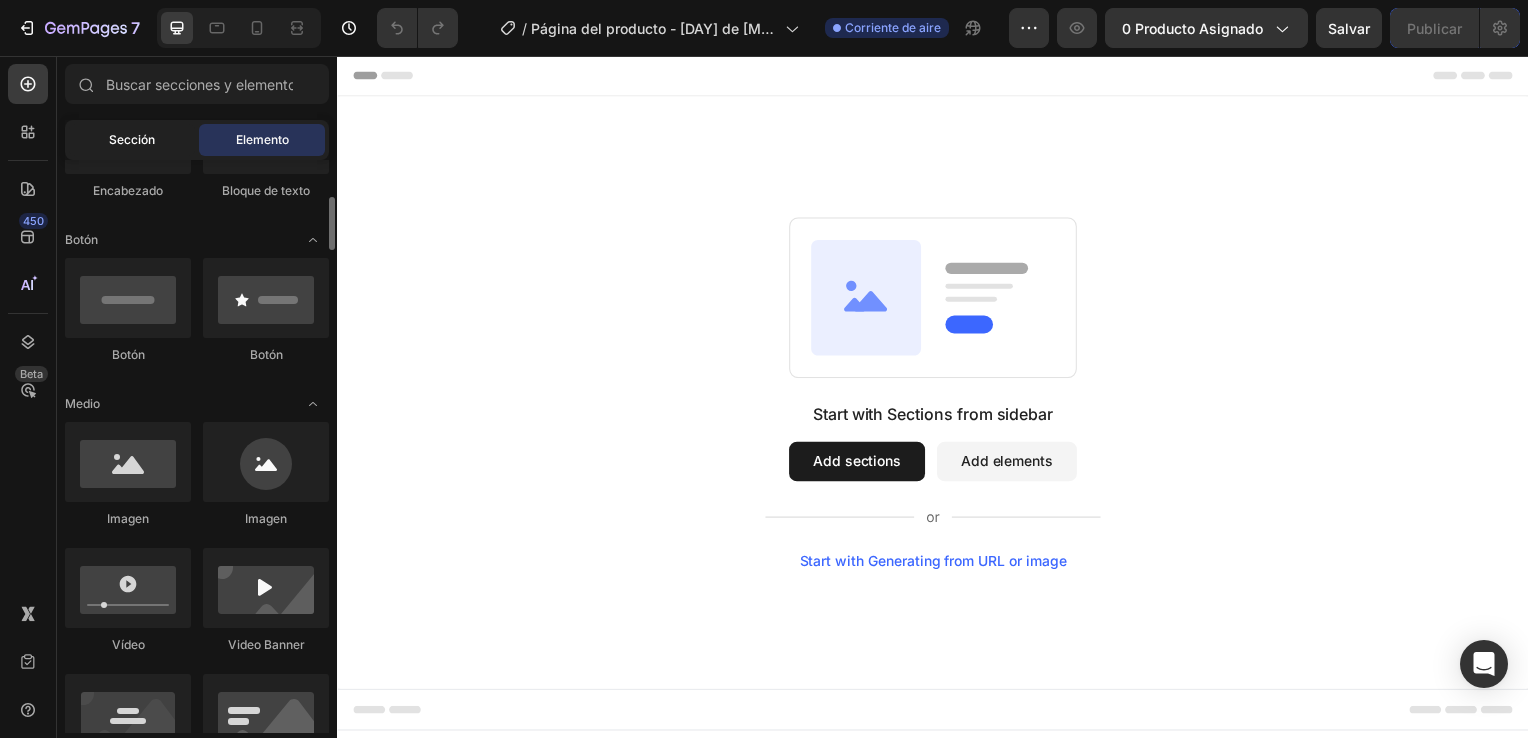 click on "Sección" 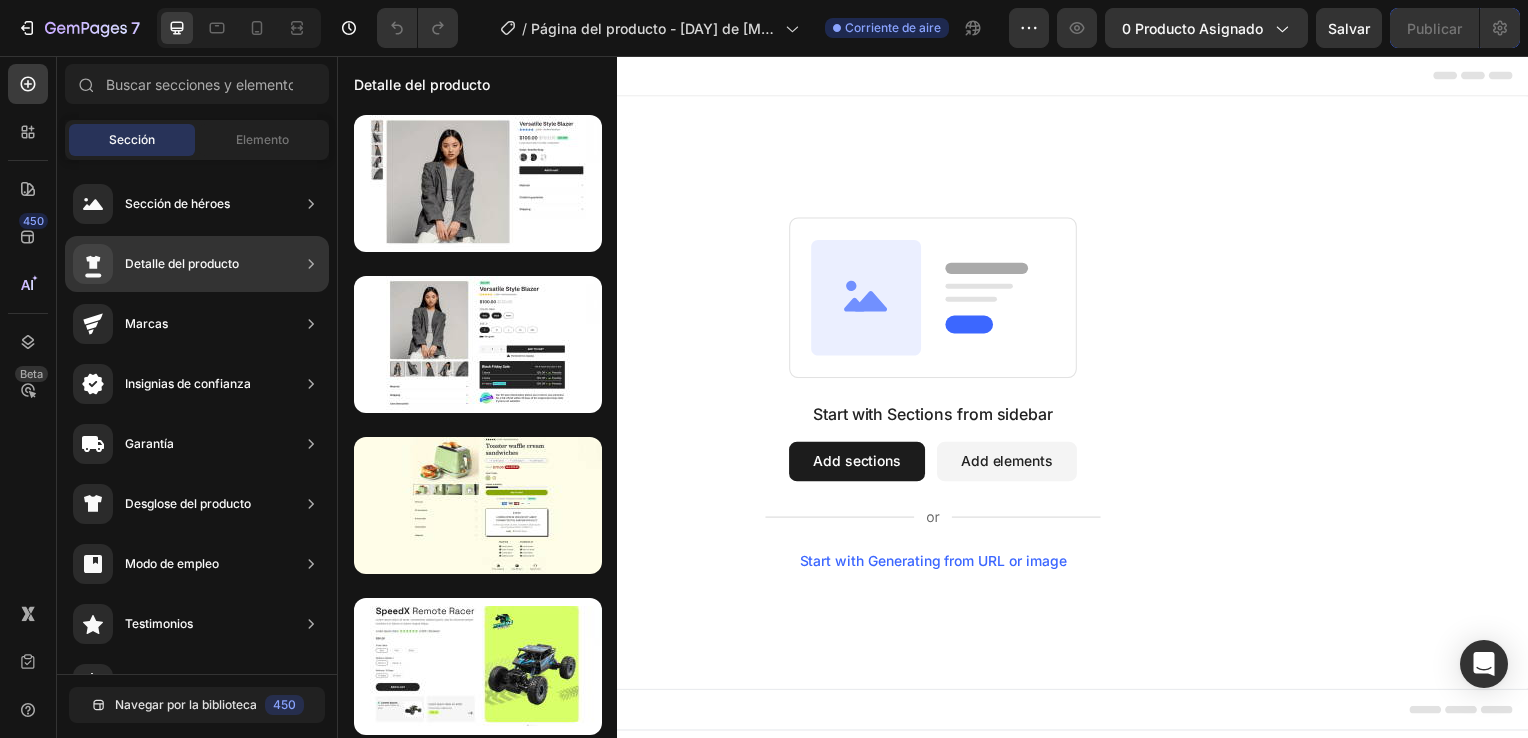 click on "Detalle del producto" 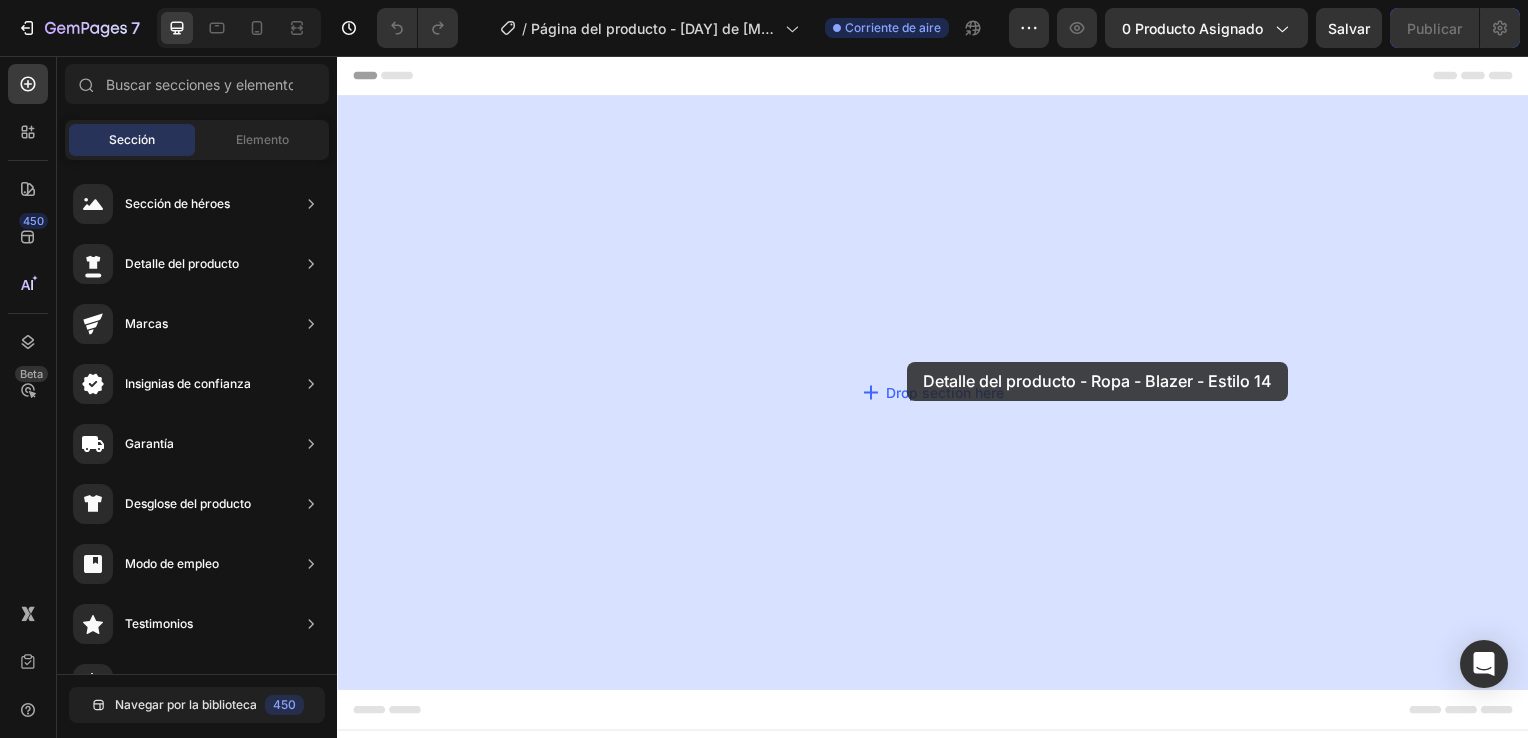 drag, startPoint x: 812, startPoint y: 267, endPoint x: 911, endPoint y: 364, distance: 138.60014 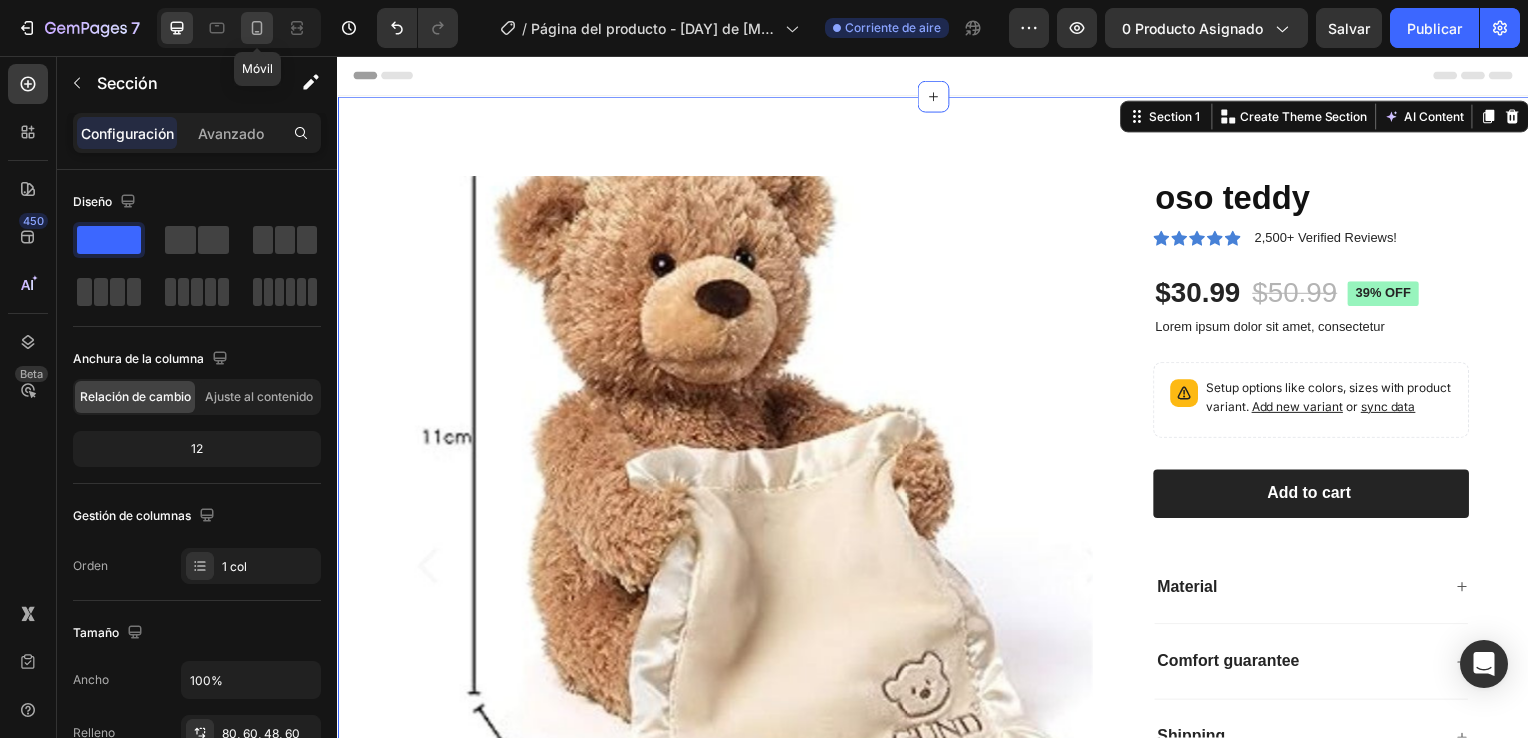 click 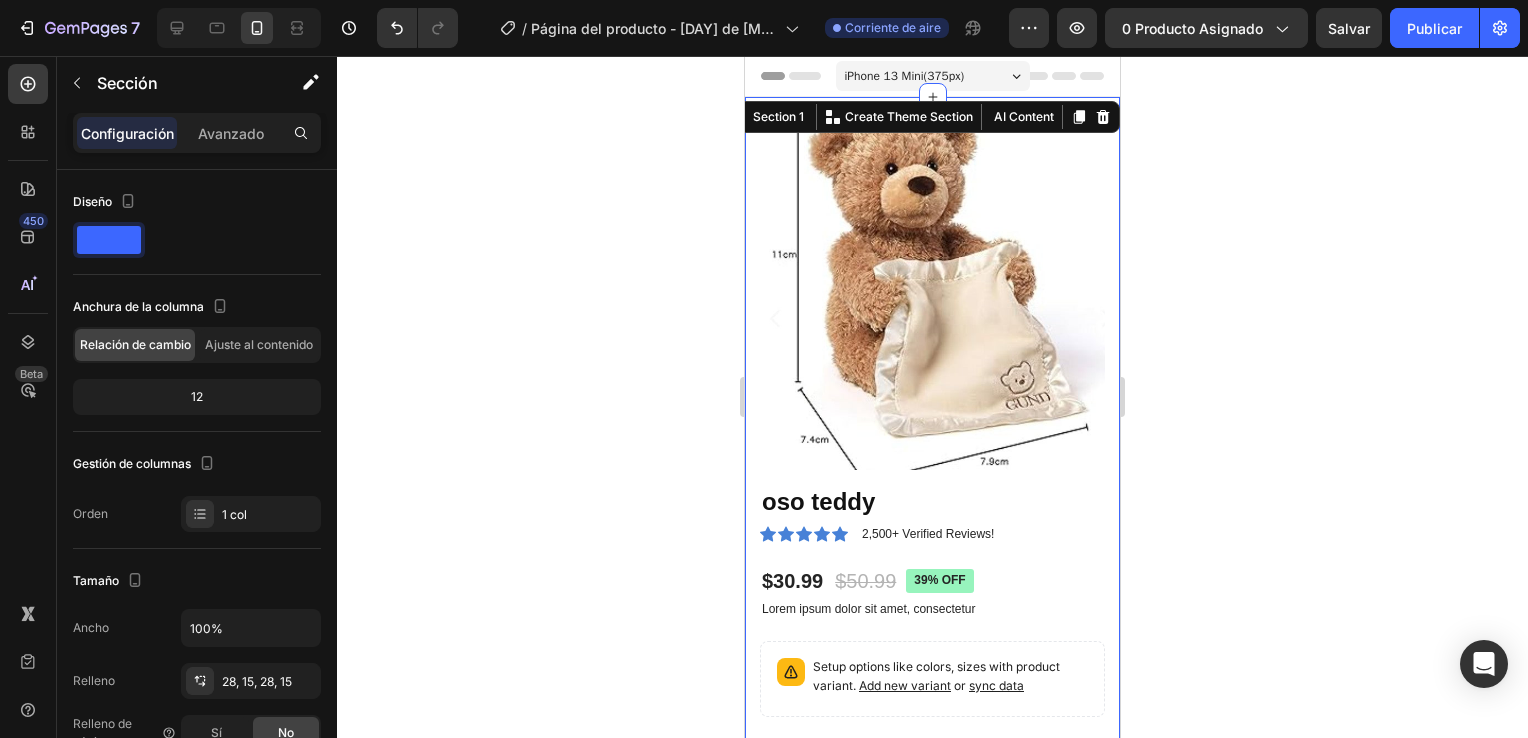 click 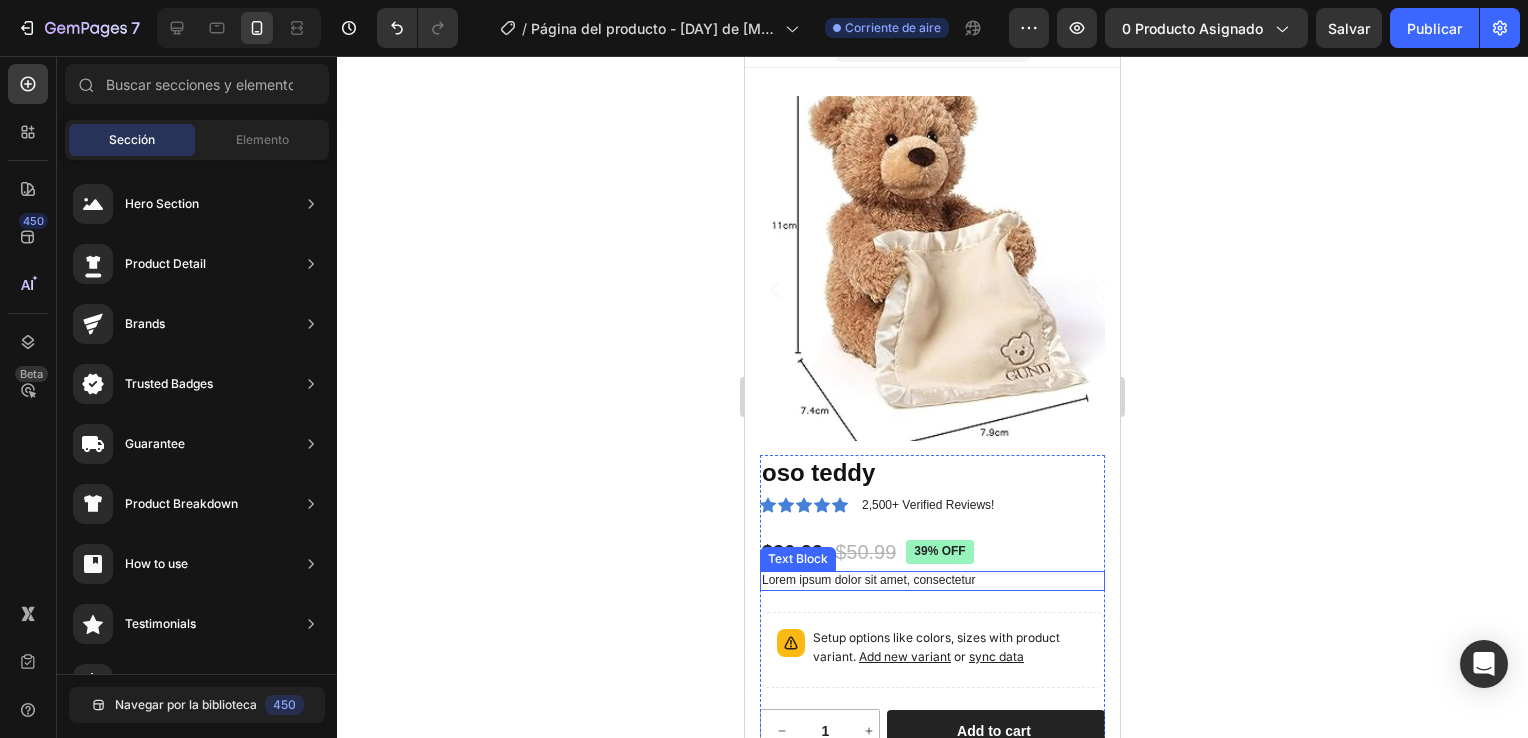 scroll, scrollTop: 0, scrollLeft: 0, axis: both 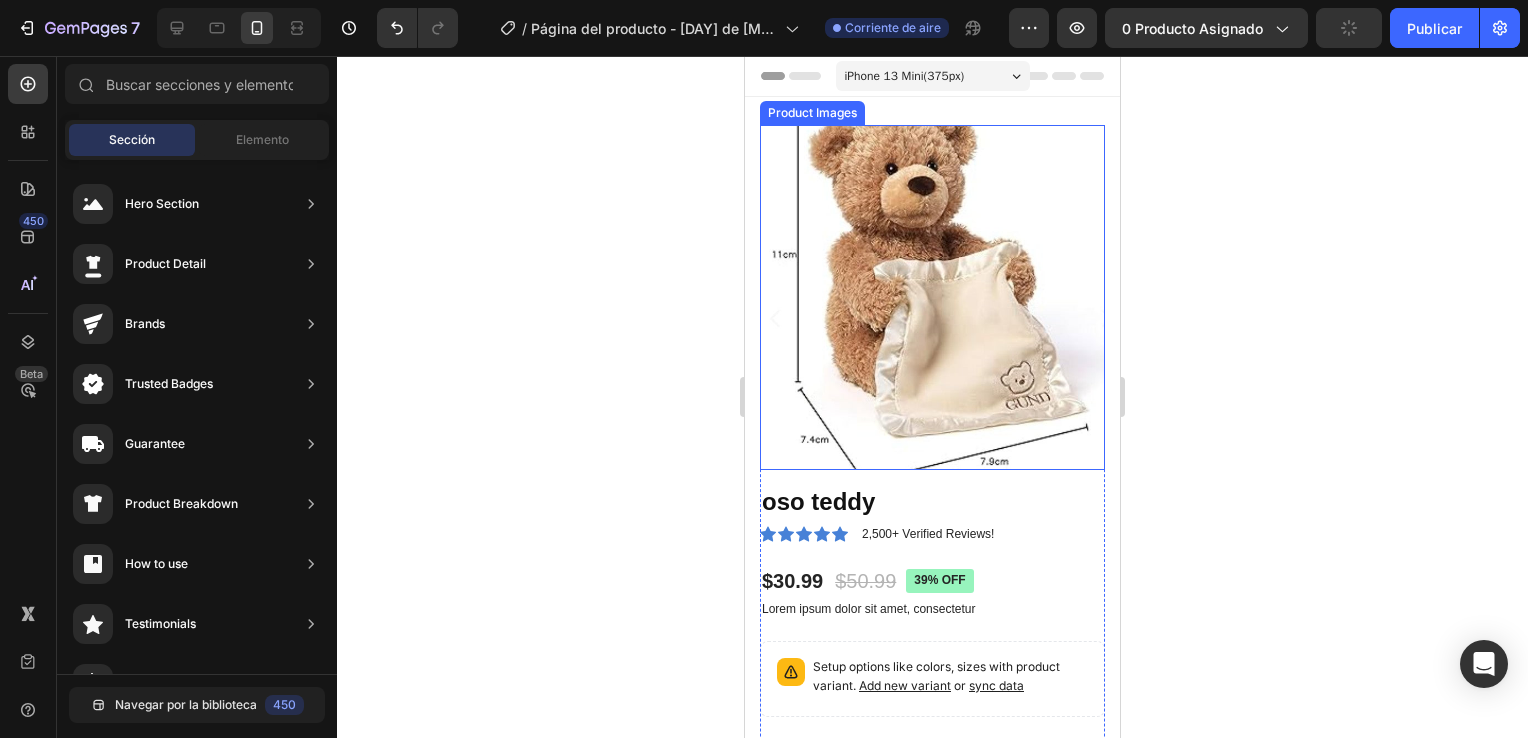 click at bounding box center (932, 297) 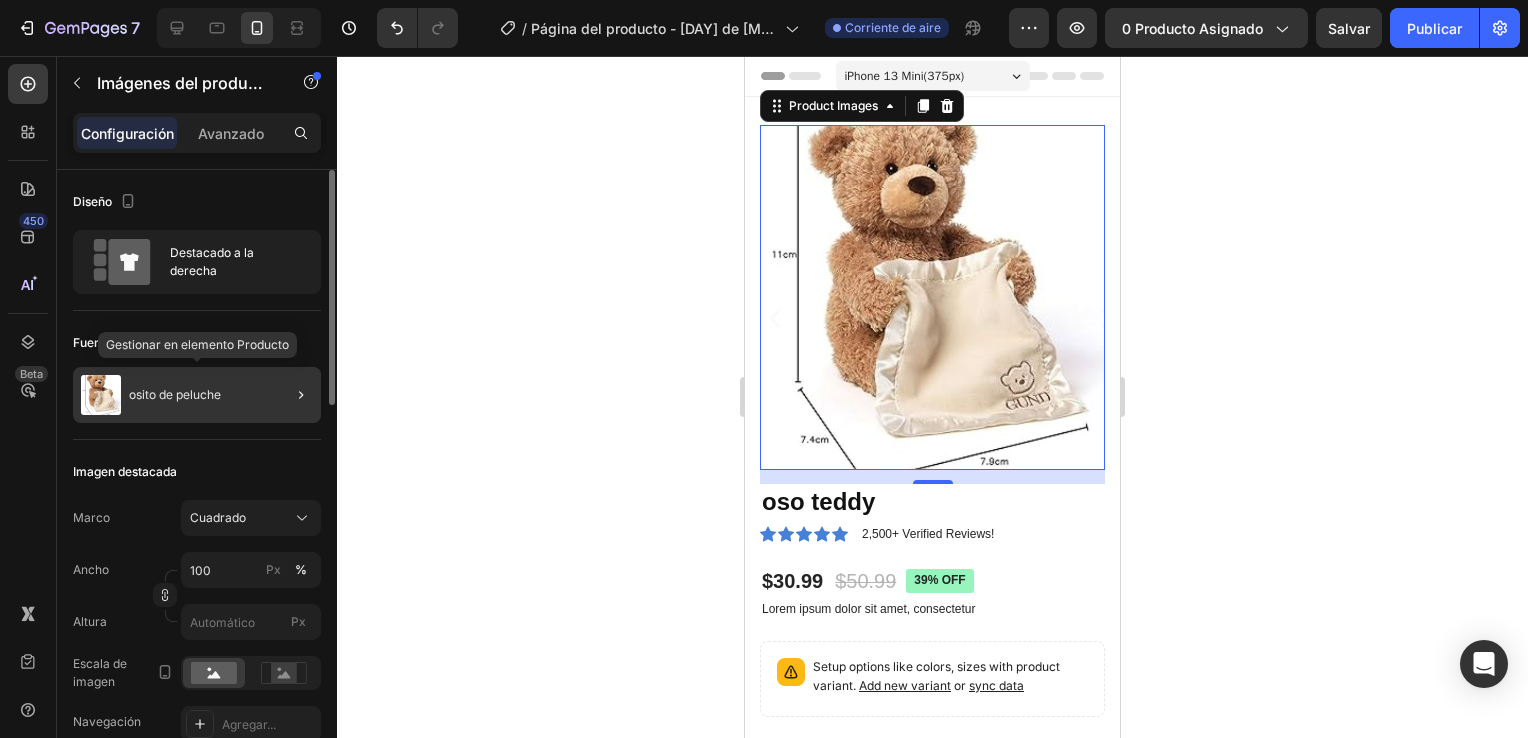 click on "osito de peluche" at bounding box center [175, 395] 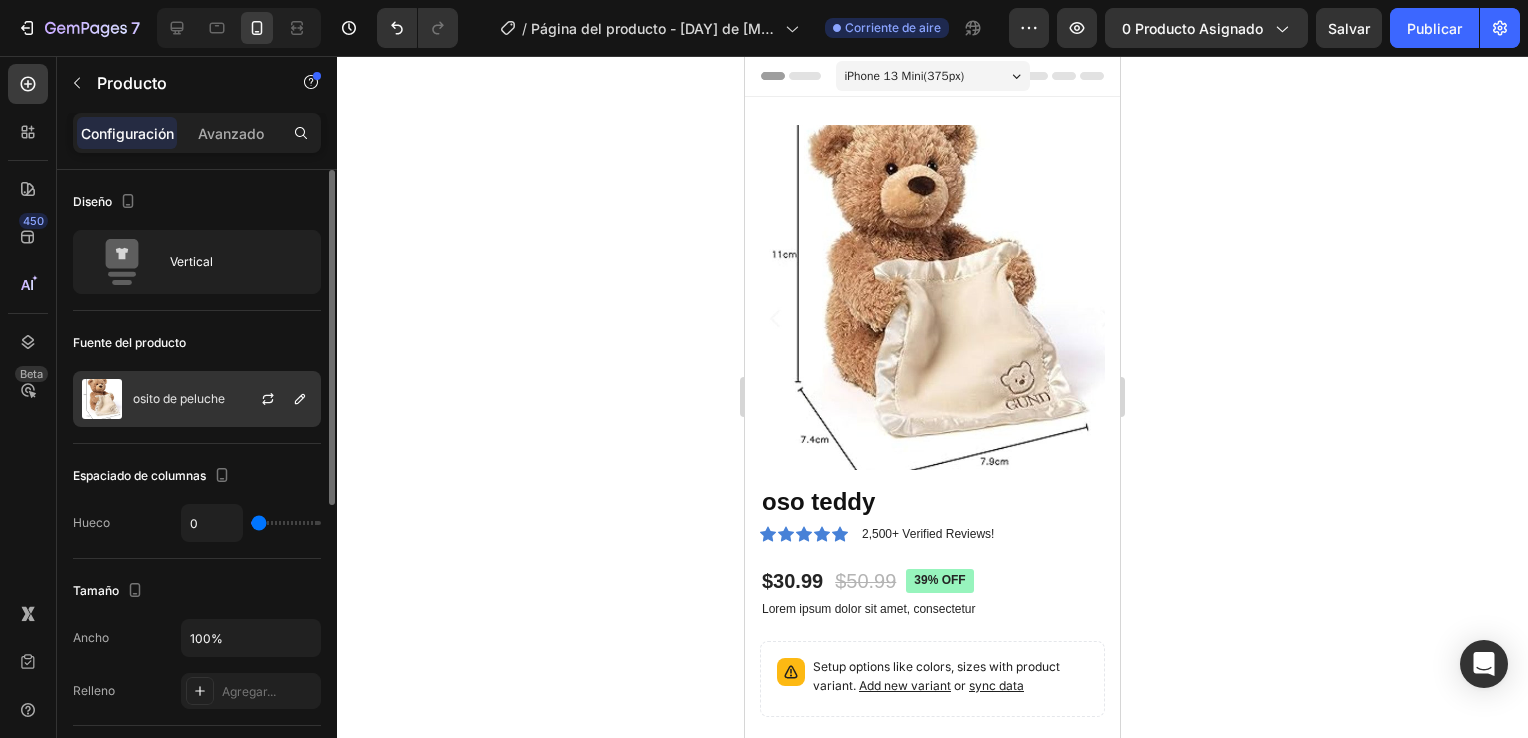 click on "osito de peluche" at bounding box center (179, 399) 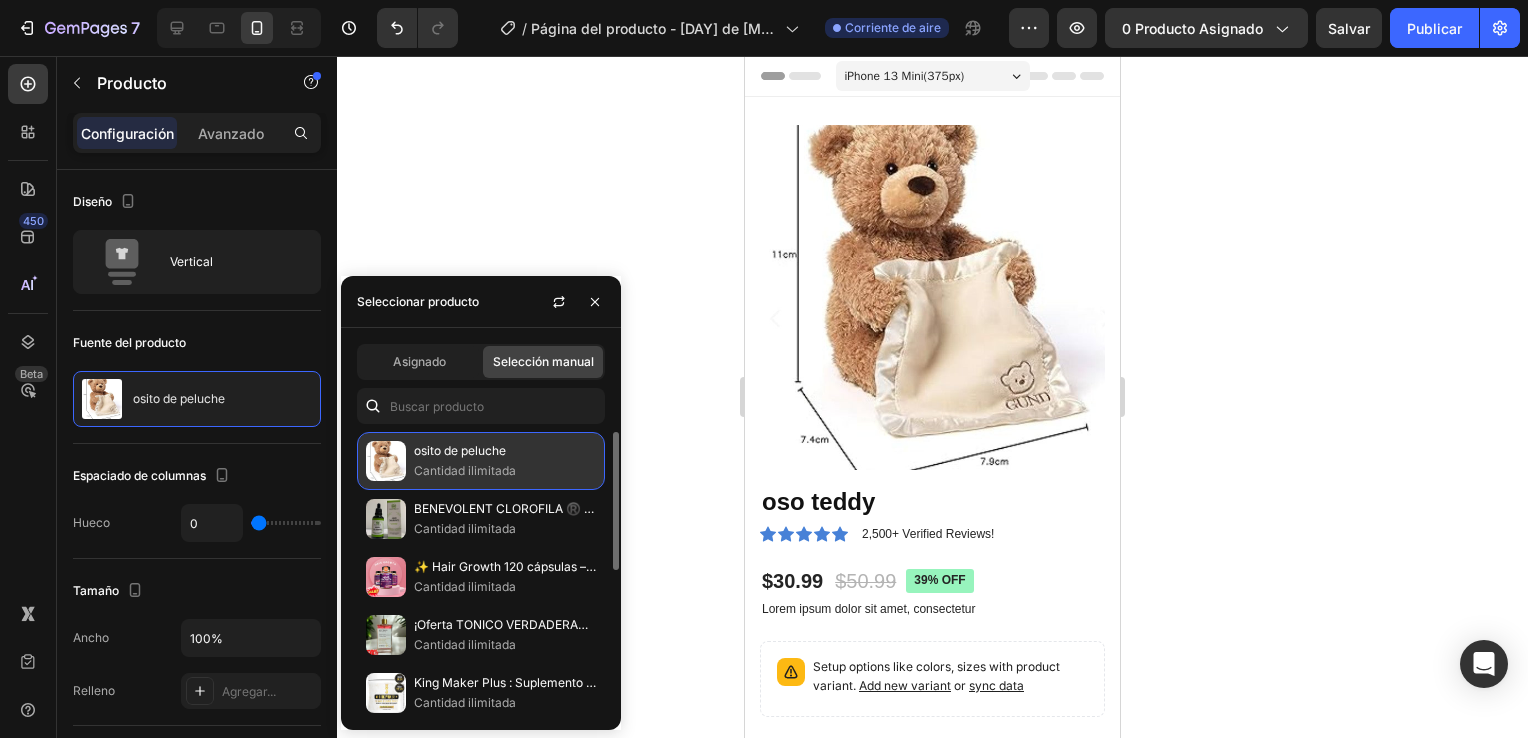 click on "Cantidad ilimitada" at bounding box center [505, 471] 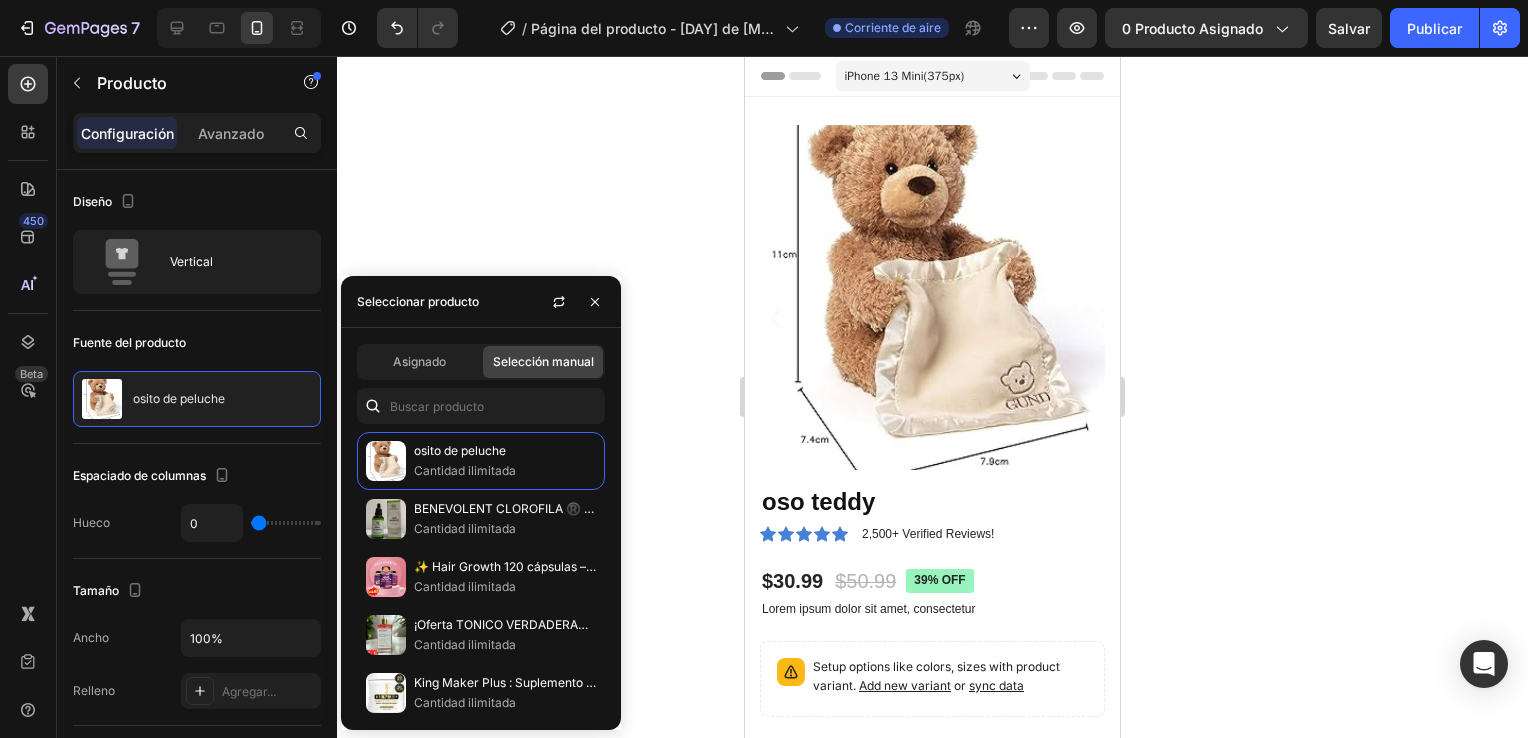 click 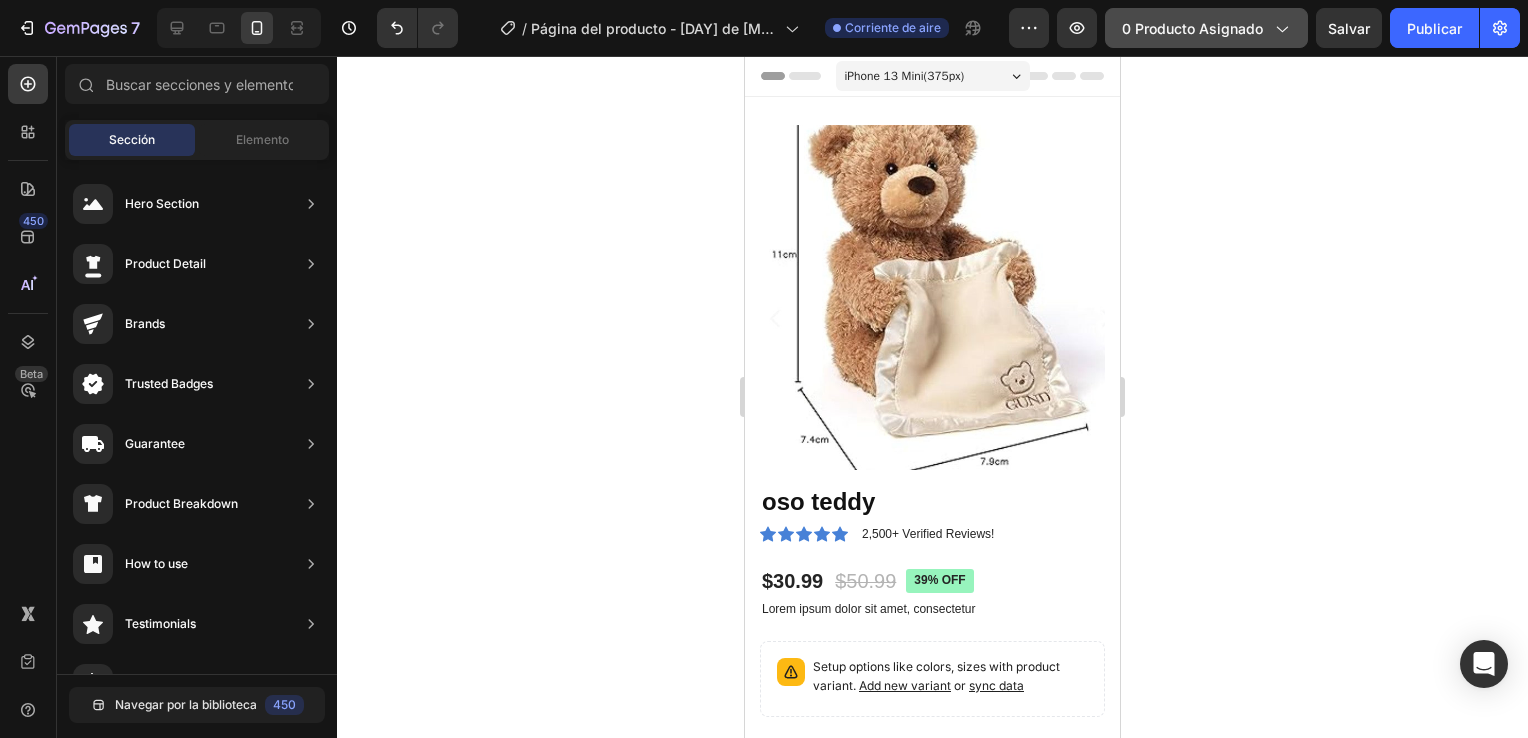 click on "0 producto asignado" at bounding box center [1206, 28] 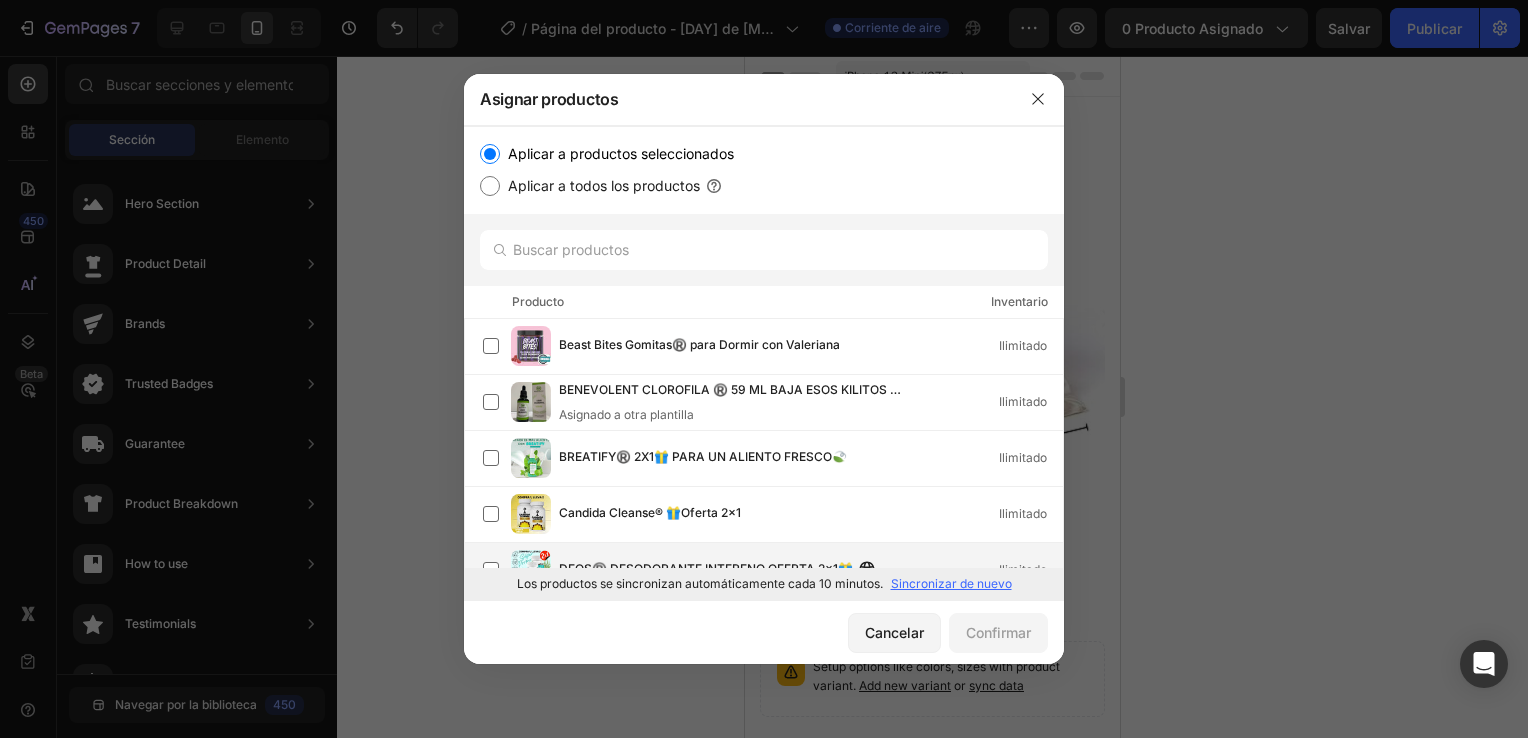 scroll, scrollTop: 200, scrollLeft: 0, axis: vertical 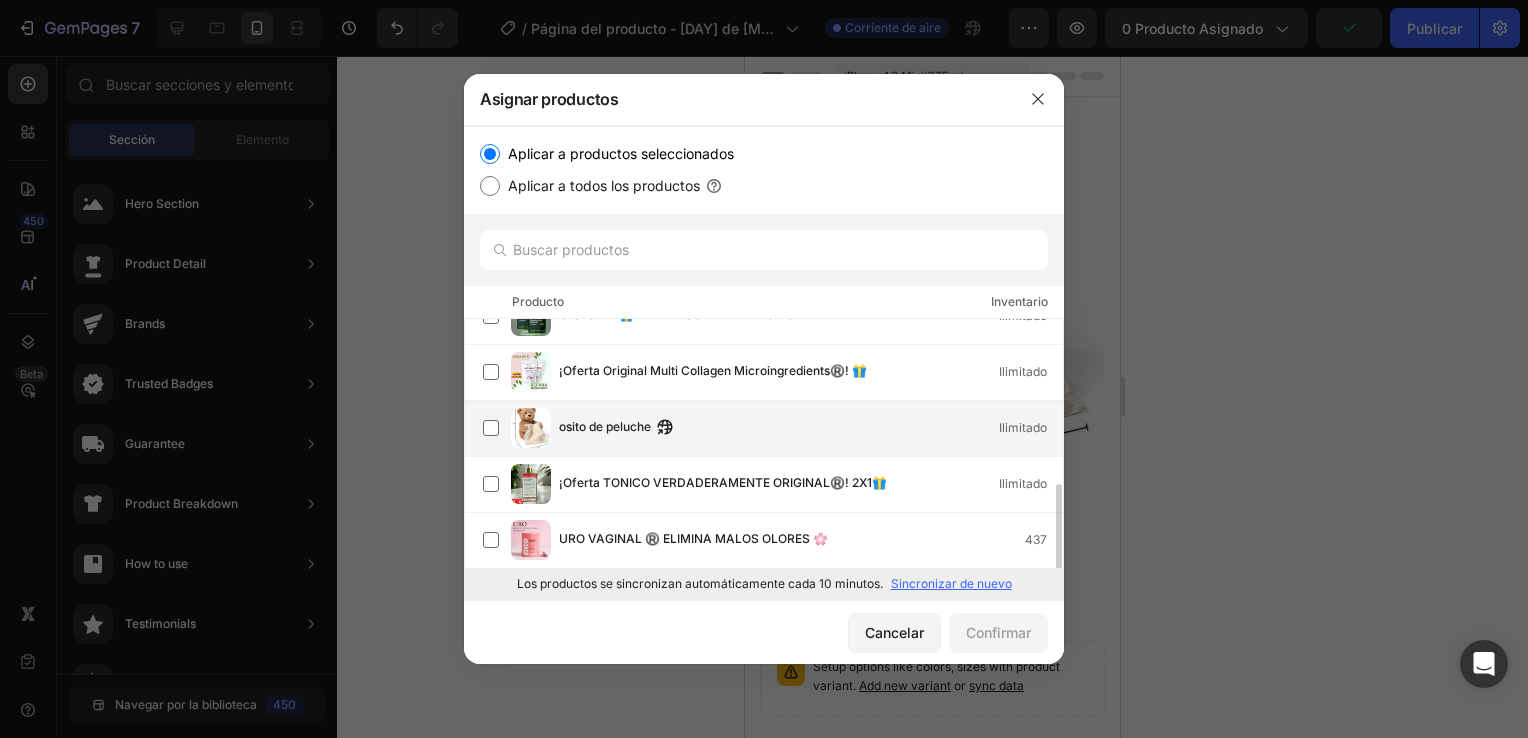 click on "osito de peluche" at bounding box center [605, 428] 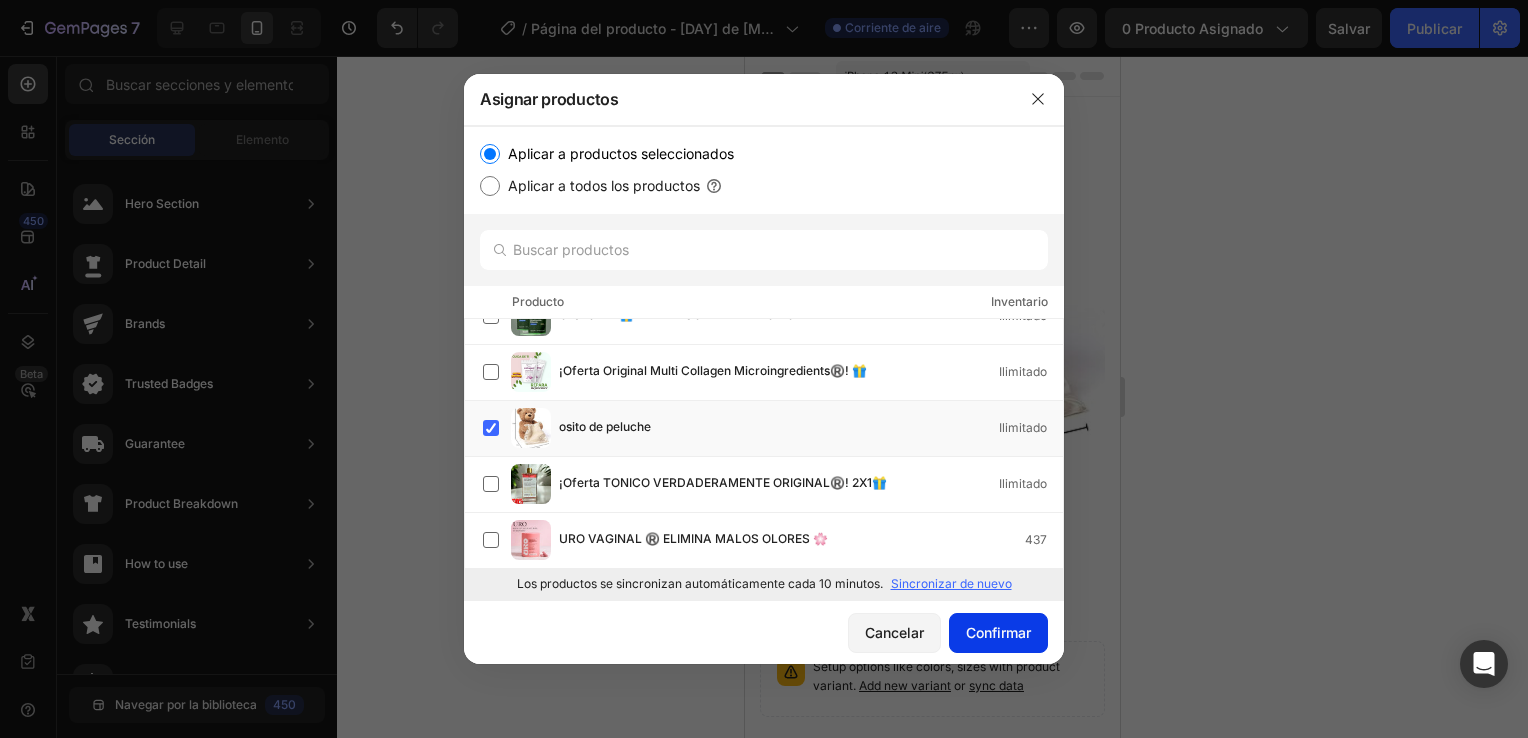 click on "Confirmar" 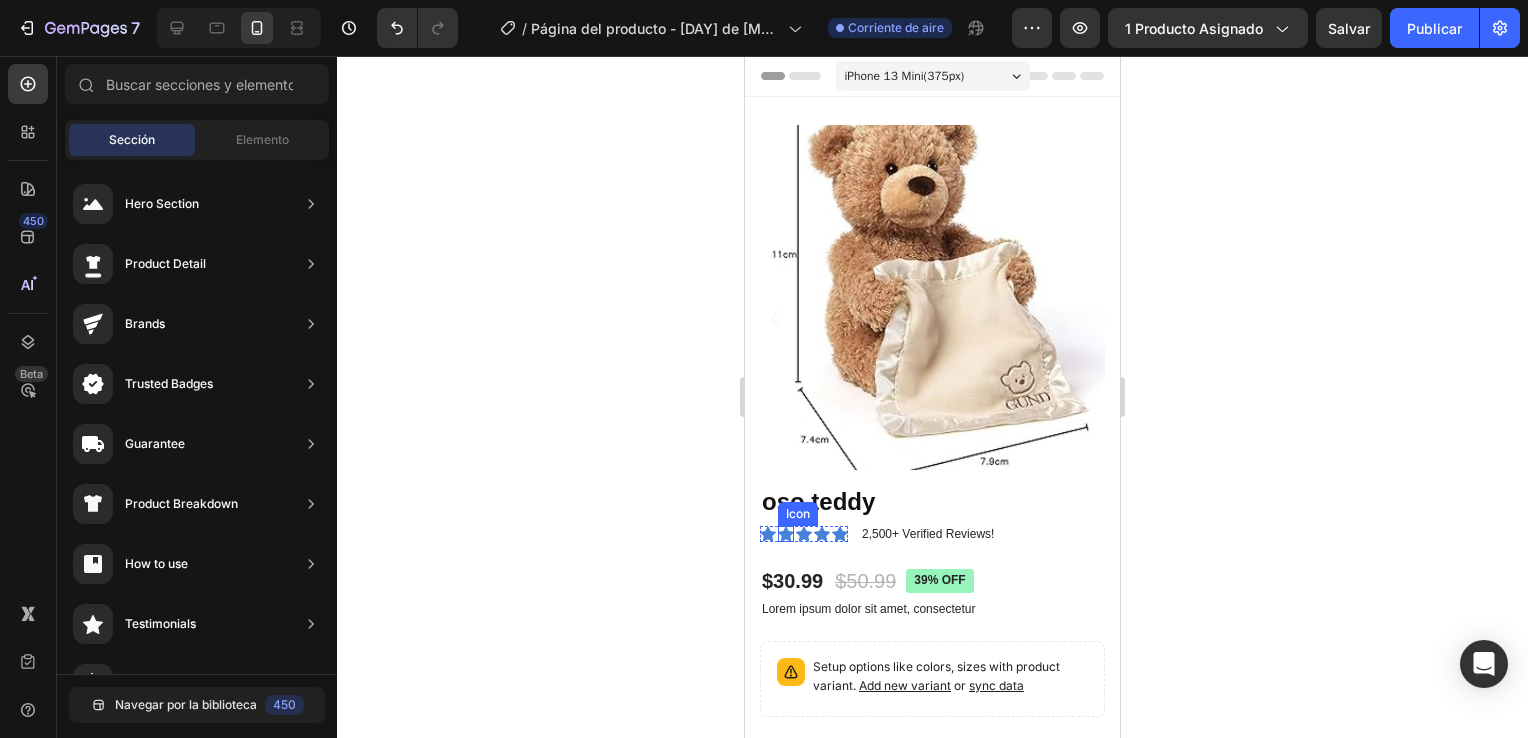 click on "Icon Icon Icon Icon Icon" at bounding box center (804, 534) 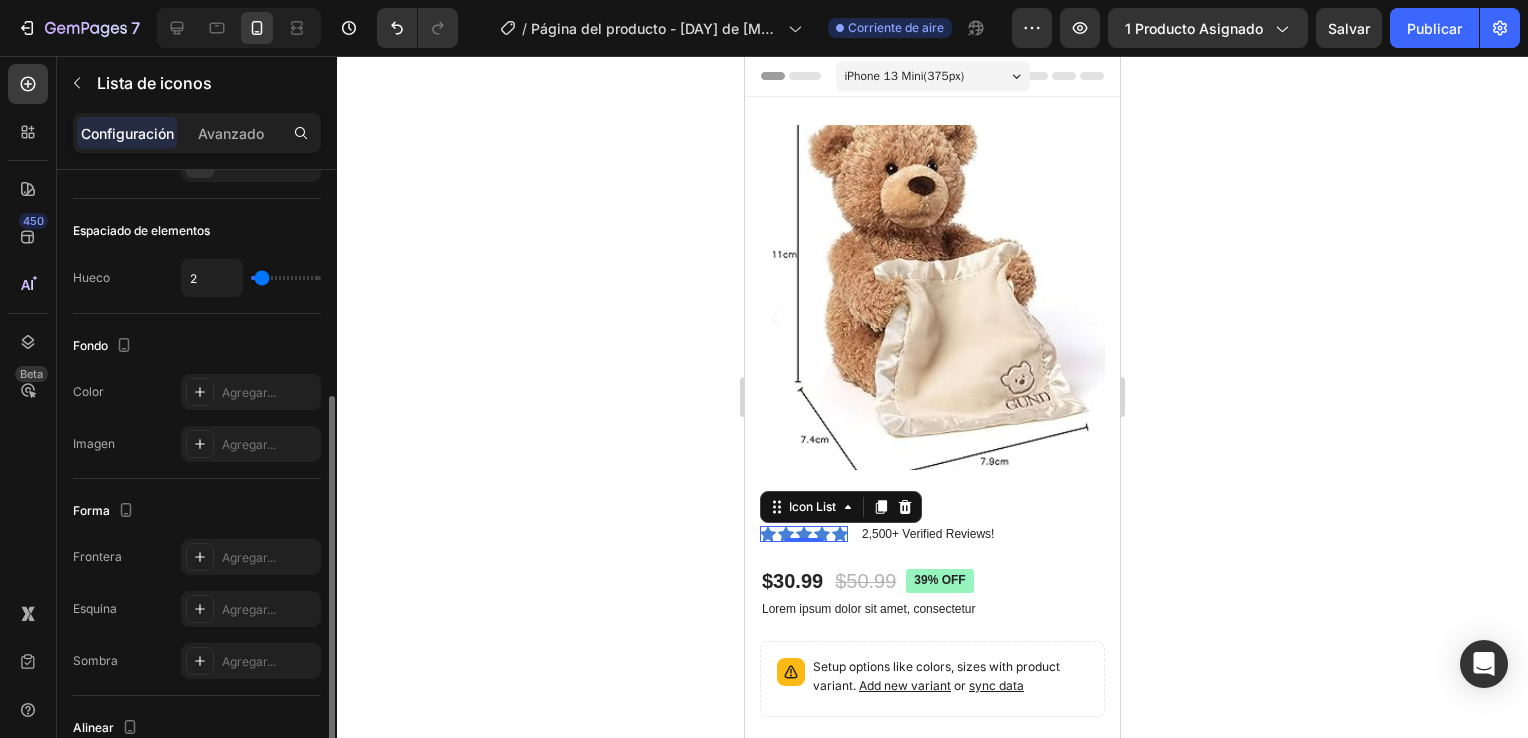 scroll, scrollTop: 0, scrollLeft: 0, axis: both 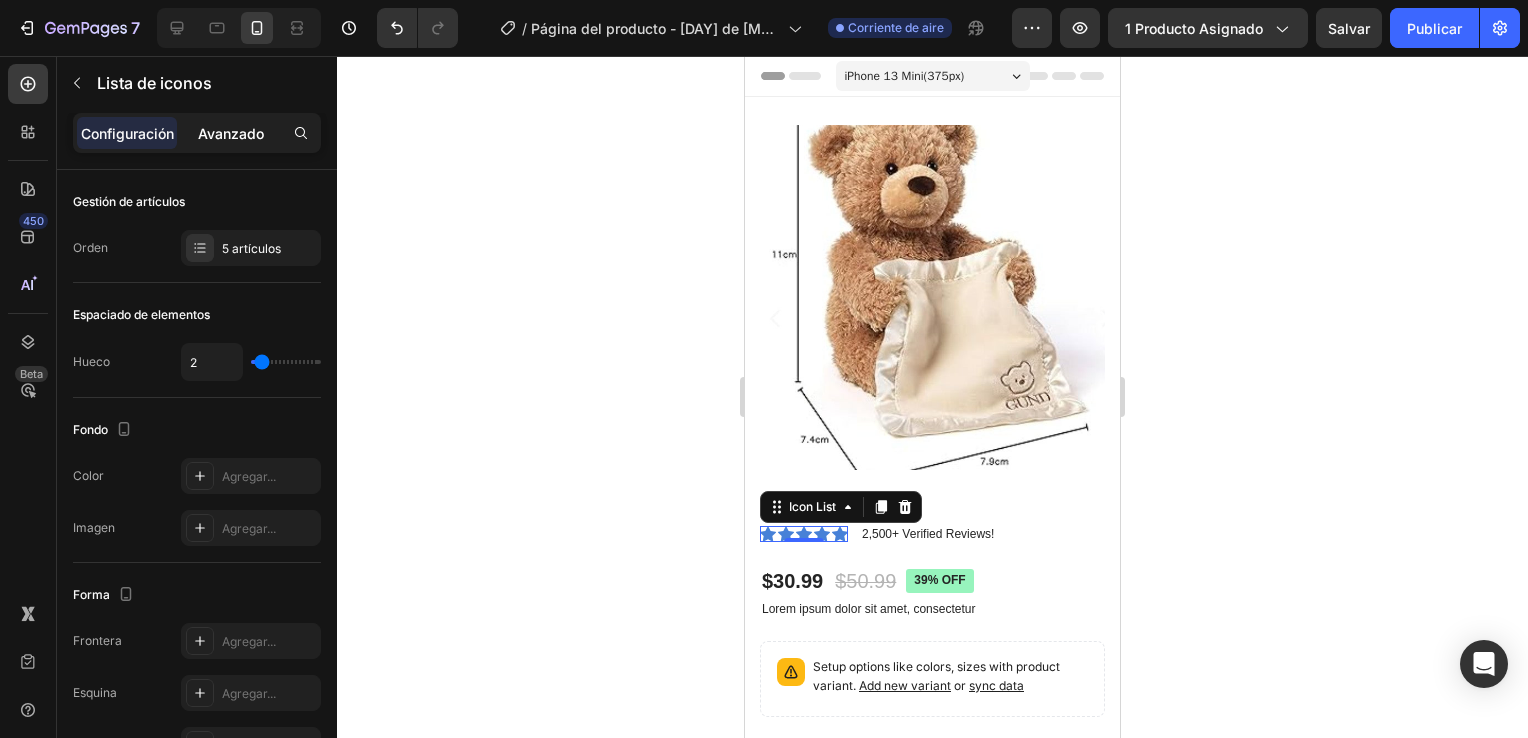 click on "Avanzado" at bounding box center (231, 133) 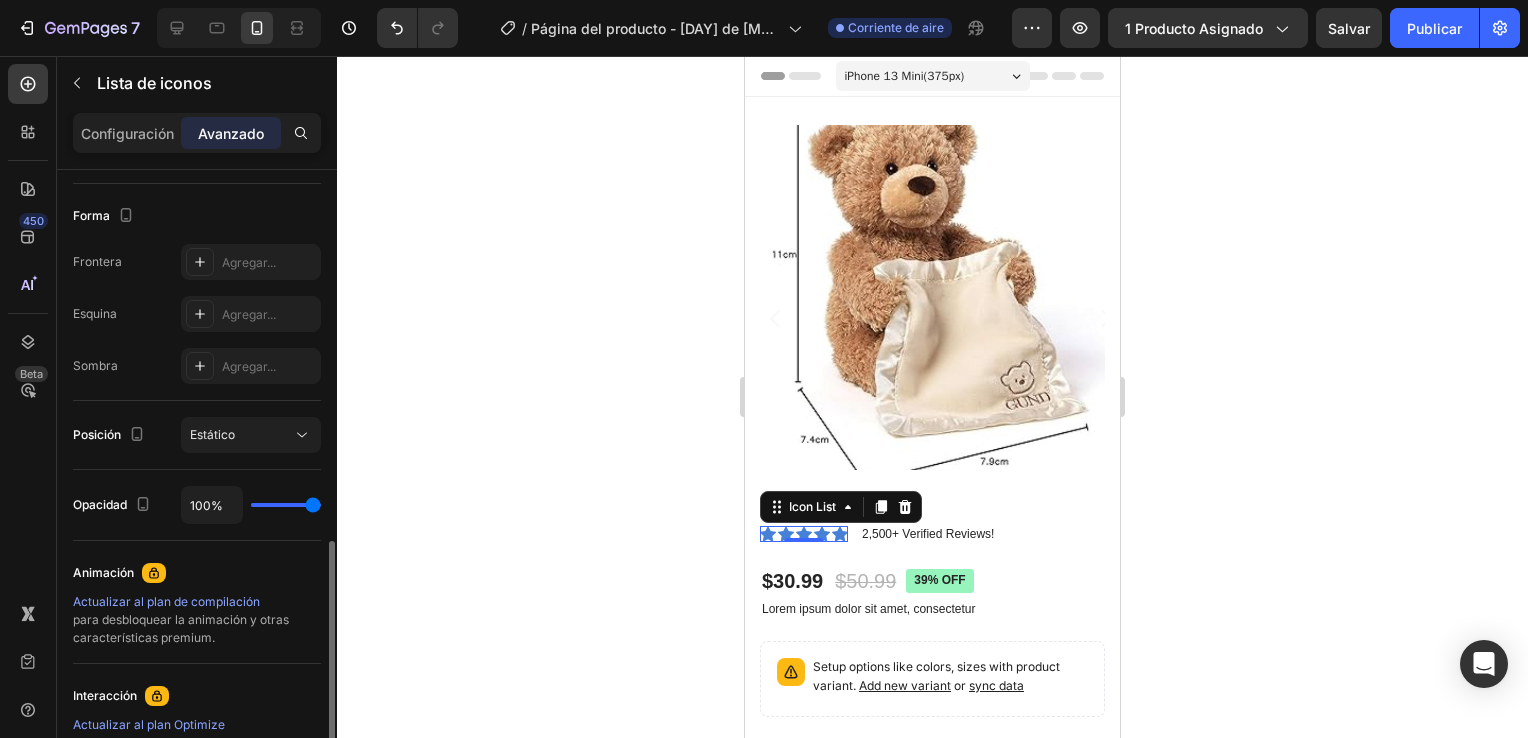 scroll, scrollTop: 600, scrollLeft: 0, axis: vertical 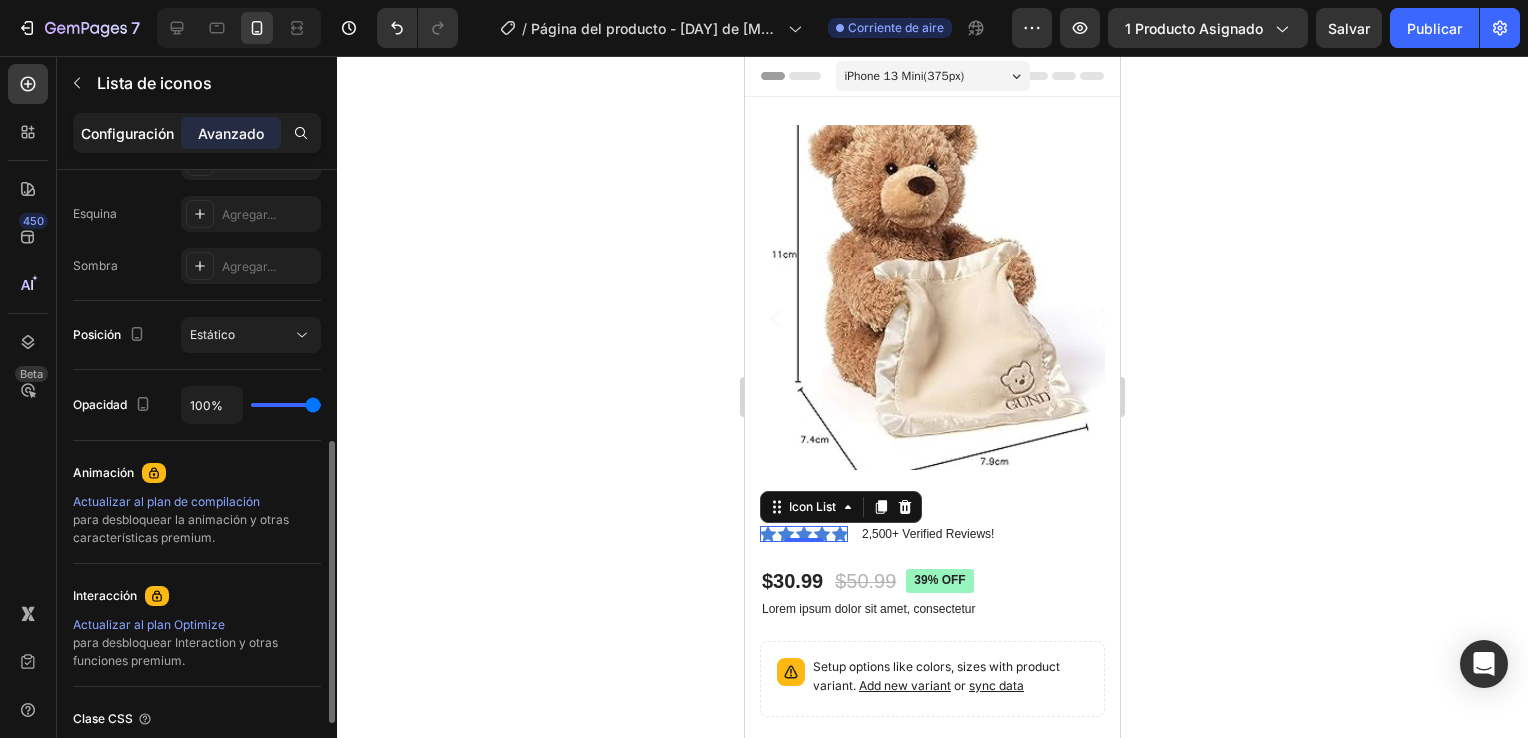 click on "Configuración" at bounding box center [127, 133] 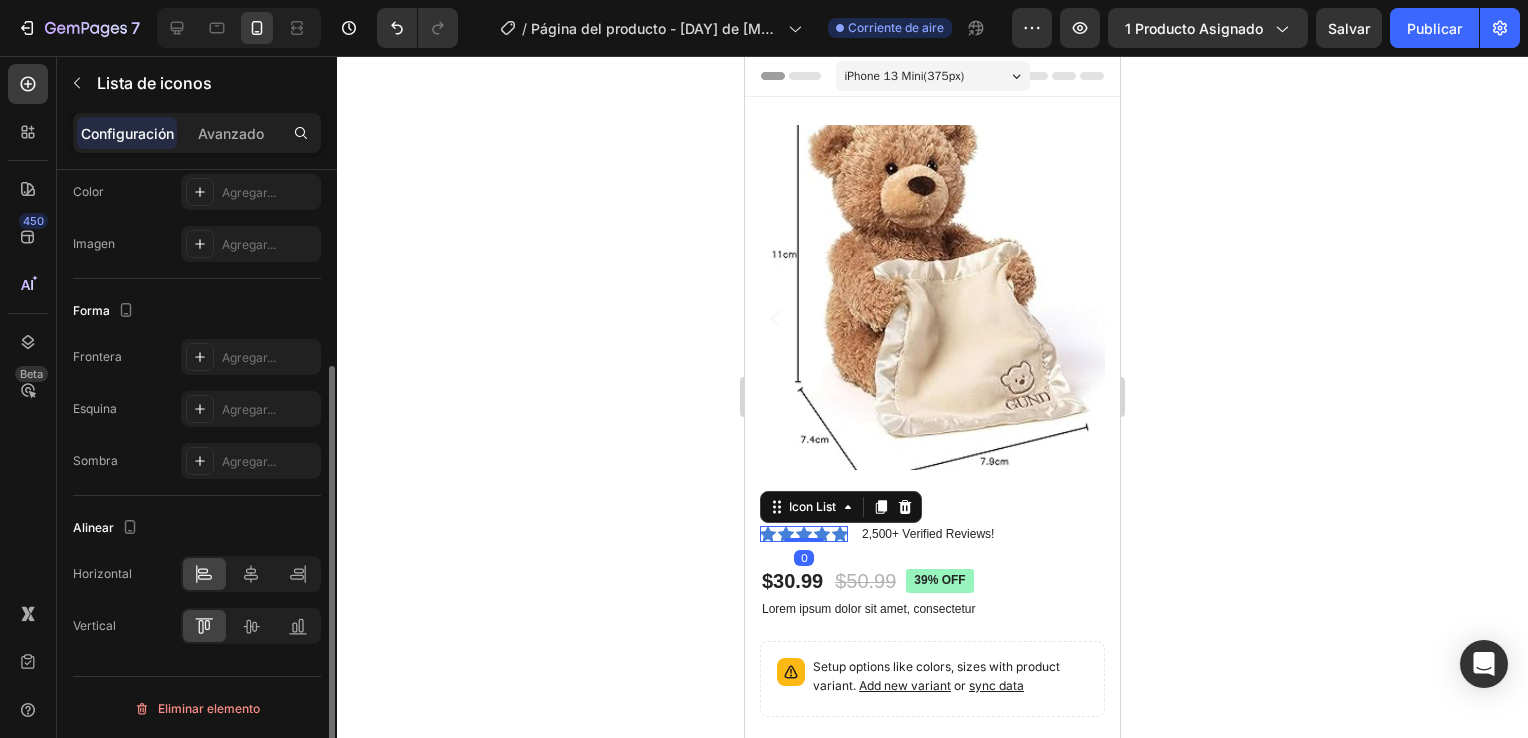 scroll, scrollTop: 184, scrollLeft: 0, axis: vertical 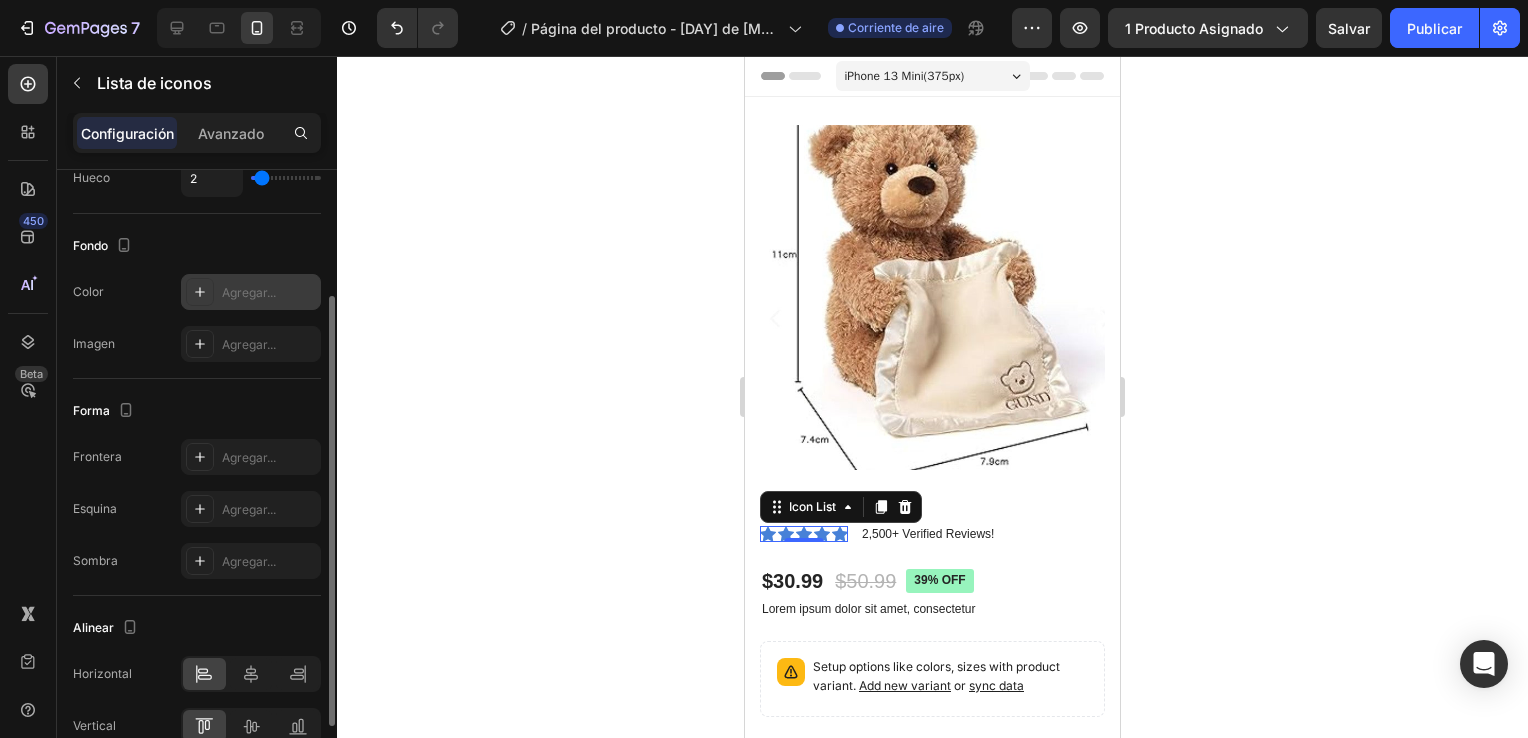 click on "Agregar..." at bounding box center (269, 293) 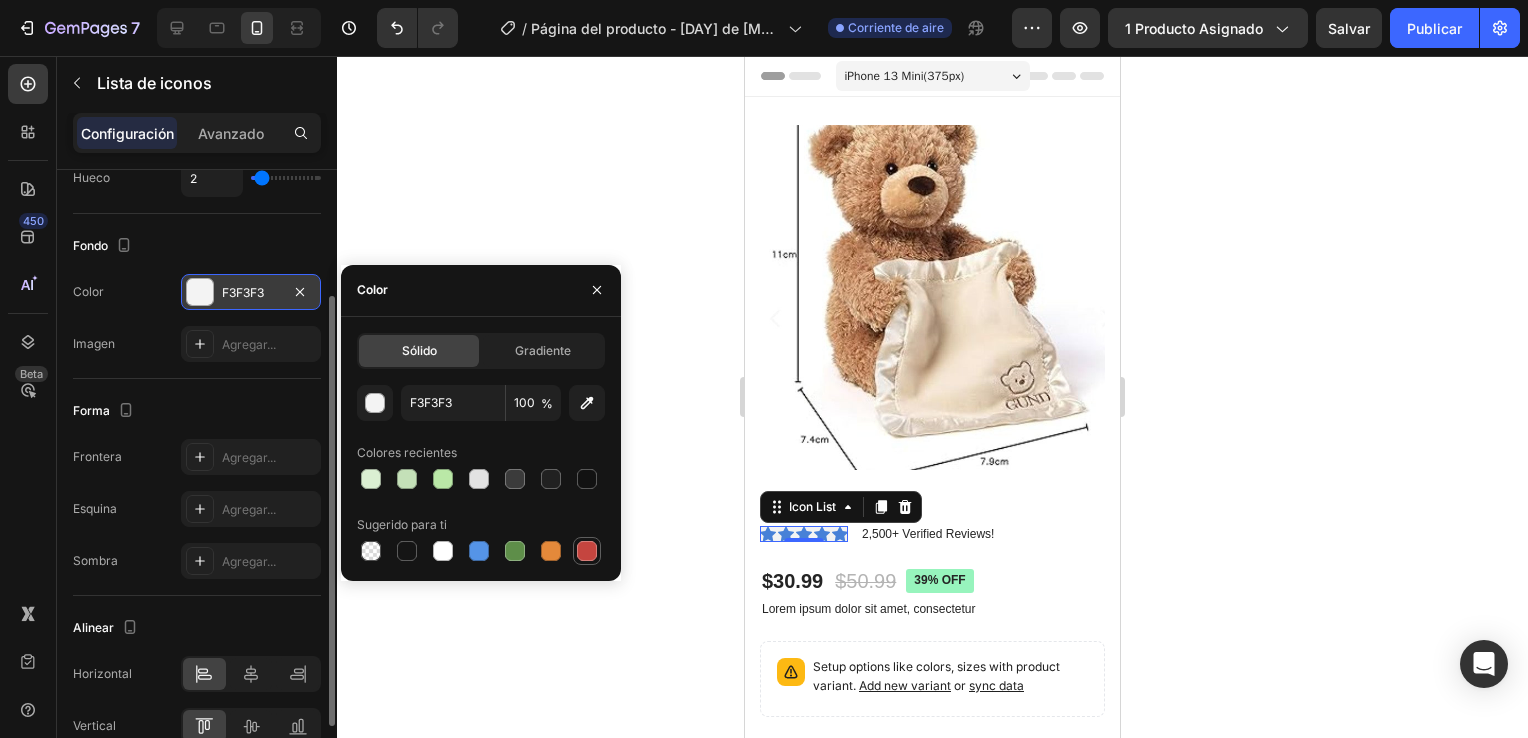 click at bounding box center (587, 551) 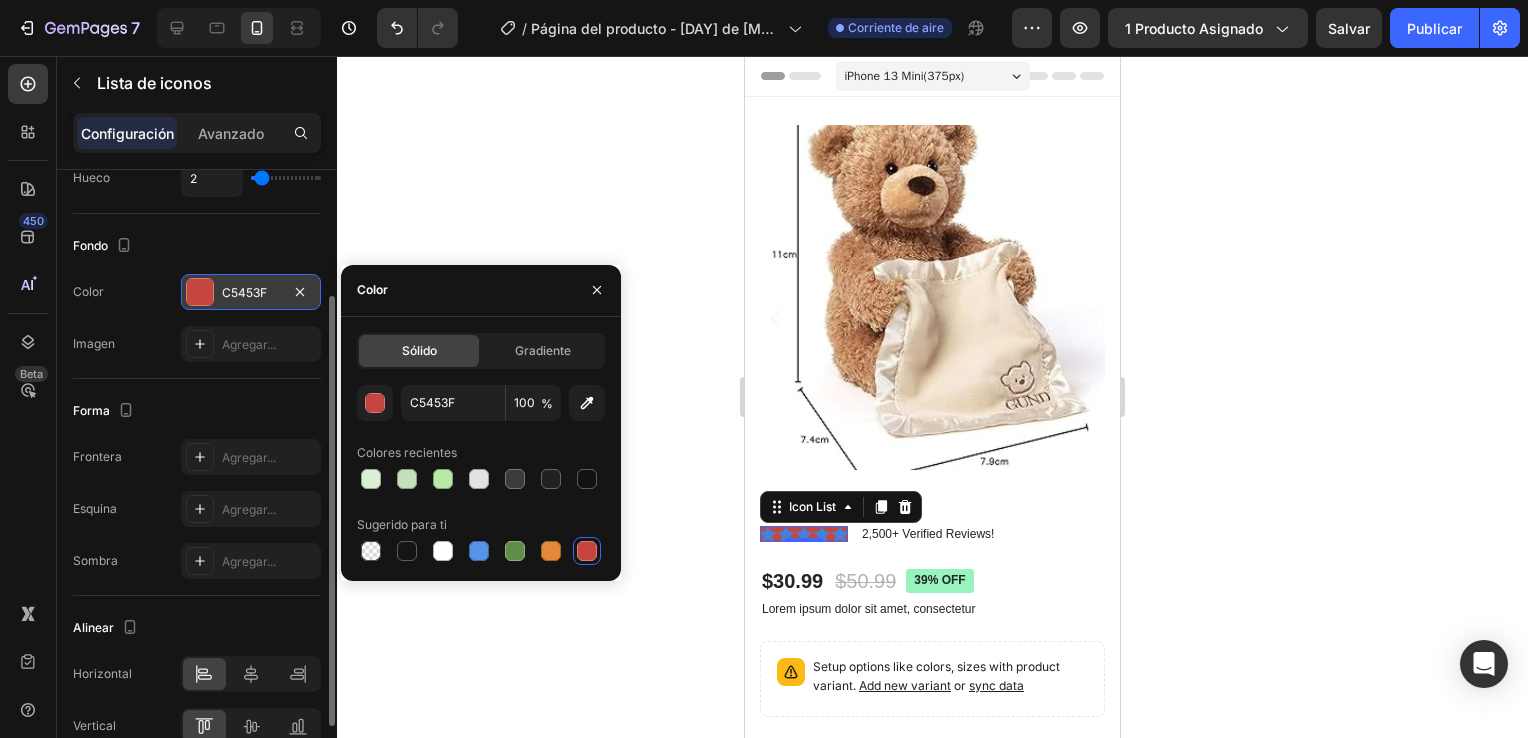 click at bounding box center [587, 551] 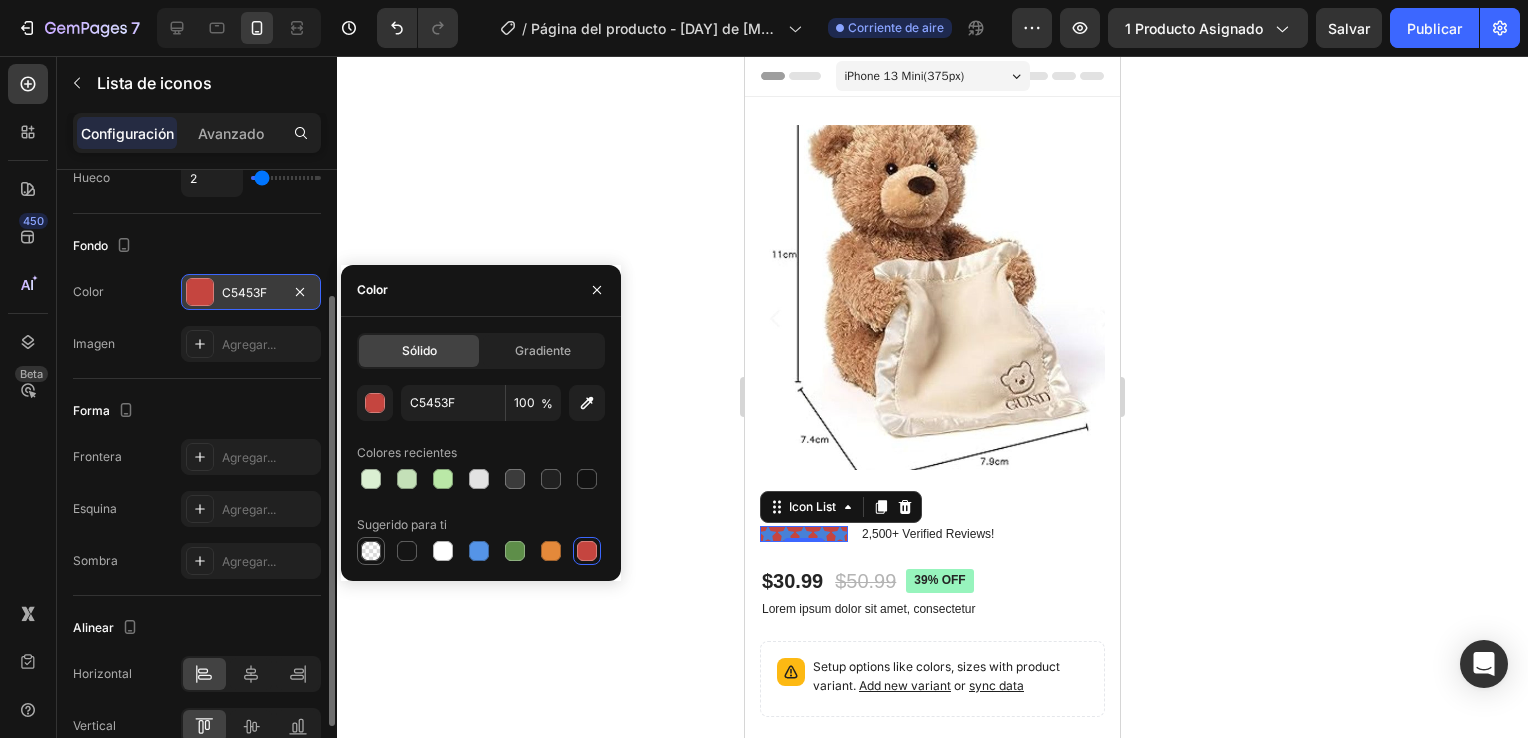 click at bounding box center [371, 551] 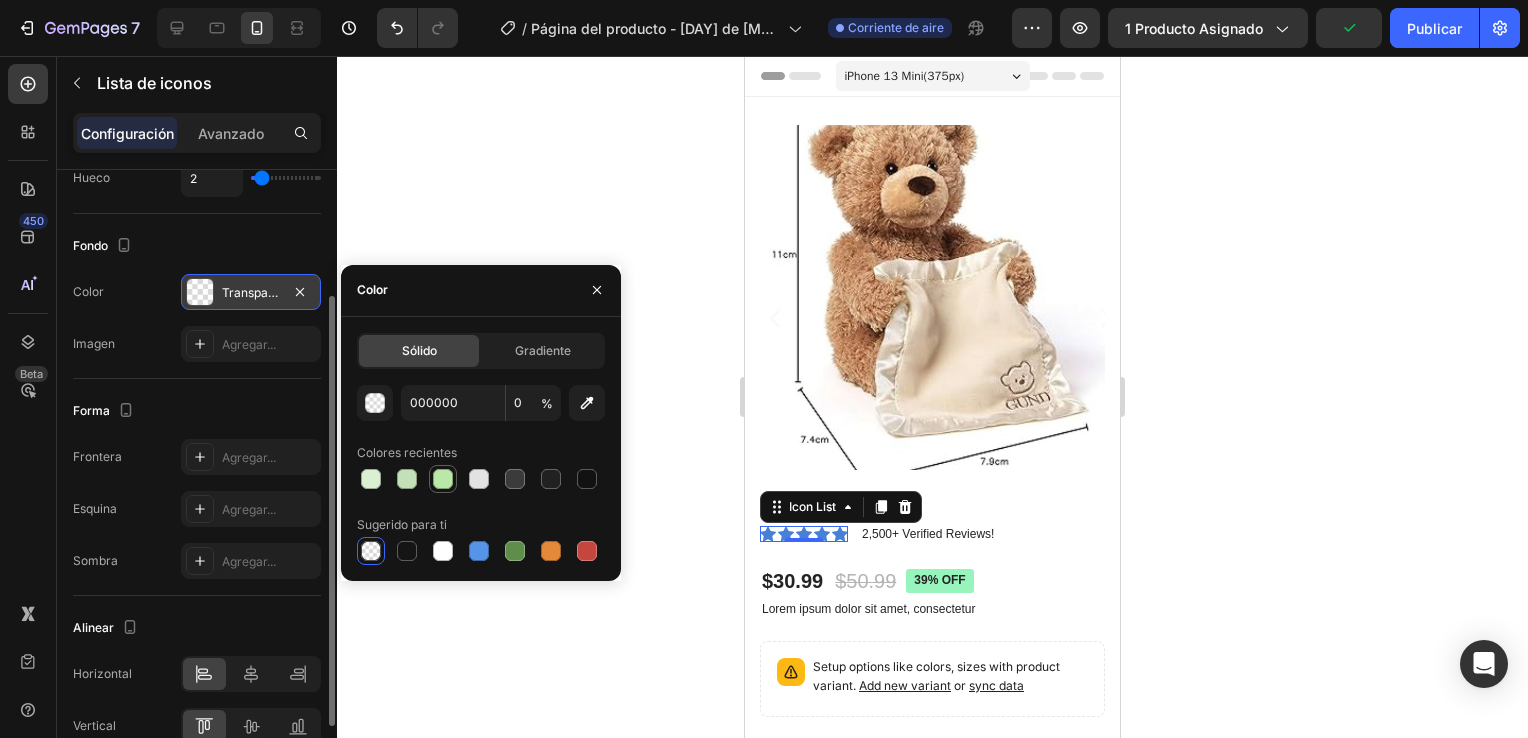 click at bounding box center (443, 479) 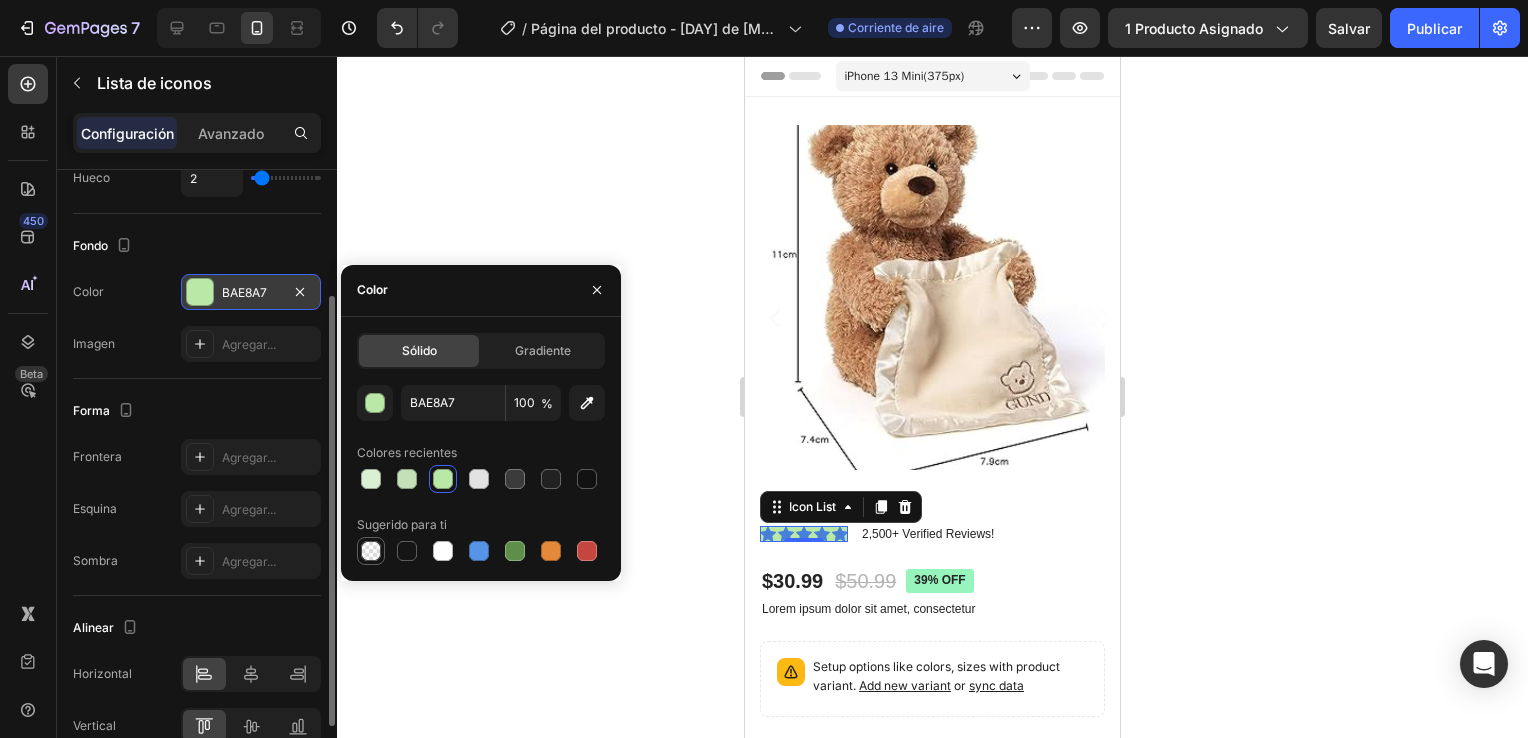 click at bounding box center (371, 551) 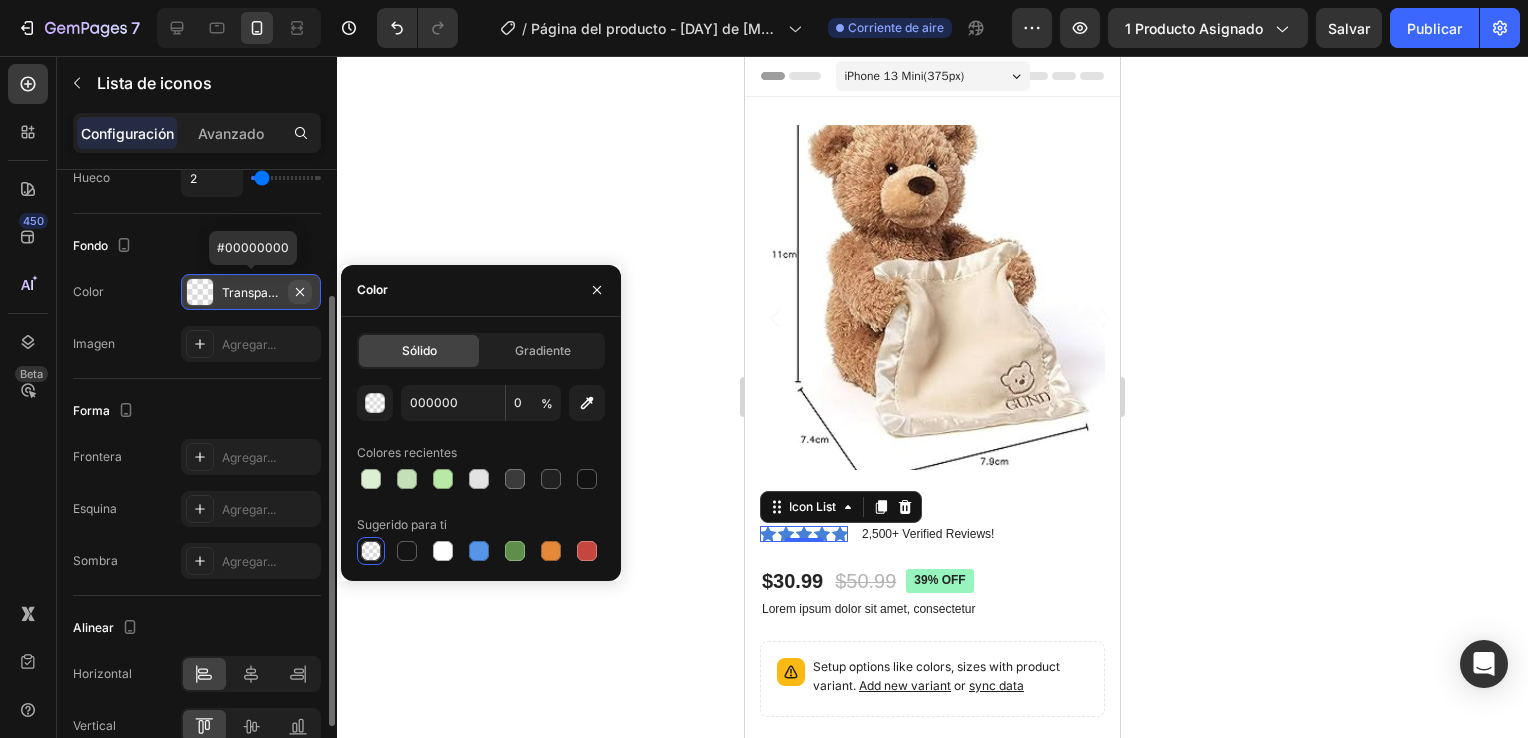 click 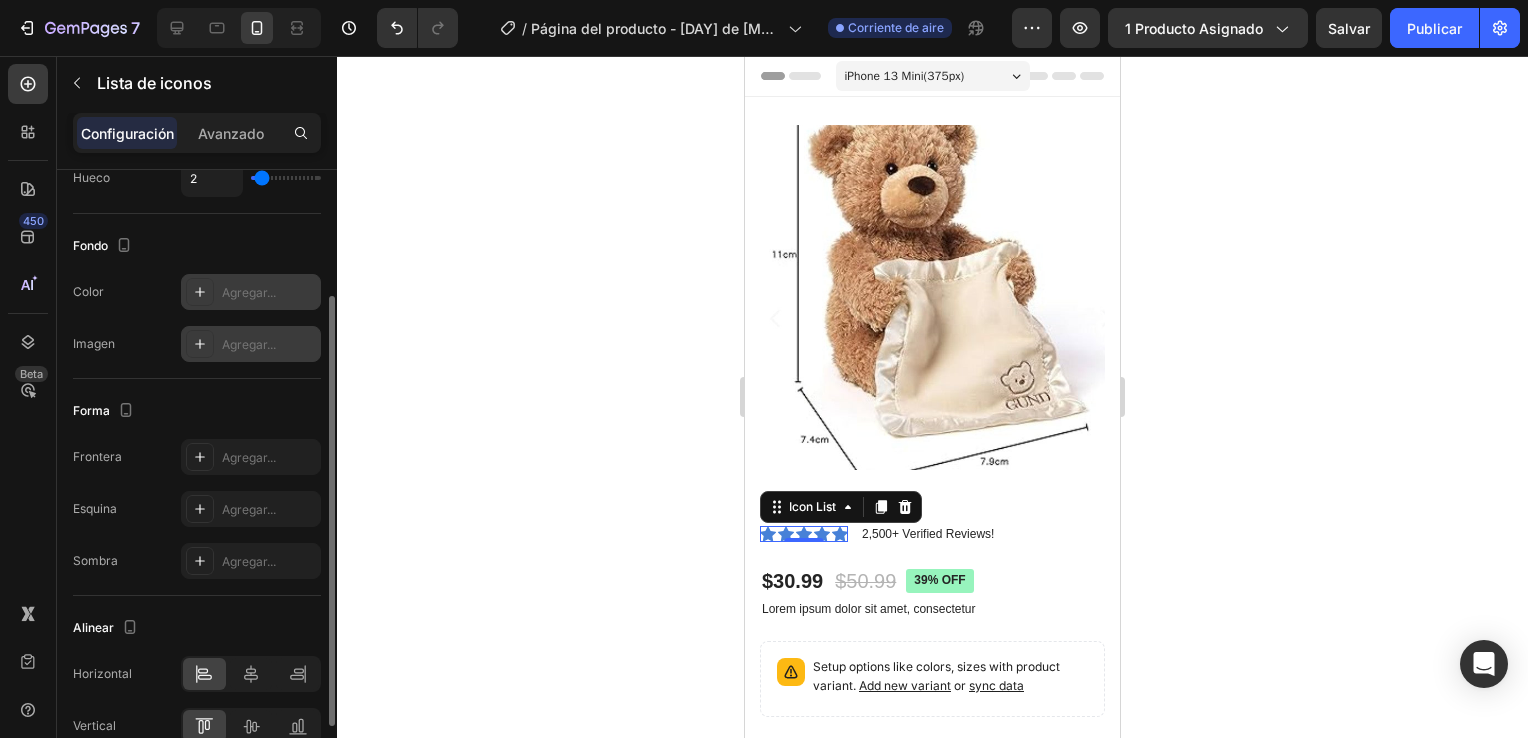 click on "Agregar..." at bounding box center (251, 344) 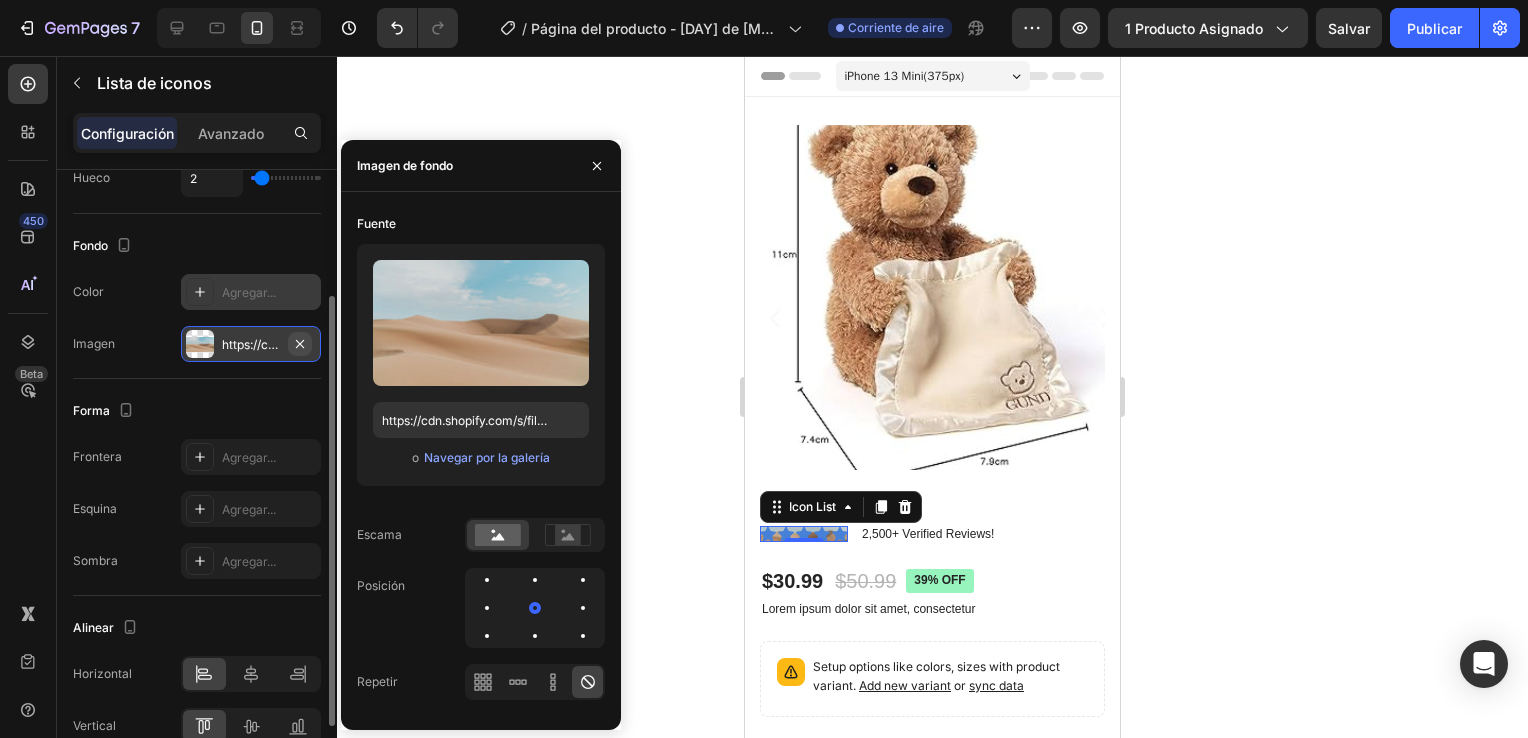 click 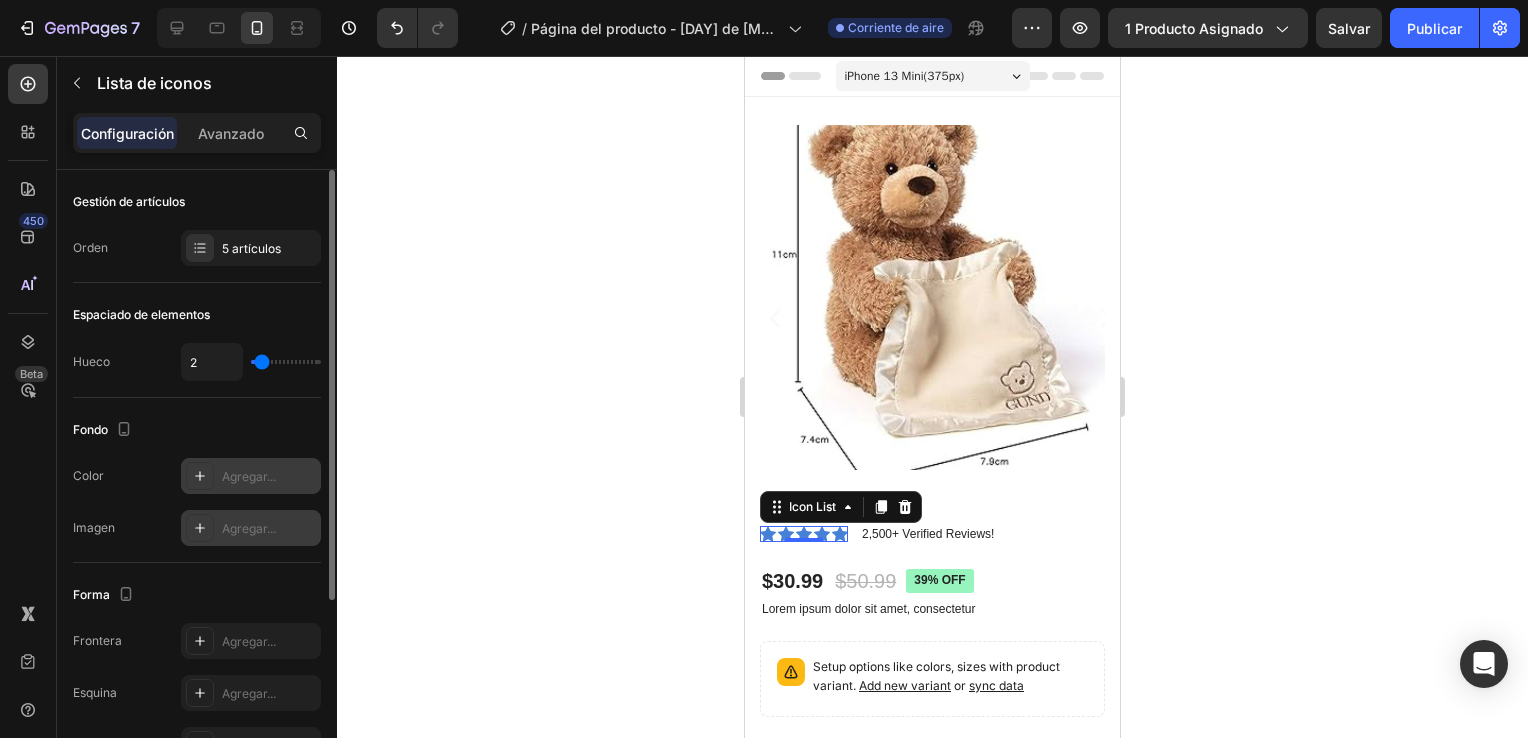 scroll, scrollTop: 100, scrollLeft: 0, axis: vertical 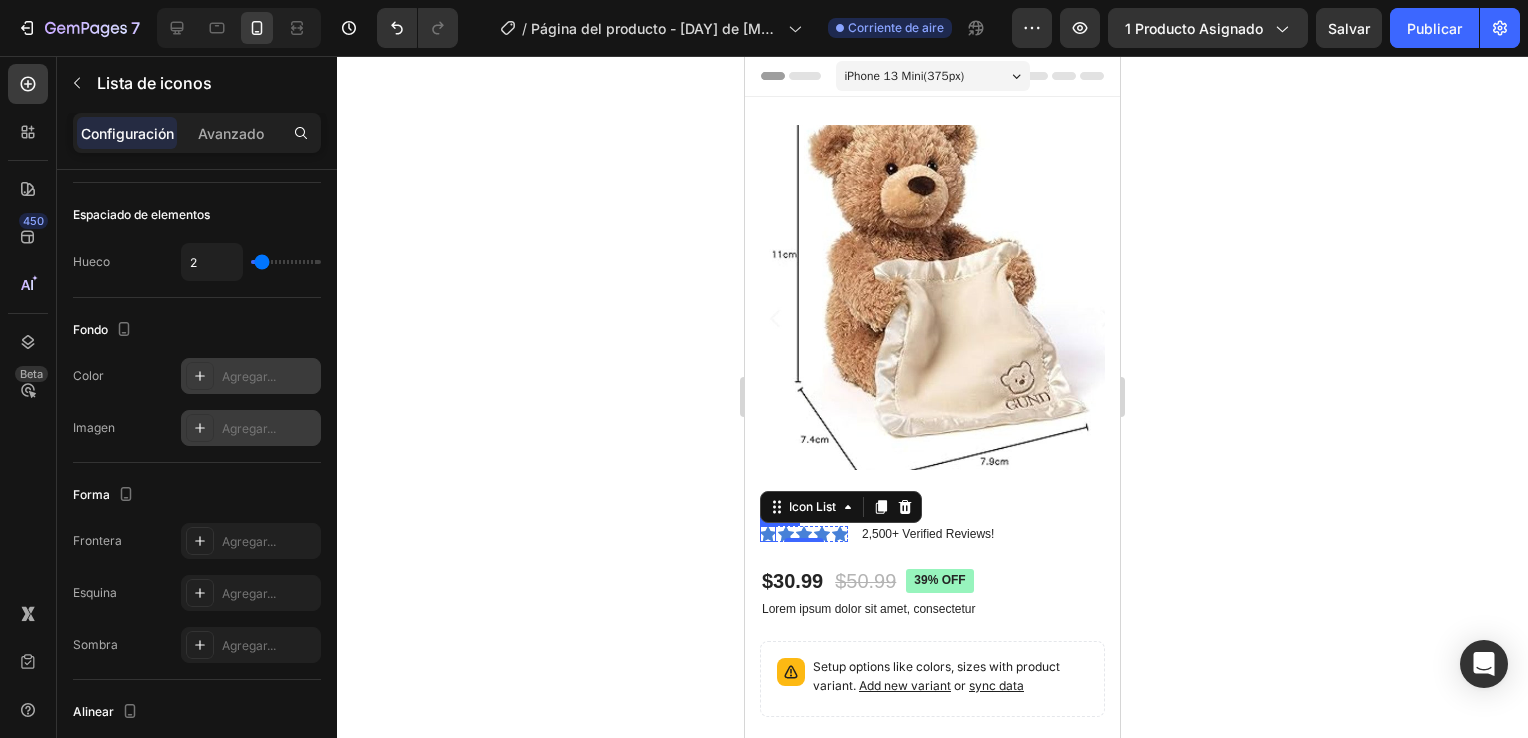 click 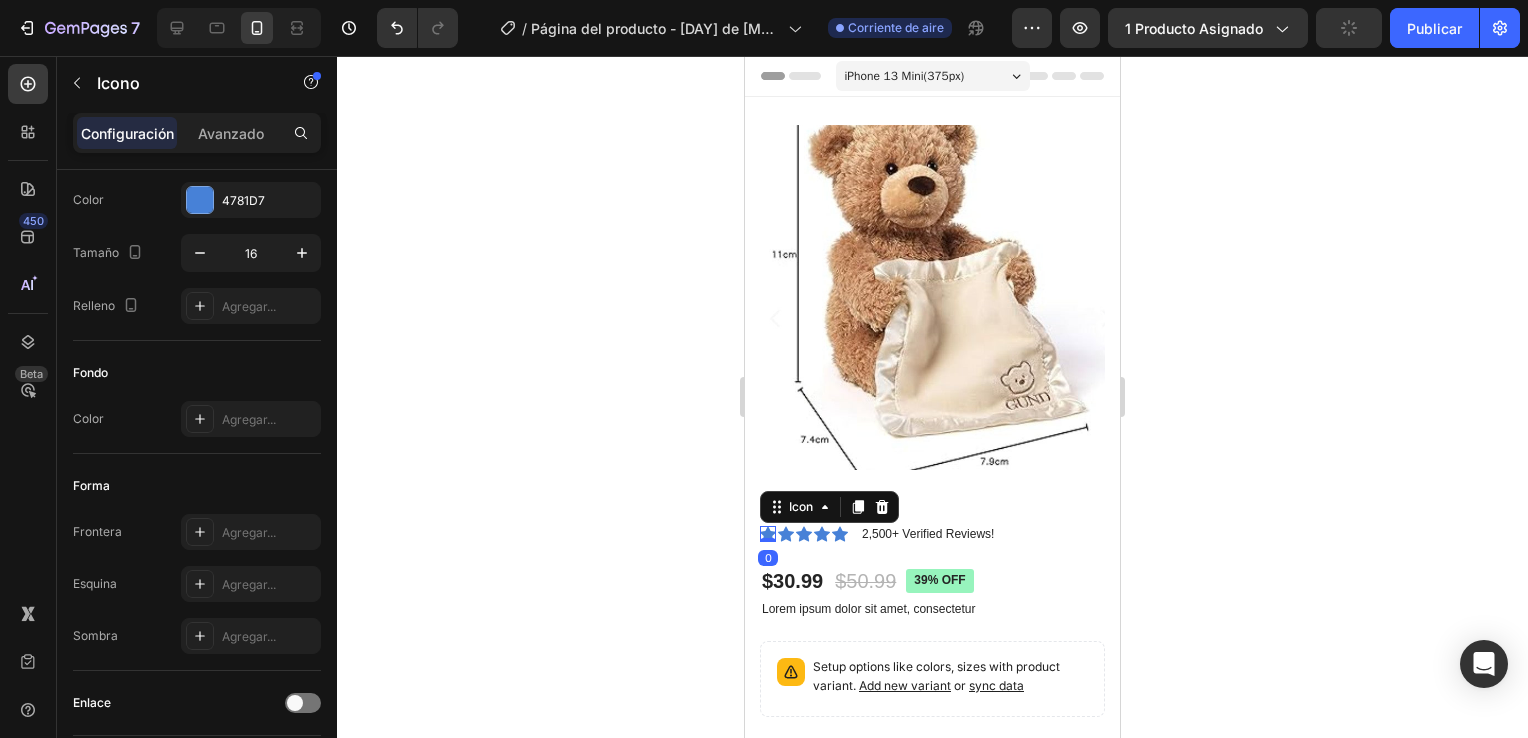 scroll, scrollTop: 0, scrollLeft: 0, axis: both 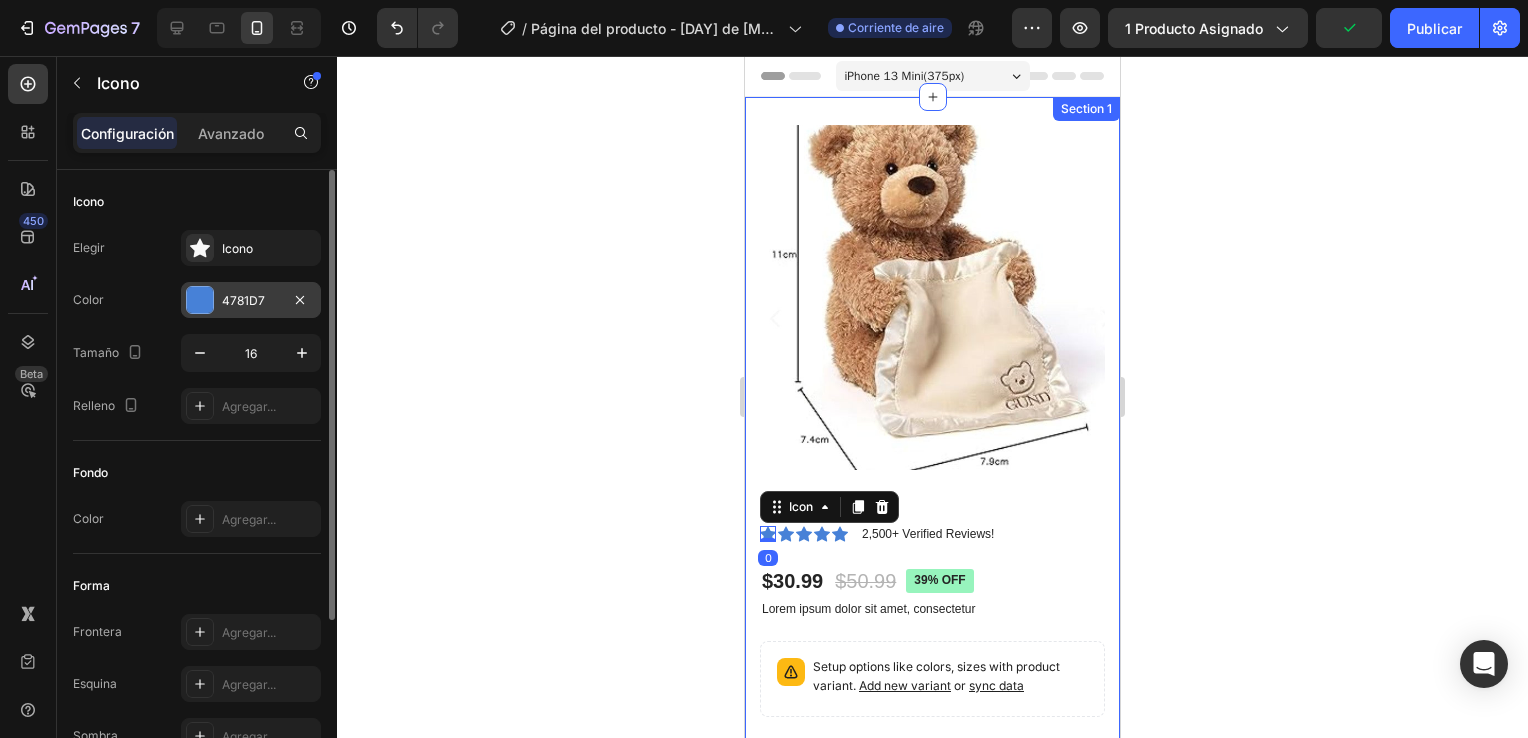 click at bounding box center (200, 300) 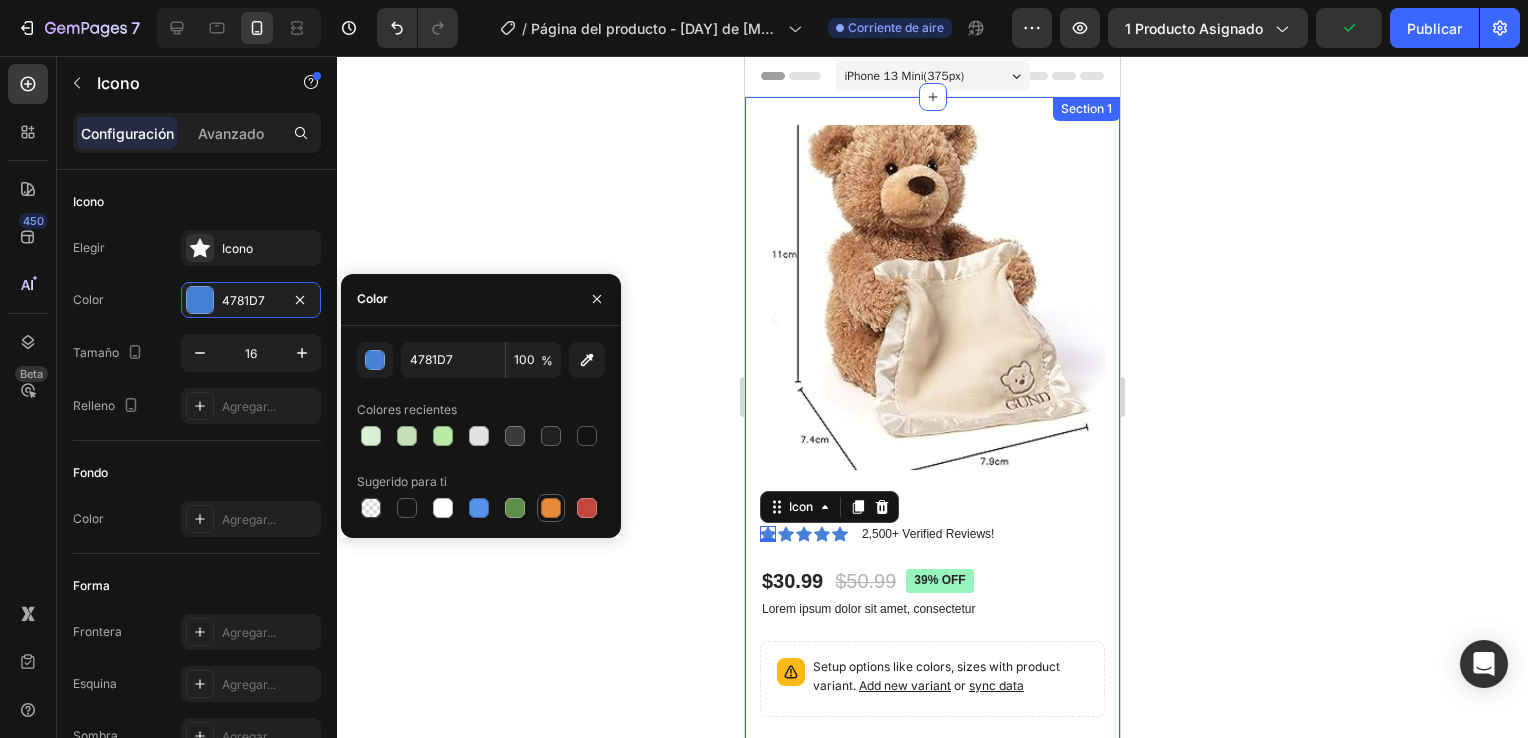 click at bounding box center (551, 508) 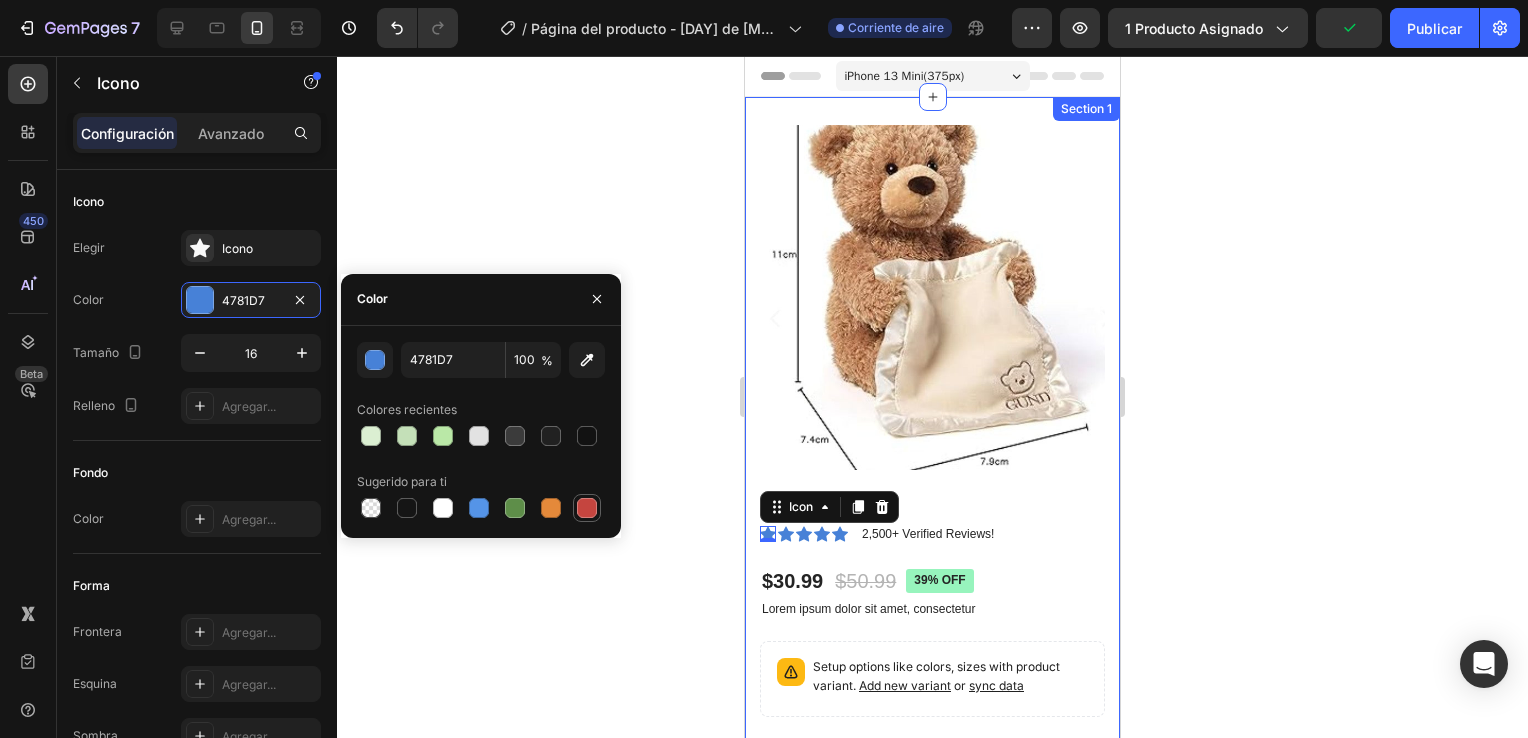 type on "E4893A" 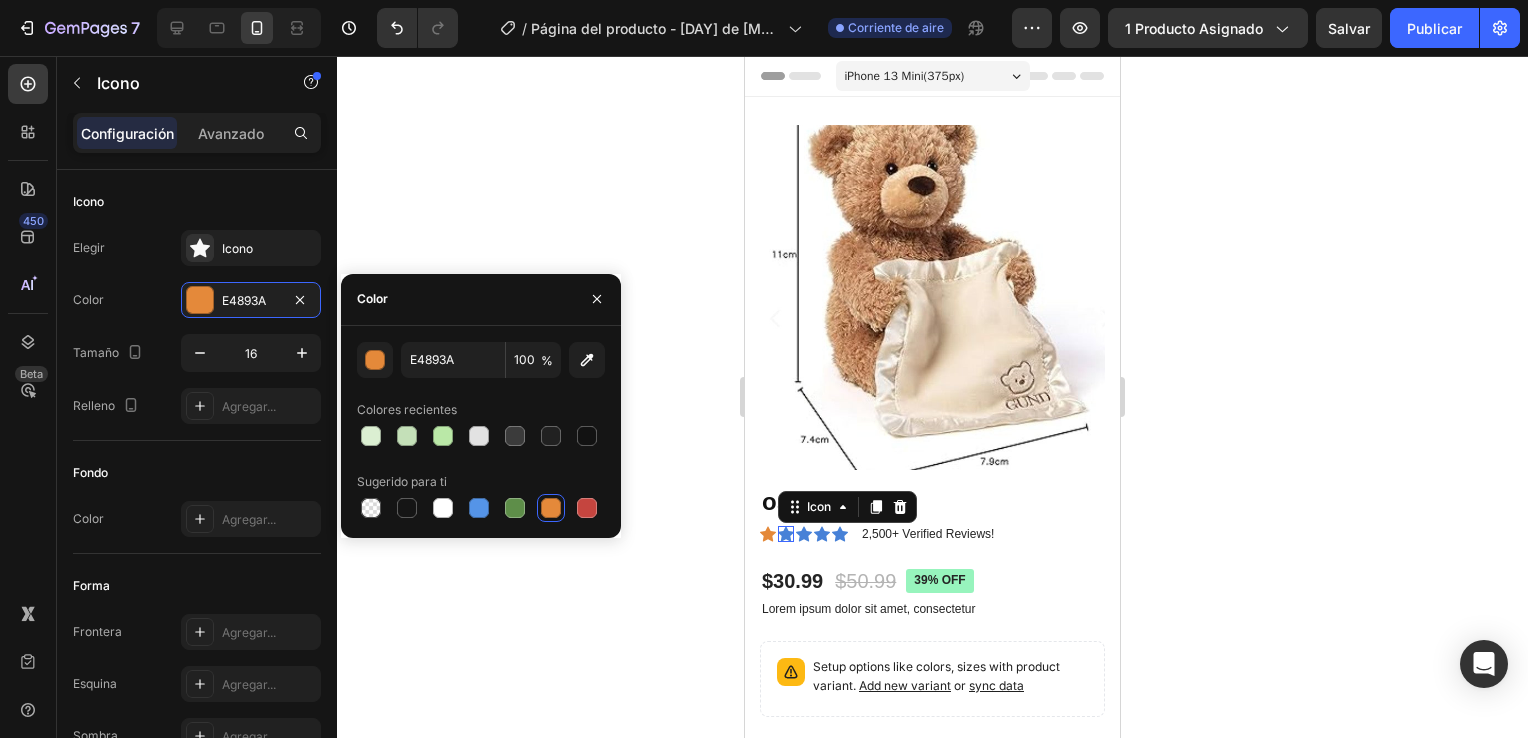 click on "Icon   0" at bounding box center [786, 534] 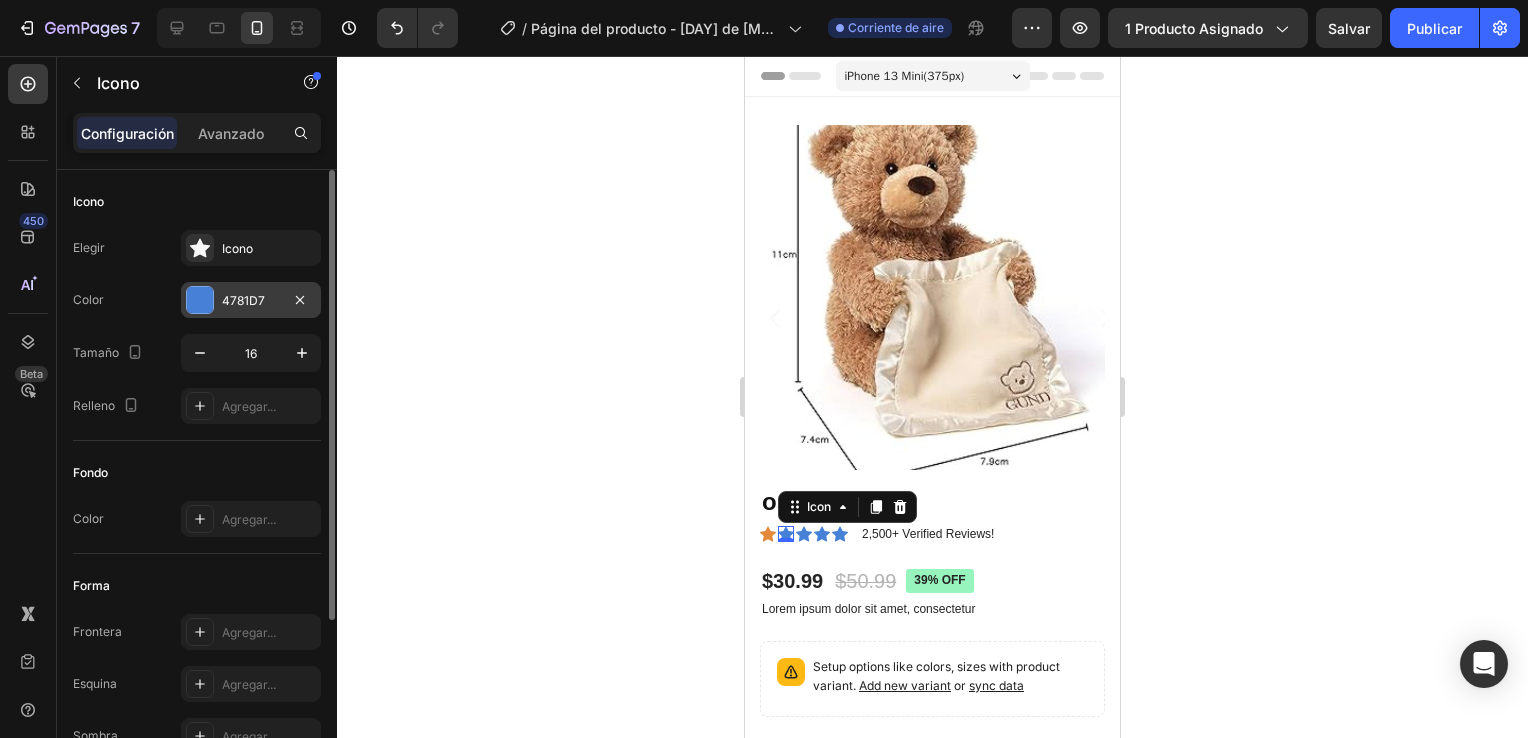 click on "4781D7" at bounding box center [251, 300] 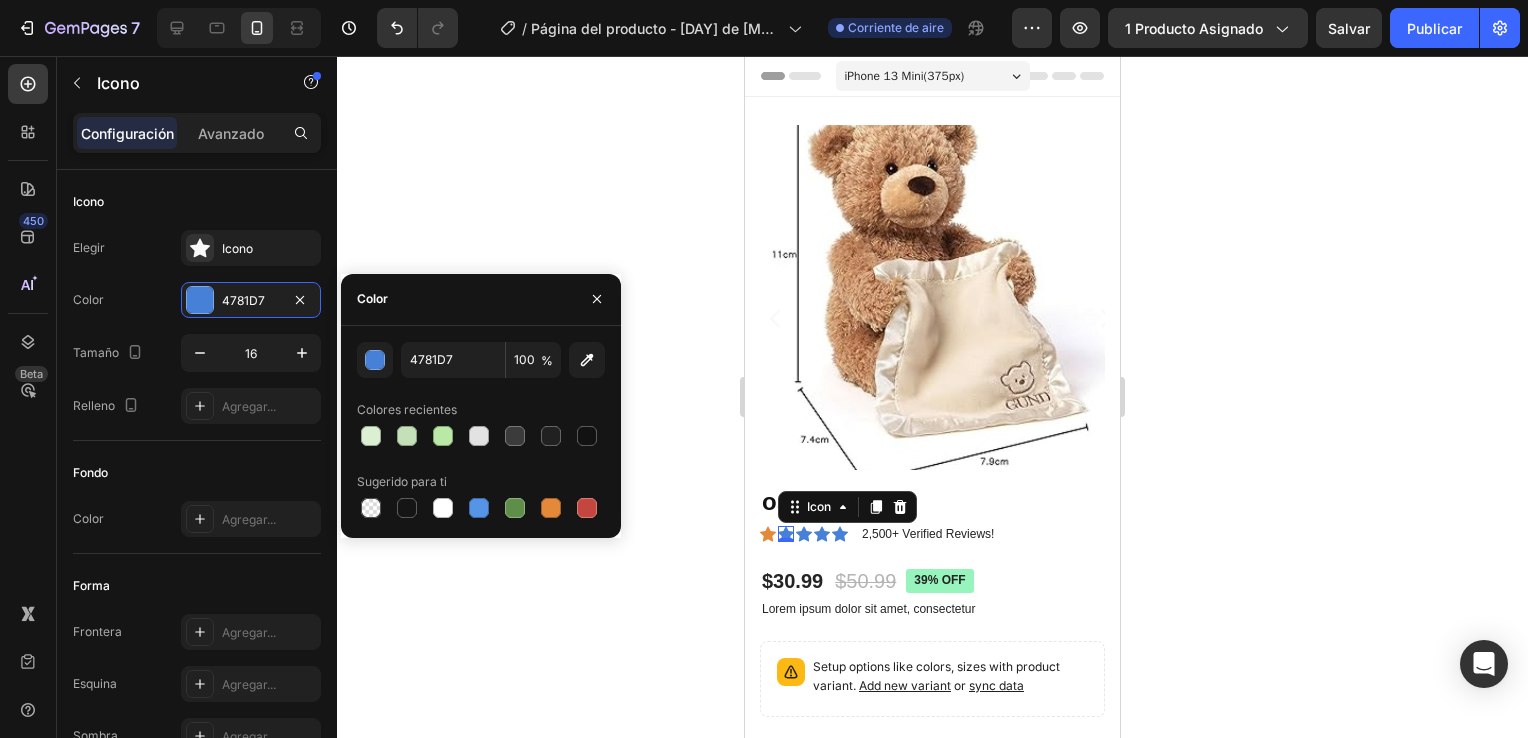 drag, startPoint x: 551, startPoint y: 507, endPoint x: 656, endPoint y: 506, distance: 105.00476 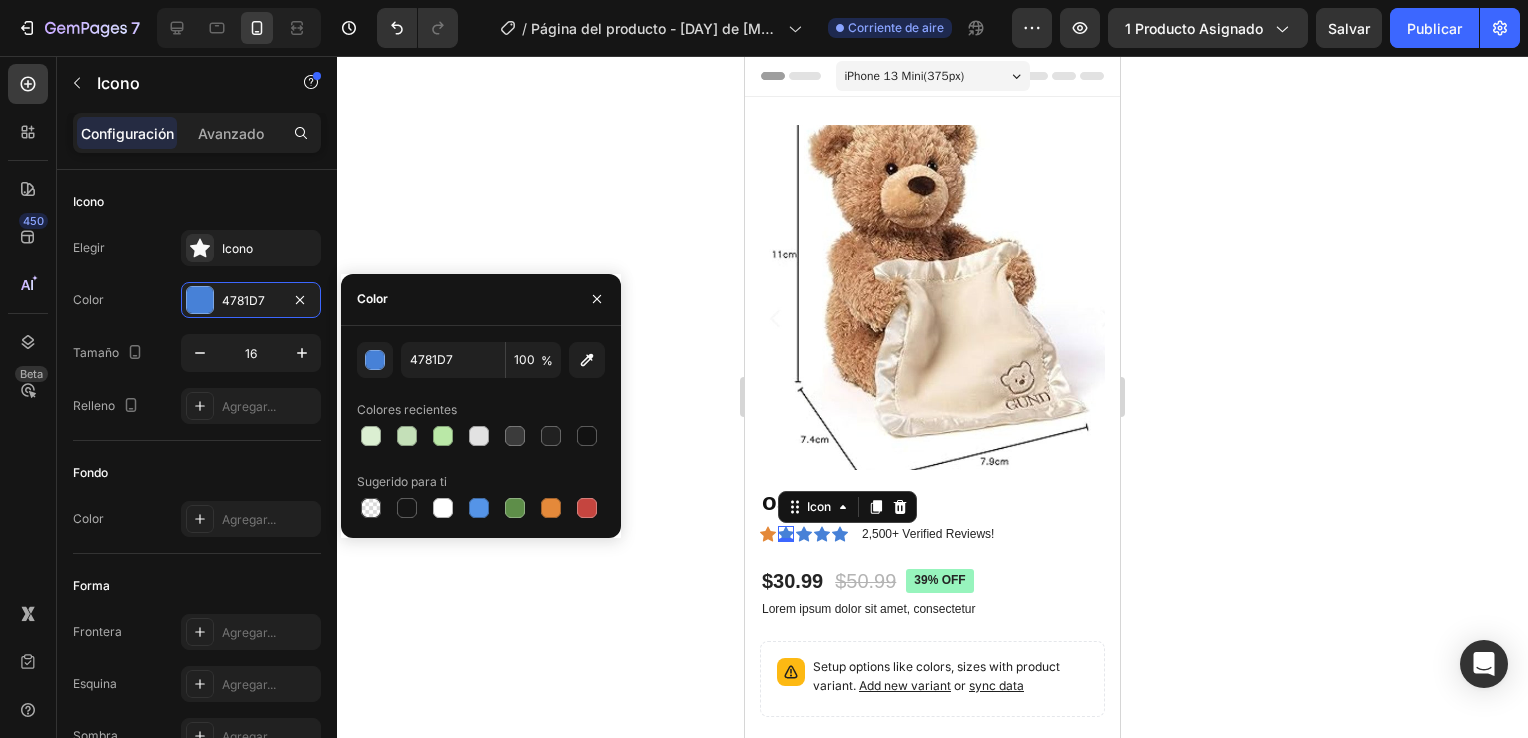 click at bounding box center [551, 508] 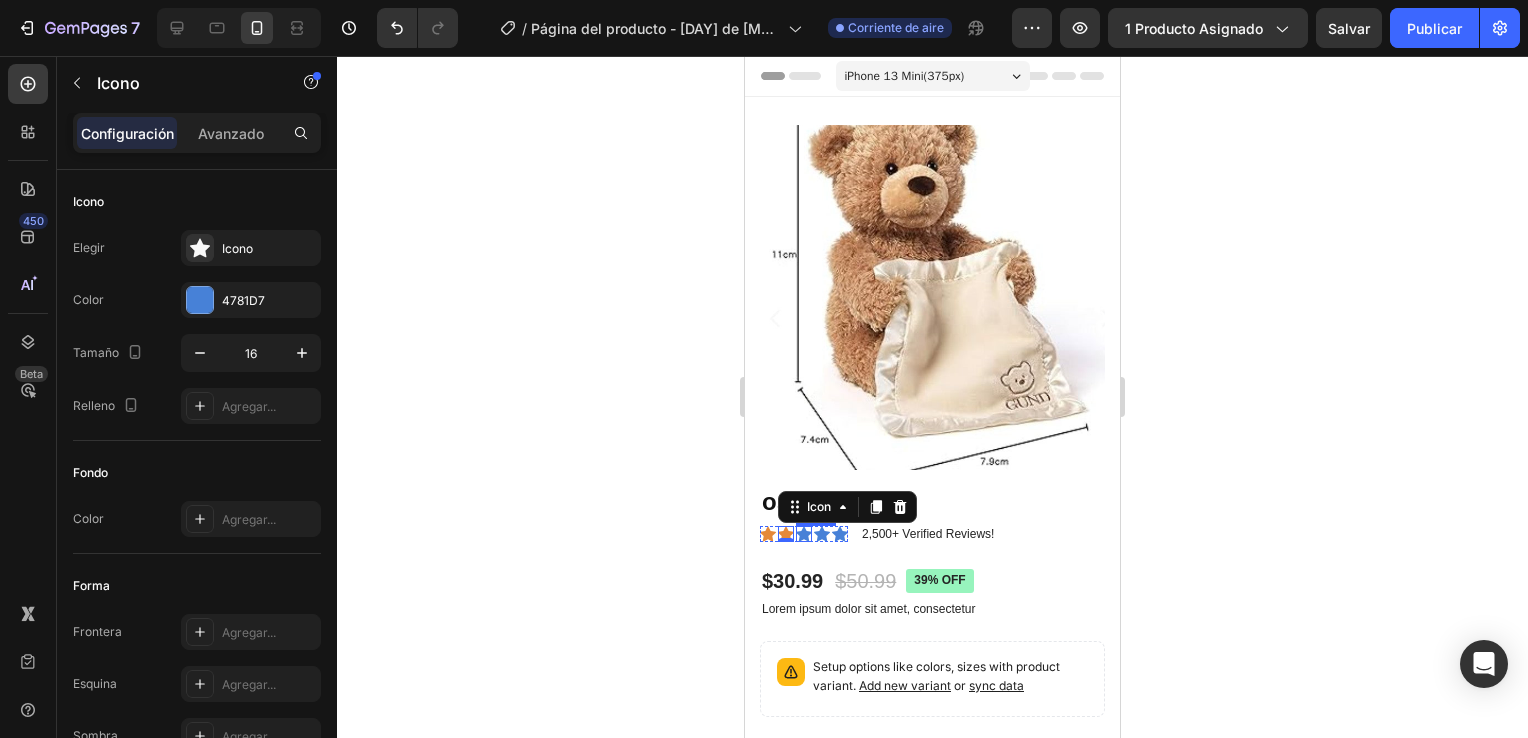 click on "Icon" at bounding box center (804, 534) 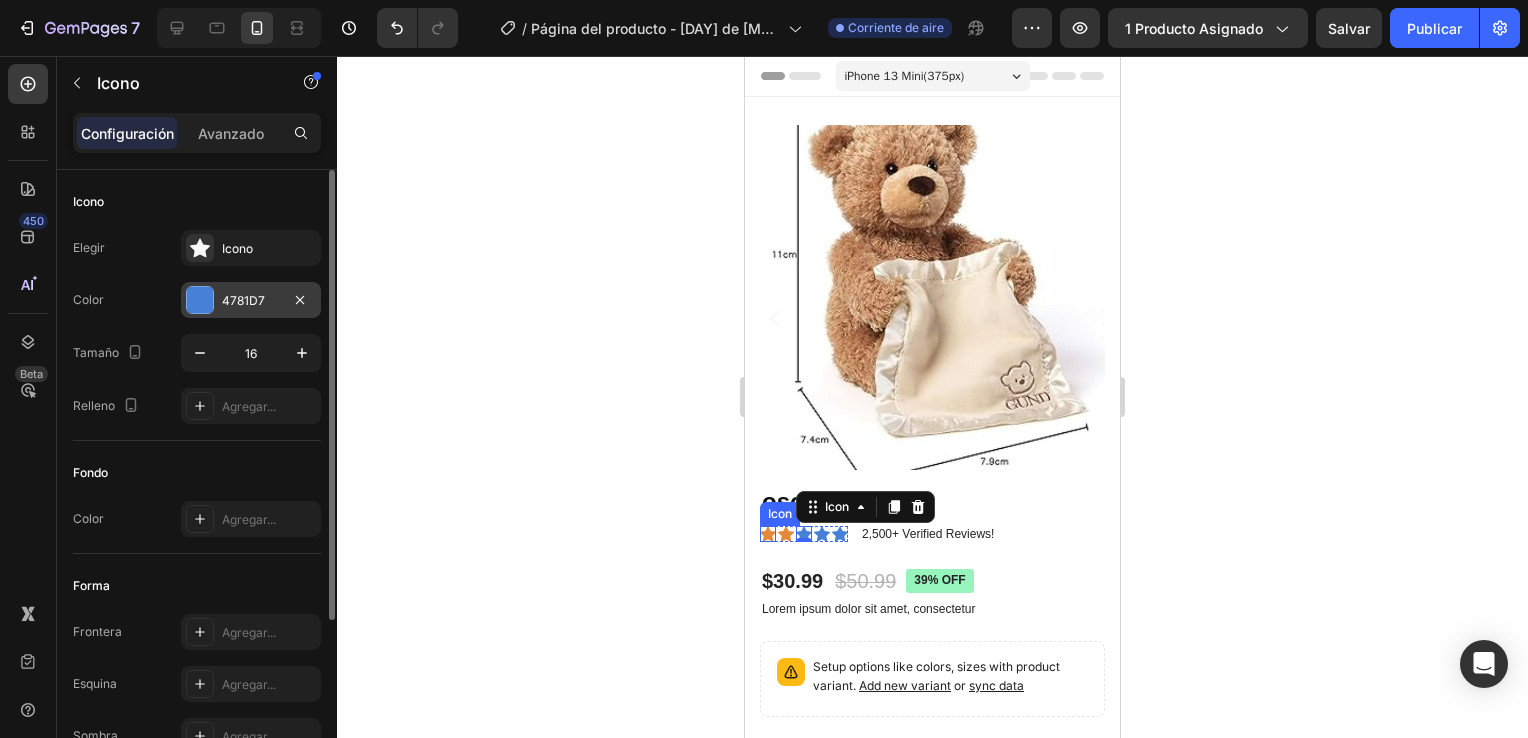 click at bounding box center (200, 300) 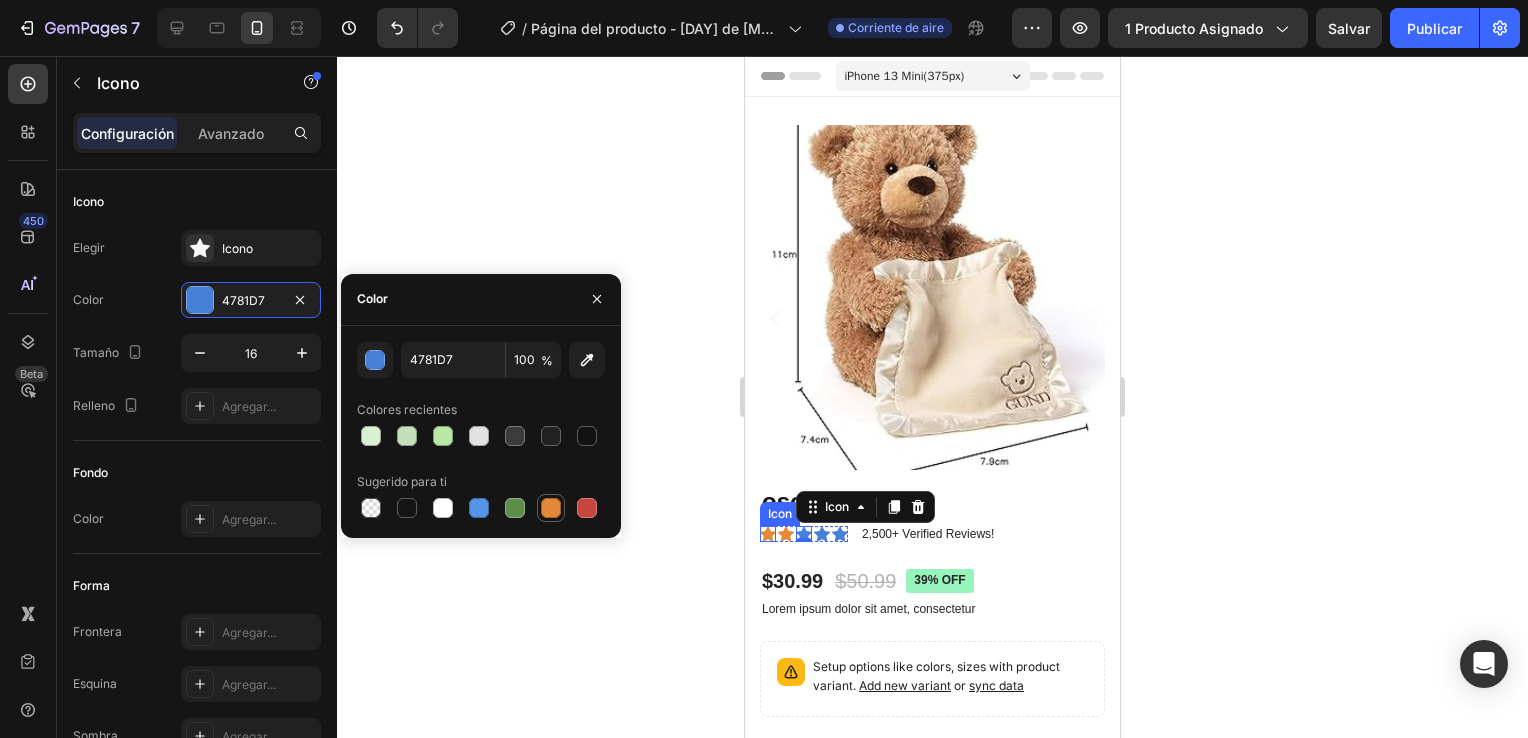 click at bounding box center [551, 508] 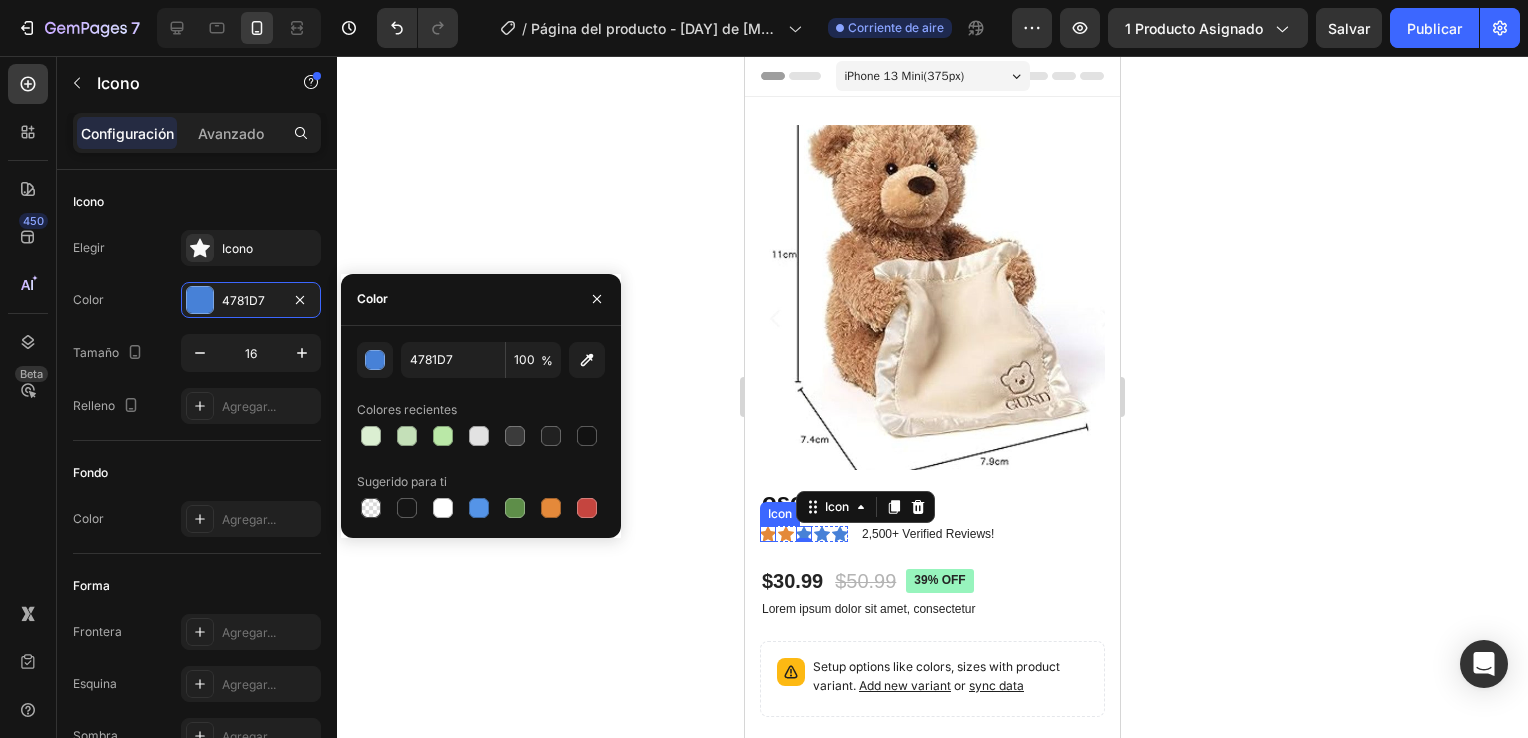 type on "E4893A" 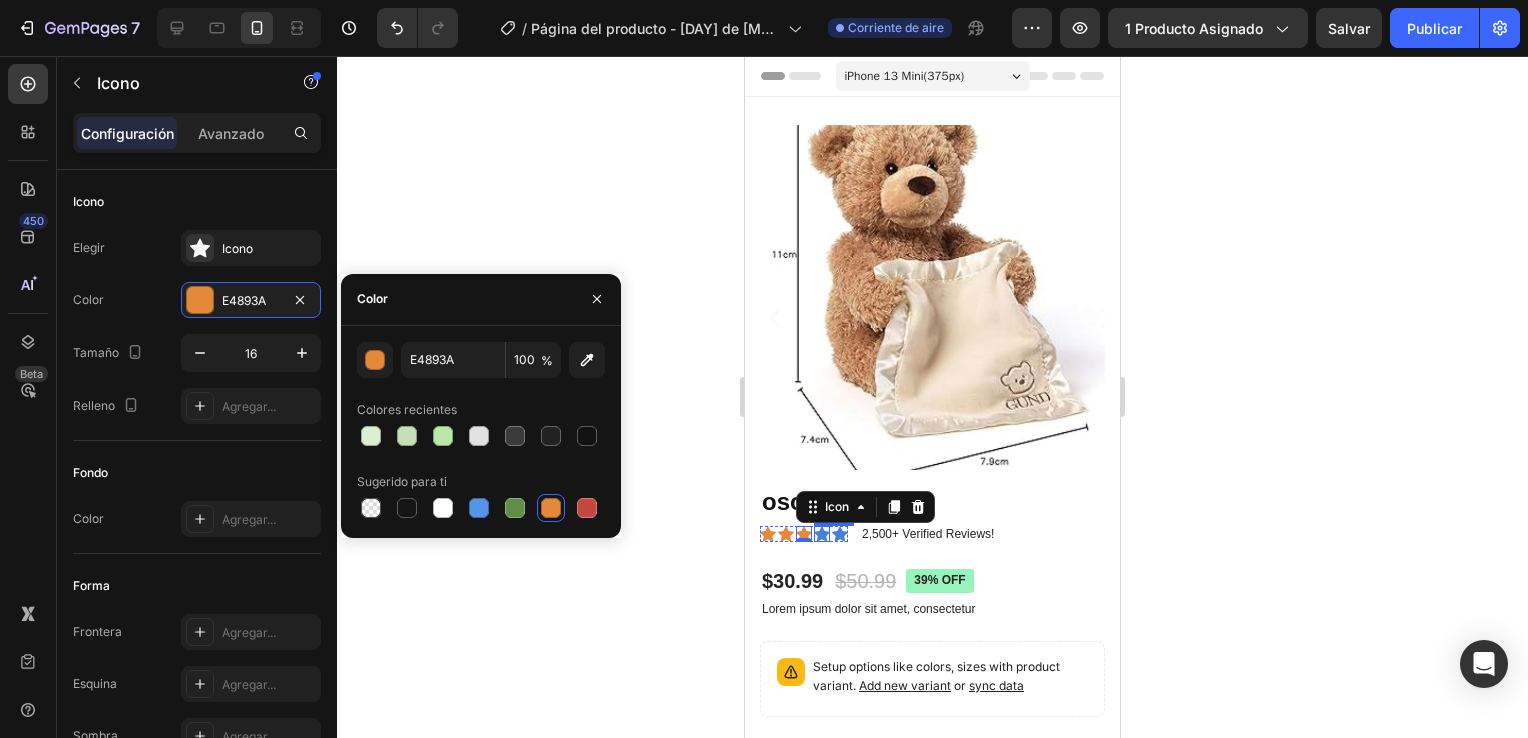 click 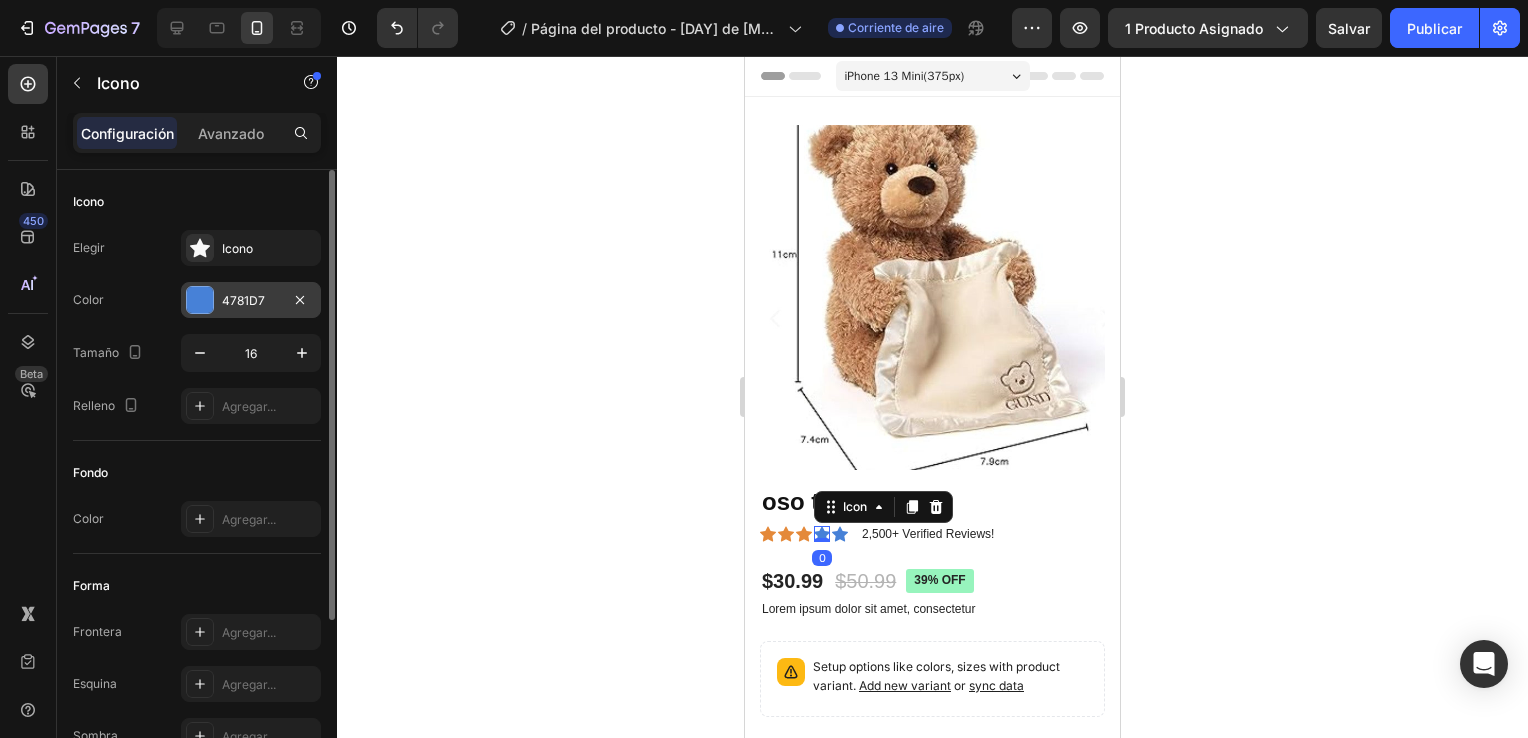 click at bounding box center [200, 300] 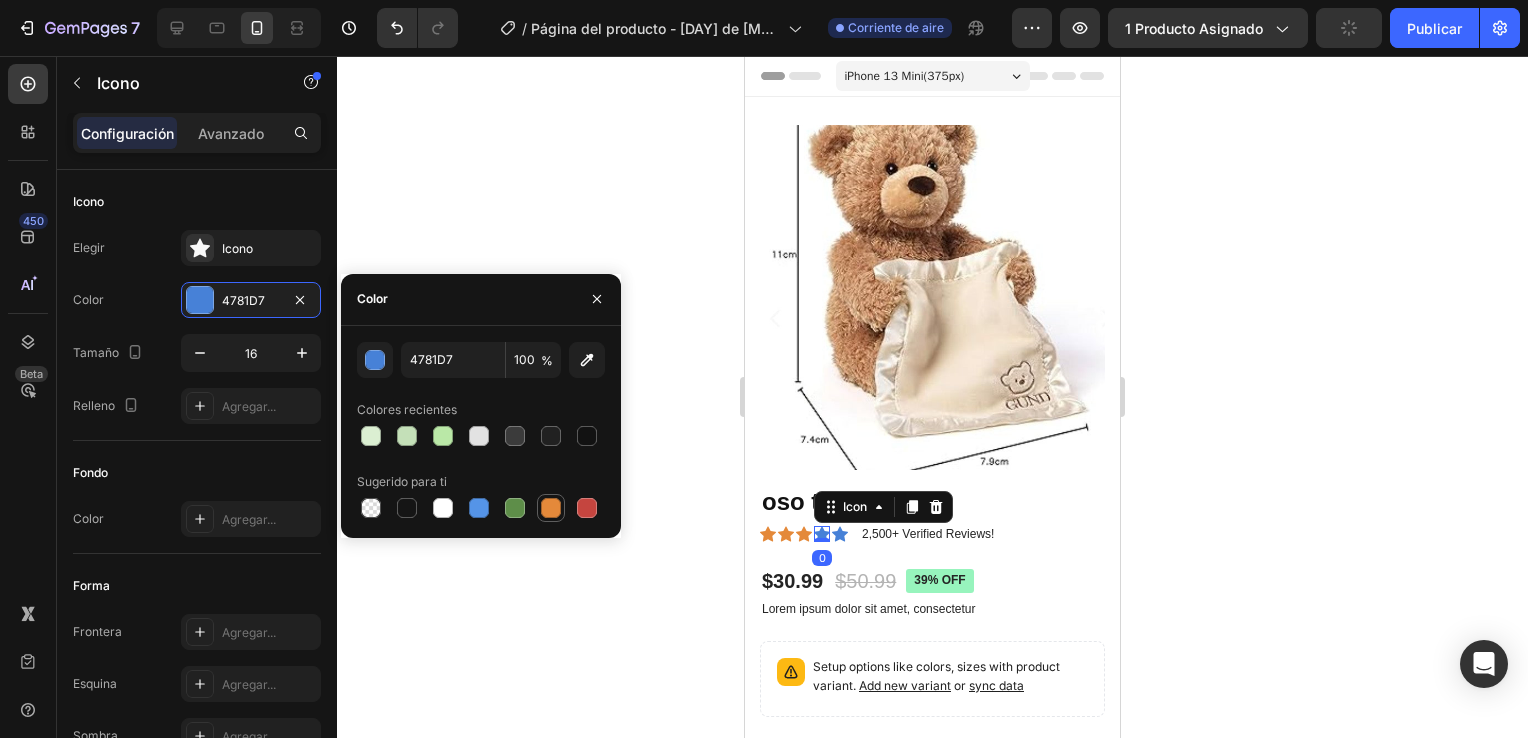 click at bounding box center (551, 508) 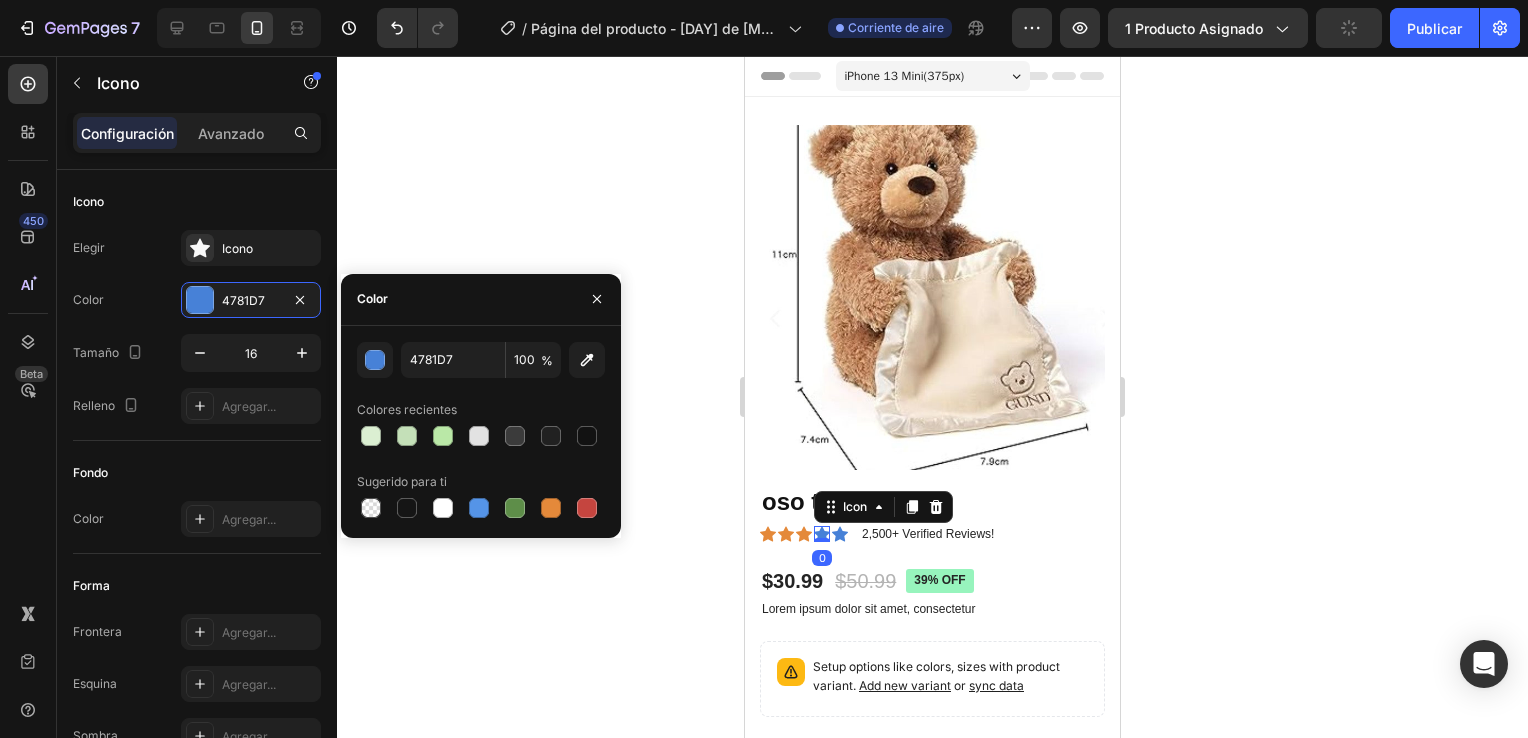 type on "E4893A" 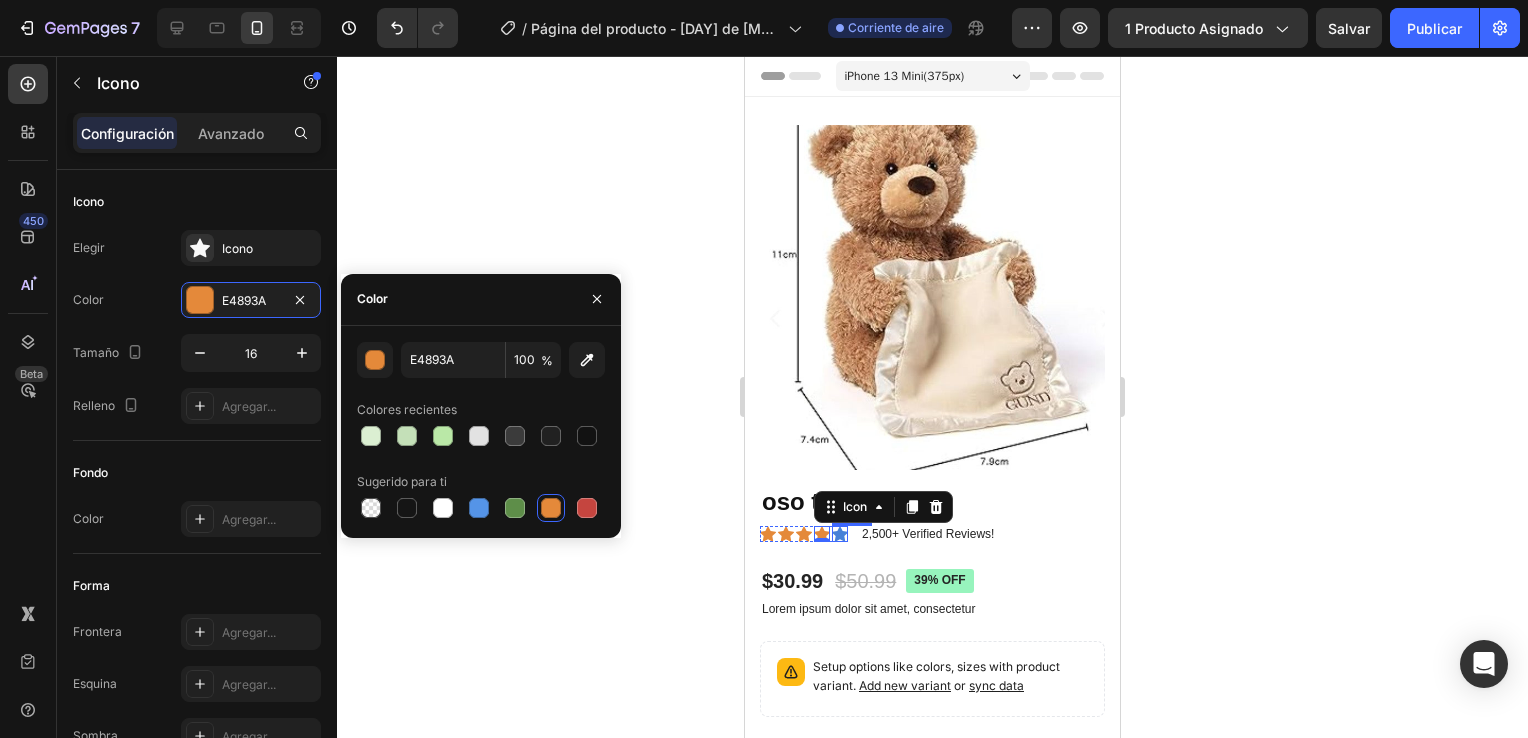 click on "Icon" at bounding box center [840, 534] 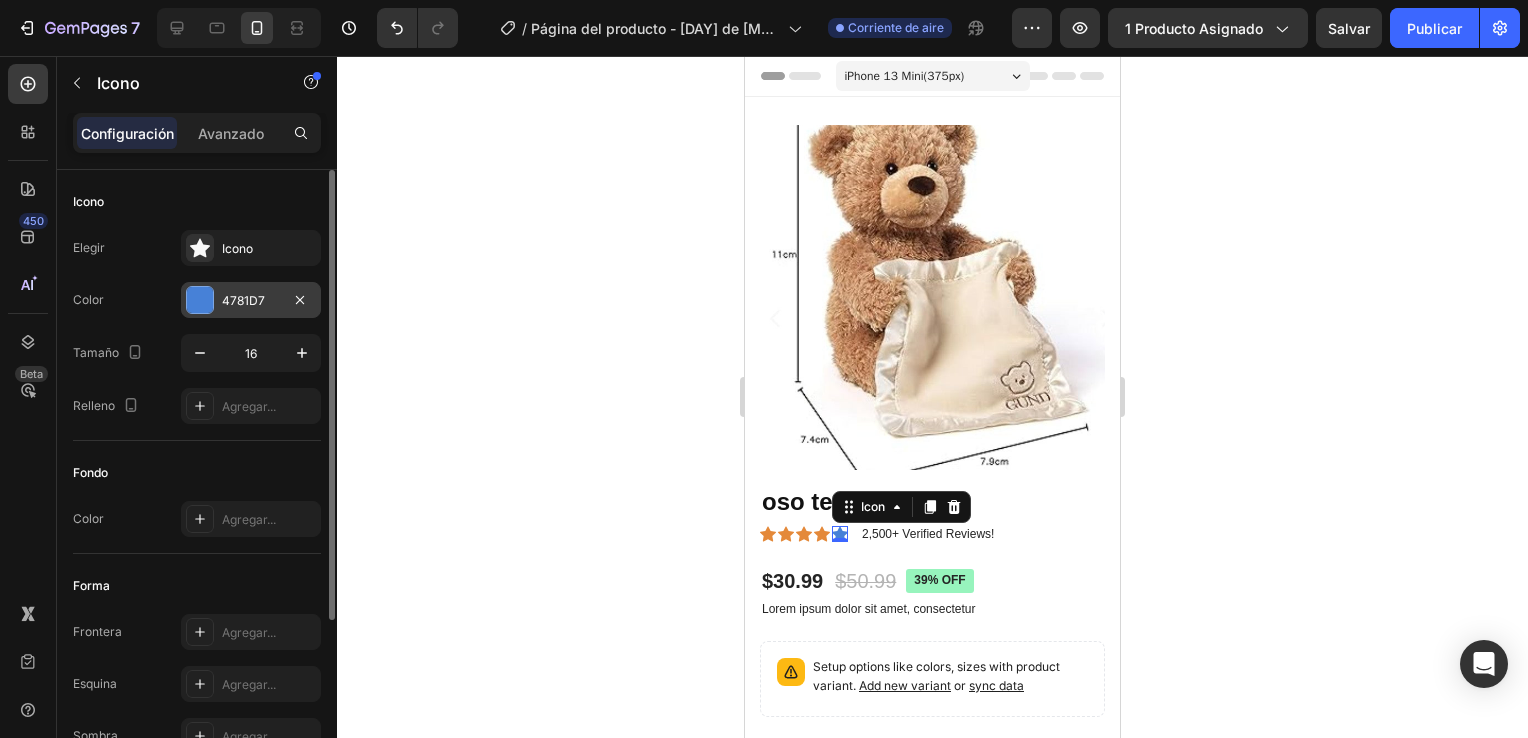 click at bounding box center [200, 300] 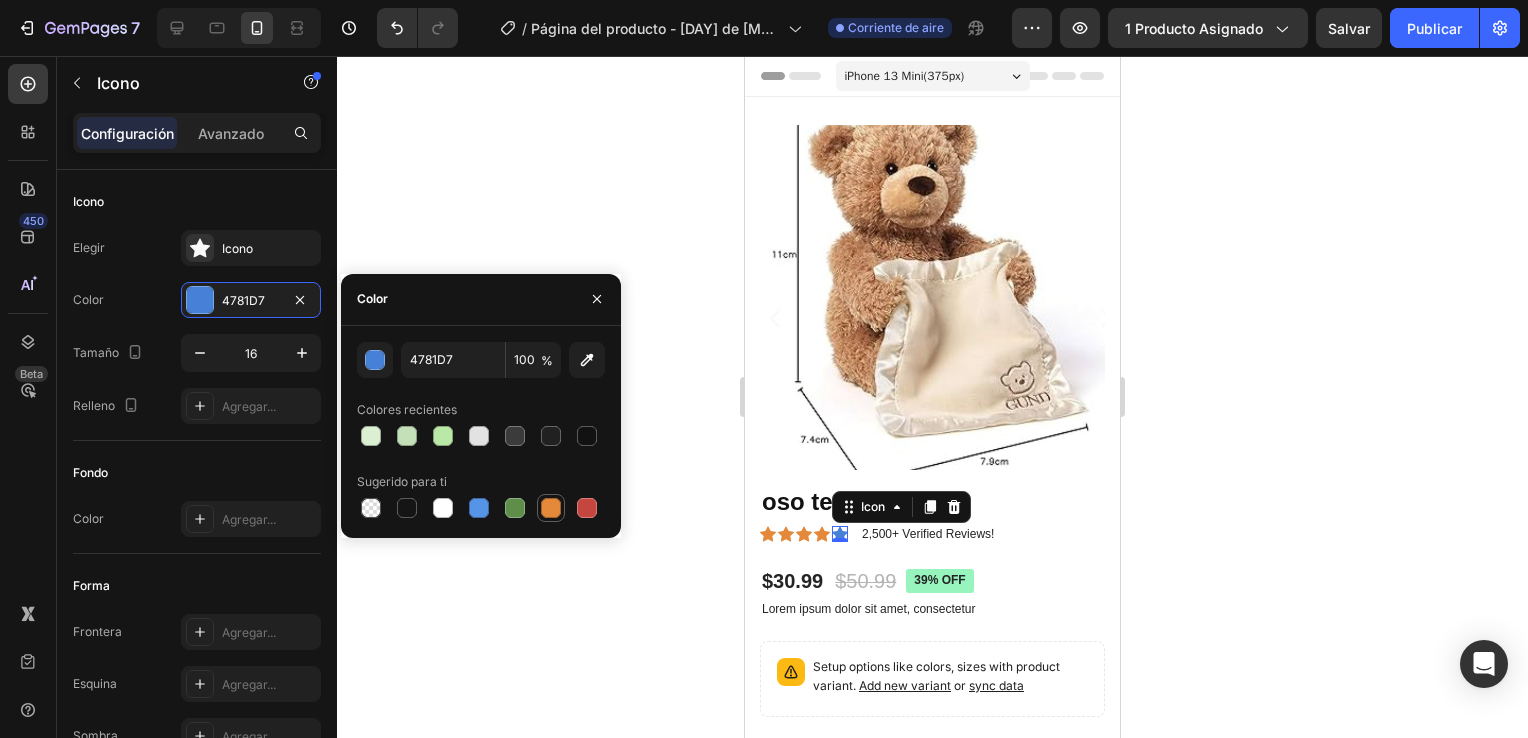 click at bounding box center [551, 508] 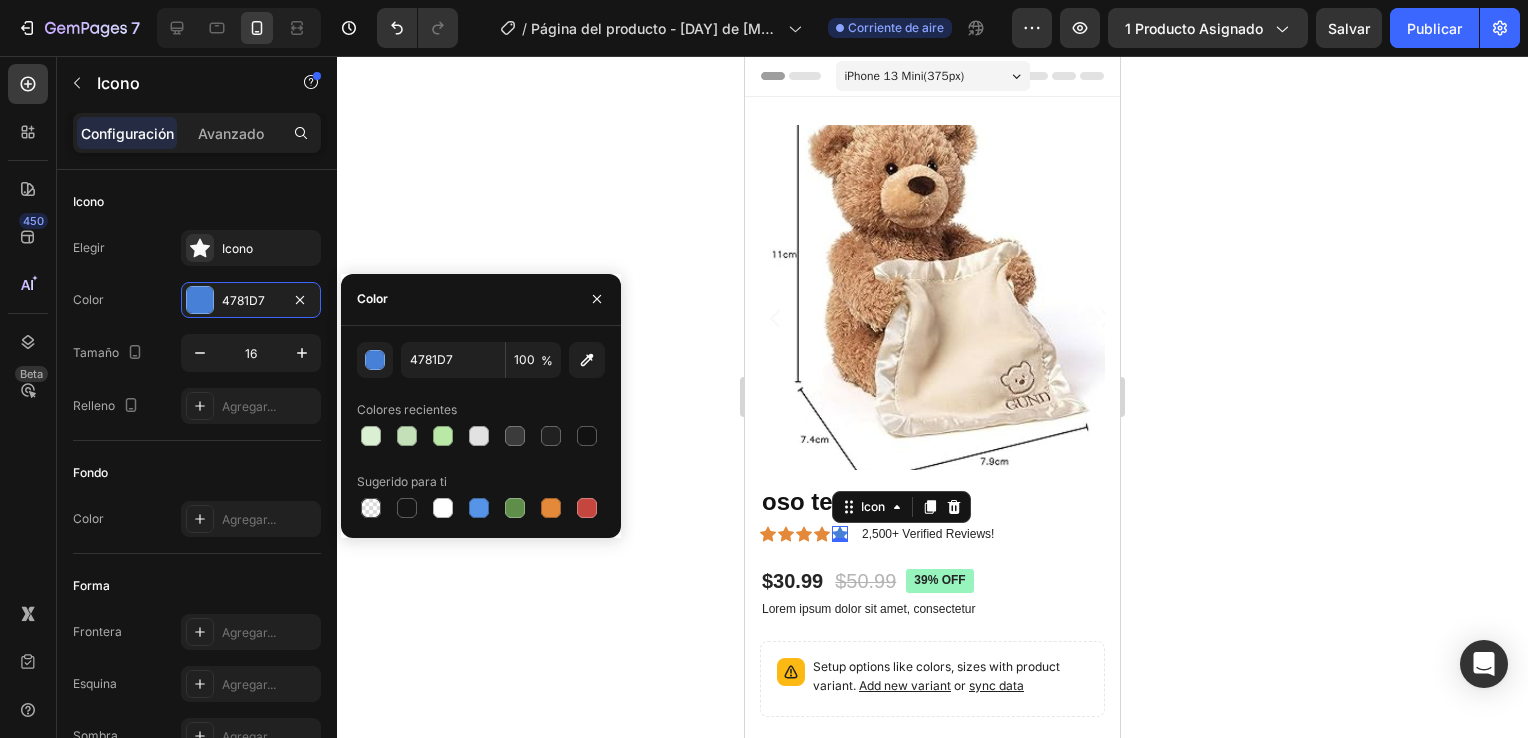 type on "E4893A" 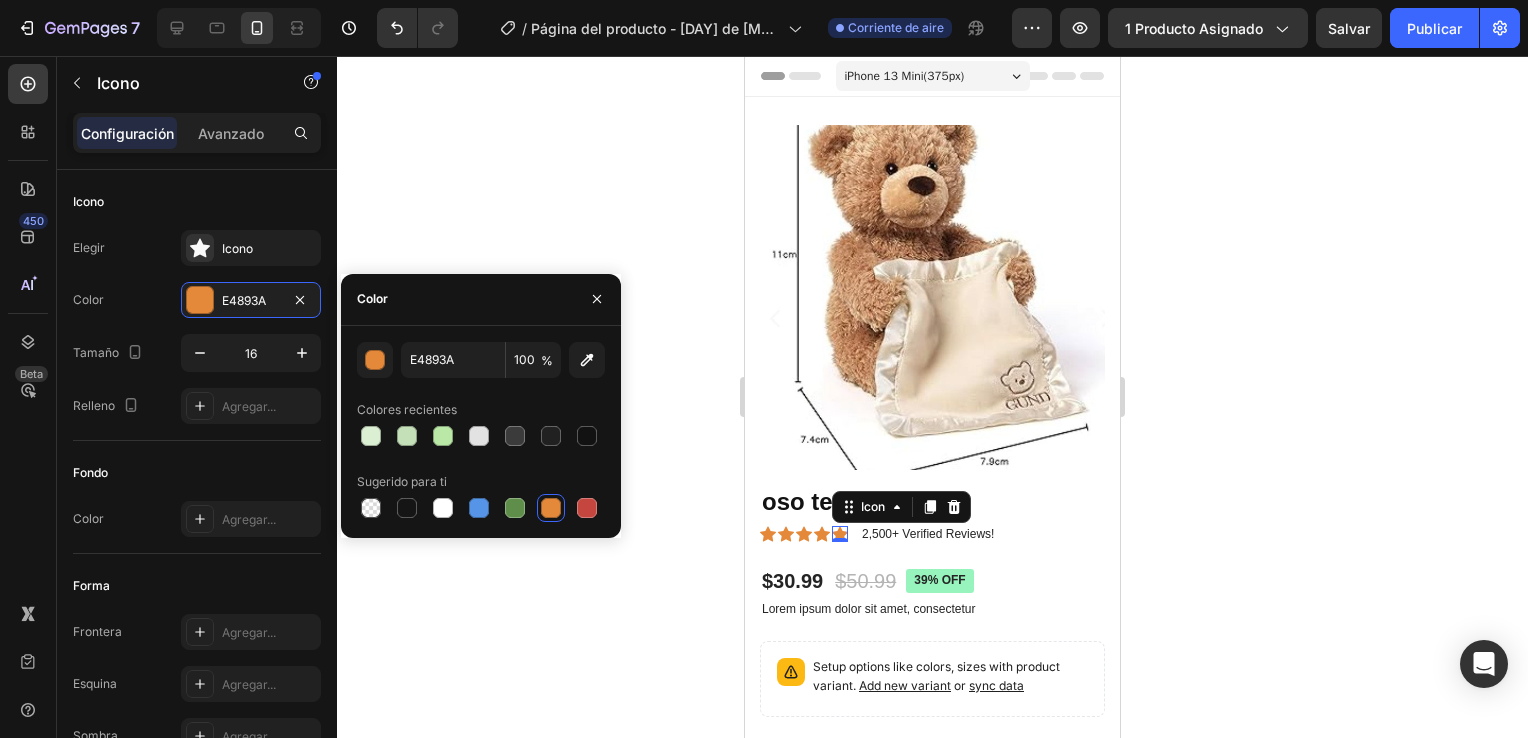 click 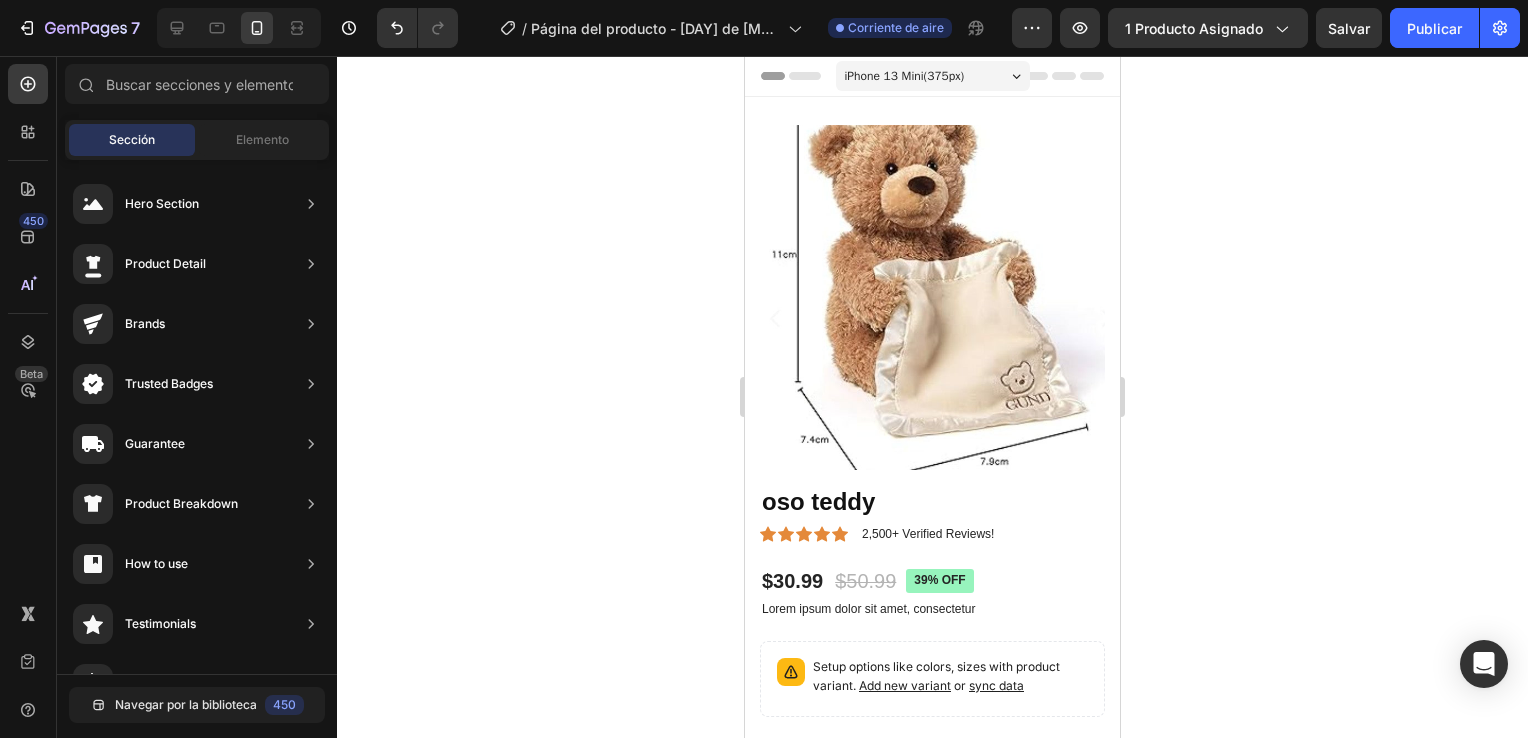 click 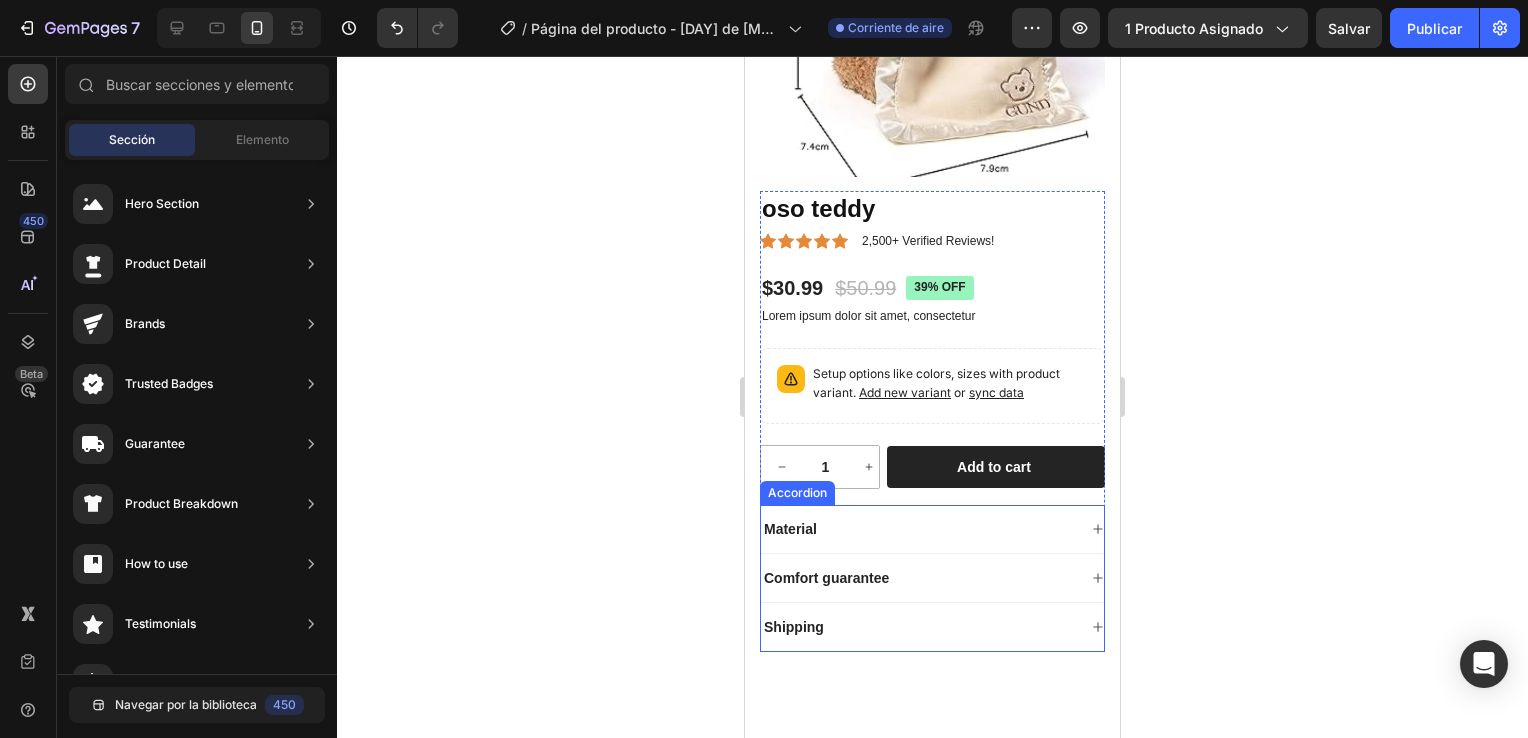 scroll, scrollTop: 300, scrollLeft: 0, axis: vertical 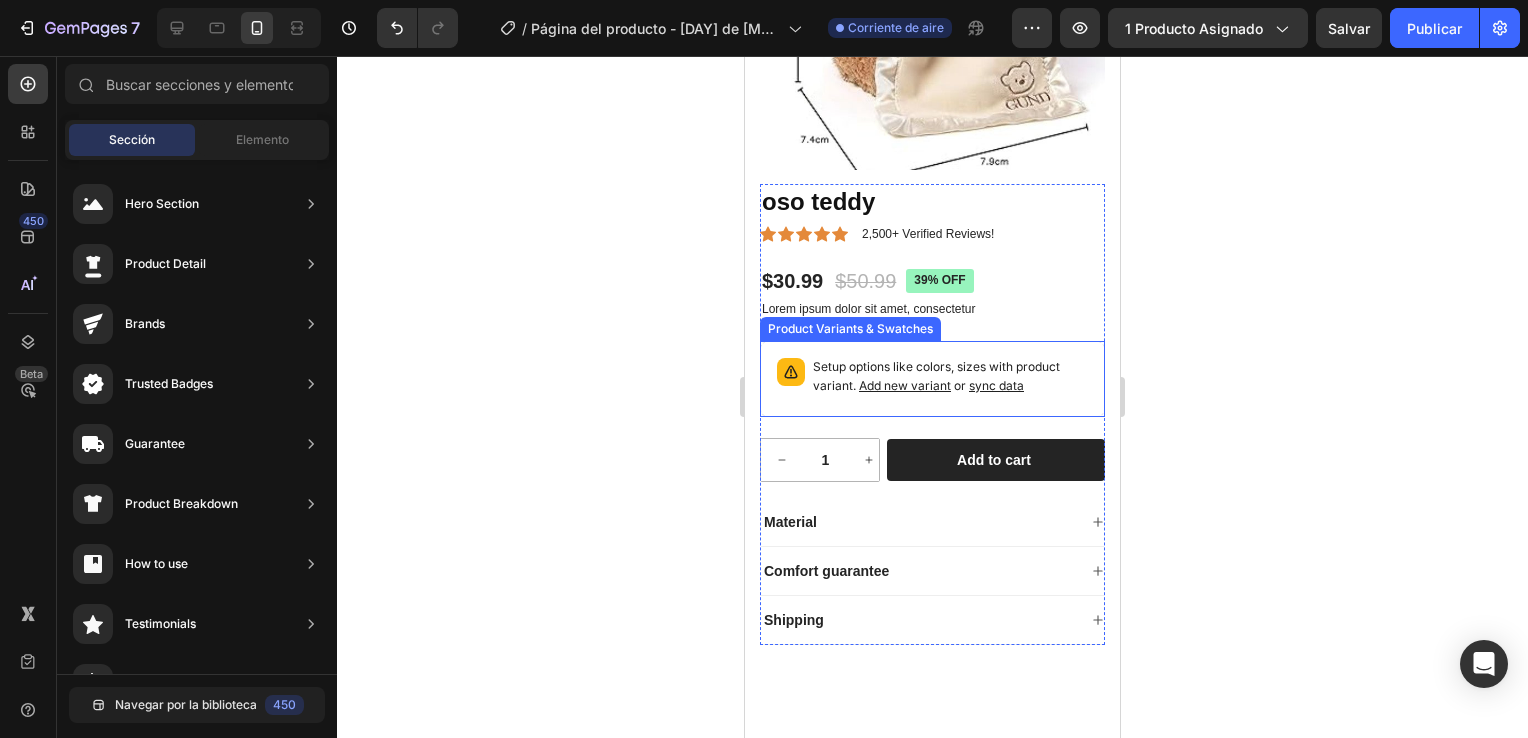 click on "Setup options like colors, sizes with product variant.       Add new variant   or   sync data" at bounding box center [950, 377] 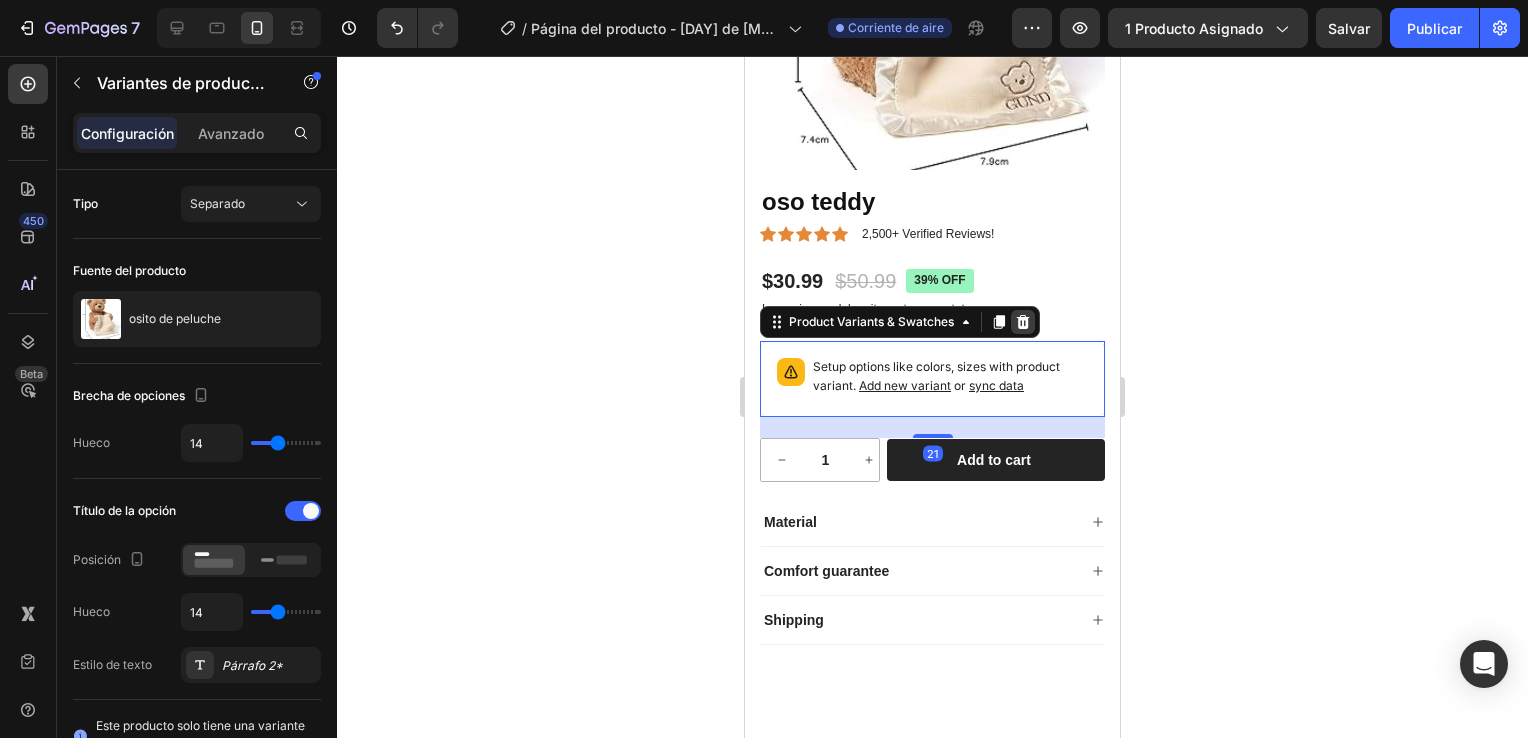 click 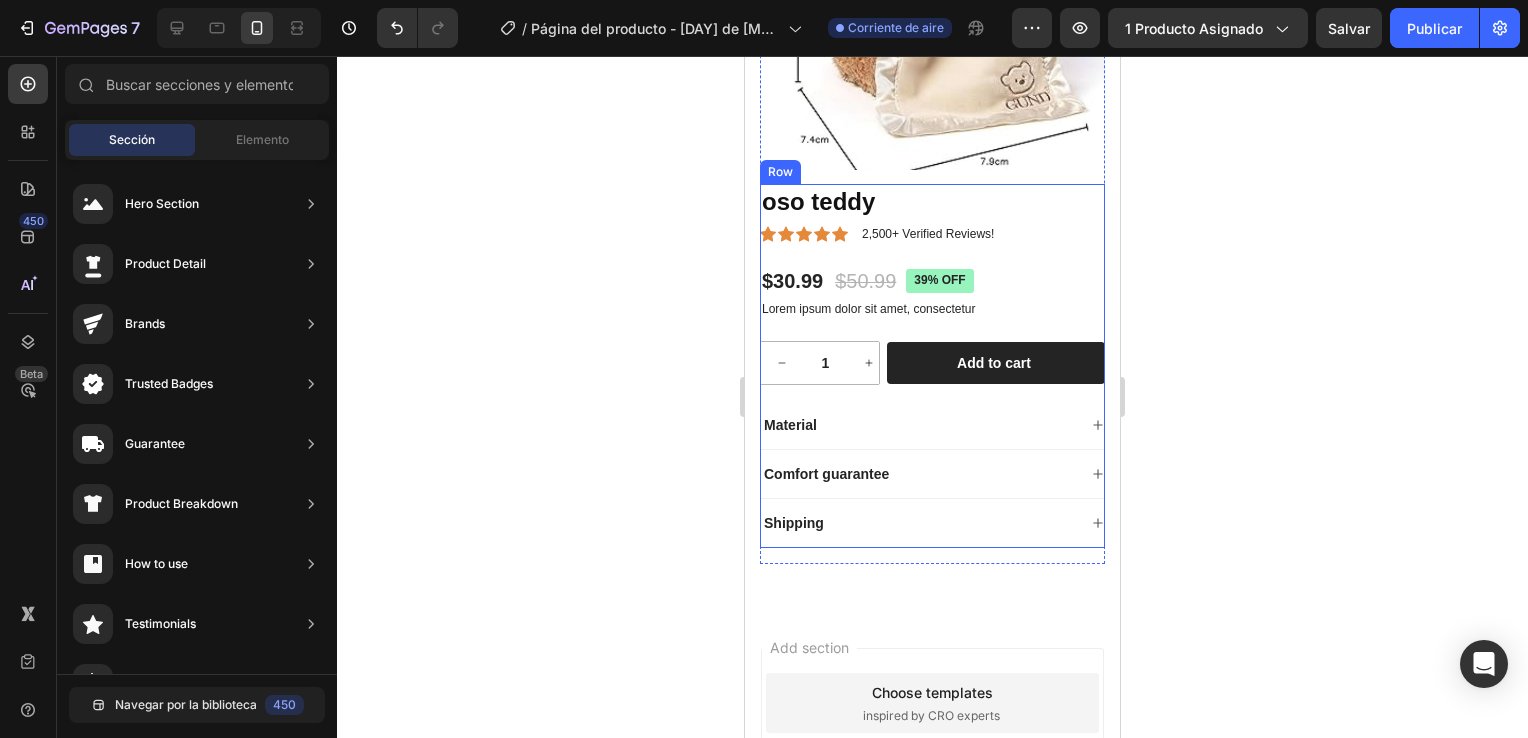 click on "oso teddy Product Title Icon Icon Icon Icon Icon Icon List 2,500+ Verified Reviews! Text Block Row $30.99 Product Price Product Price $50.99 Product Price Product Price 39% off Product Badge Row Lorem ipsum dolor sit amet, consectetur  Text Block
1
Product Quantity Row Add to cart Add to Cart Row
Material
Comfort guarantee
Shipping Accordion" at bounding box center [932, 366] 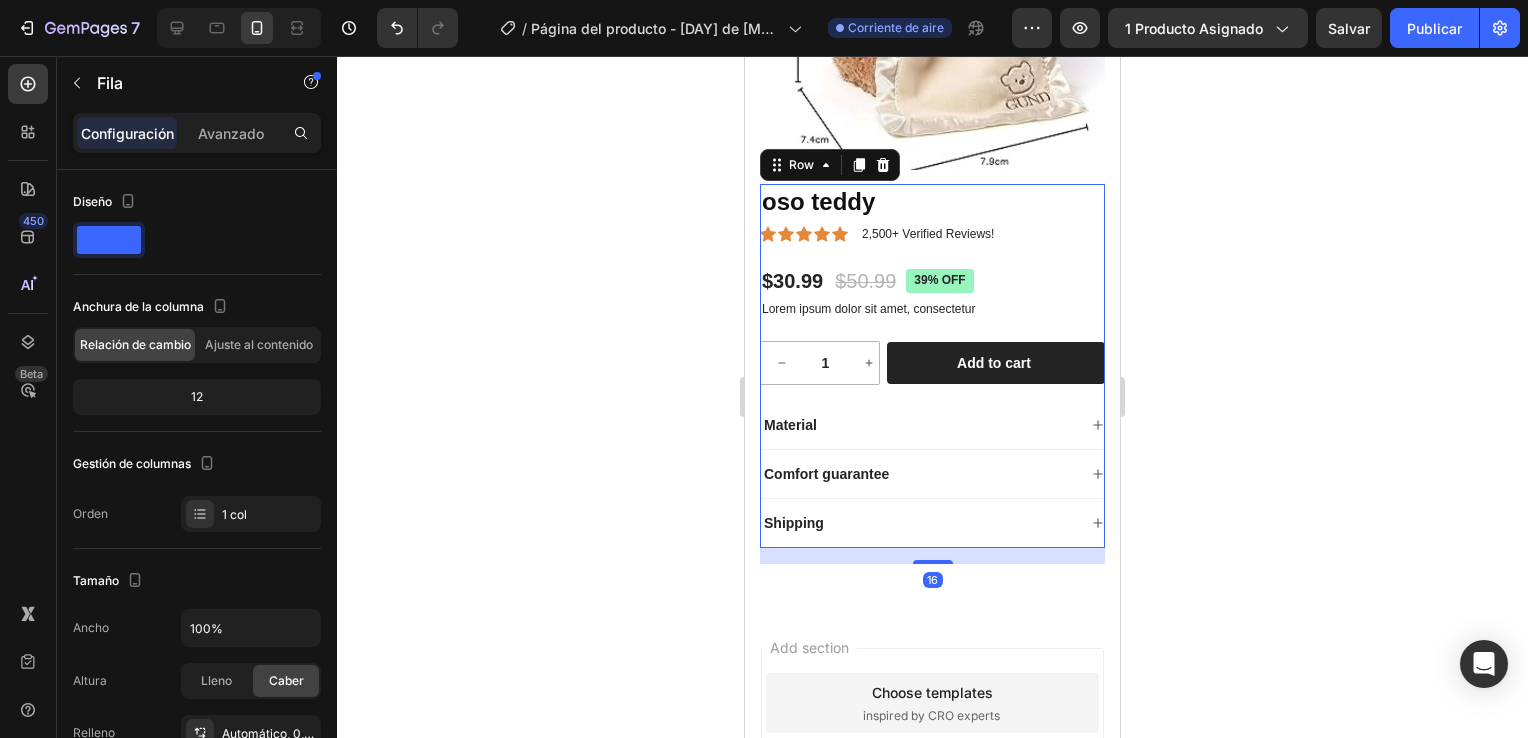 click on "oso teddy Product Title Icon Icon Icon Icon Icon Icon List 2,500+ Verified Reviews! Text Block Row $30.99 Product Price Product Price $50.99 Product Price Product Price 39% off Product Badge Row Lorem ipsum dolor sit amet, consectetur  Text Block
1
Product Quantity Row Add to cart Add to Cart Row
Material
Comfort guarantee
Shipping Accordion" at bounding box center (932, 366) 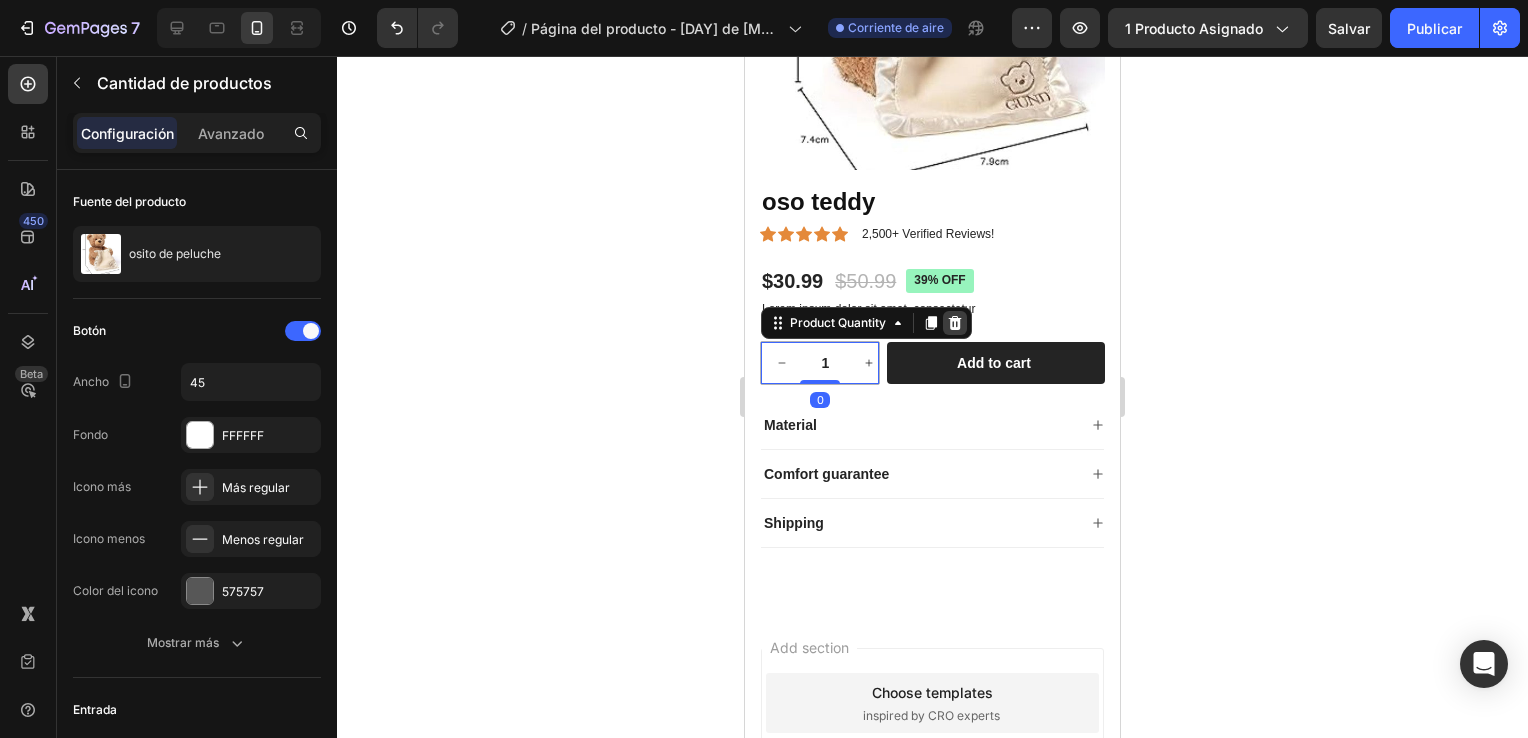 click at bounding box center [955, 323] 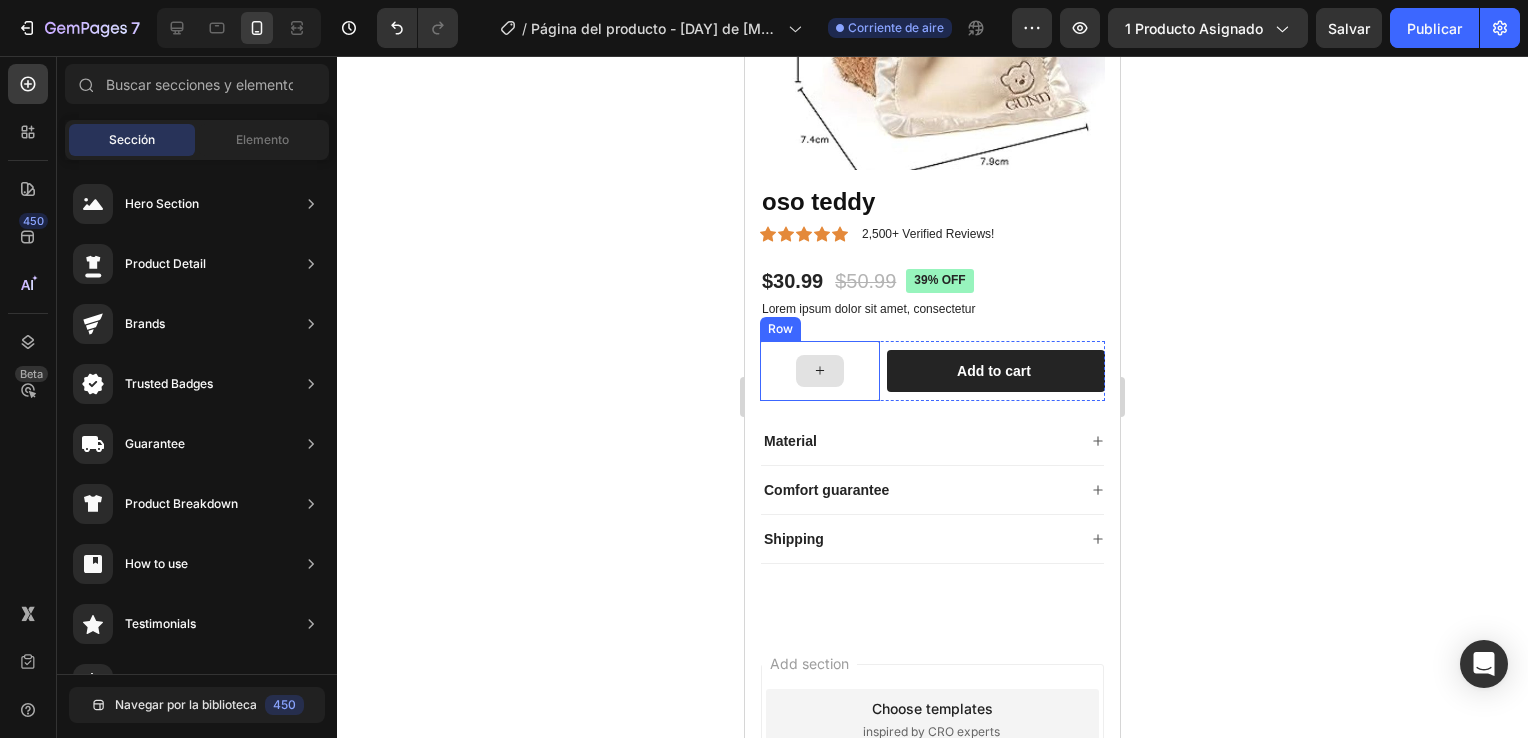 click at bounding box center [820, 371] 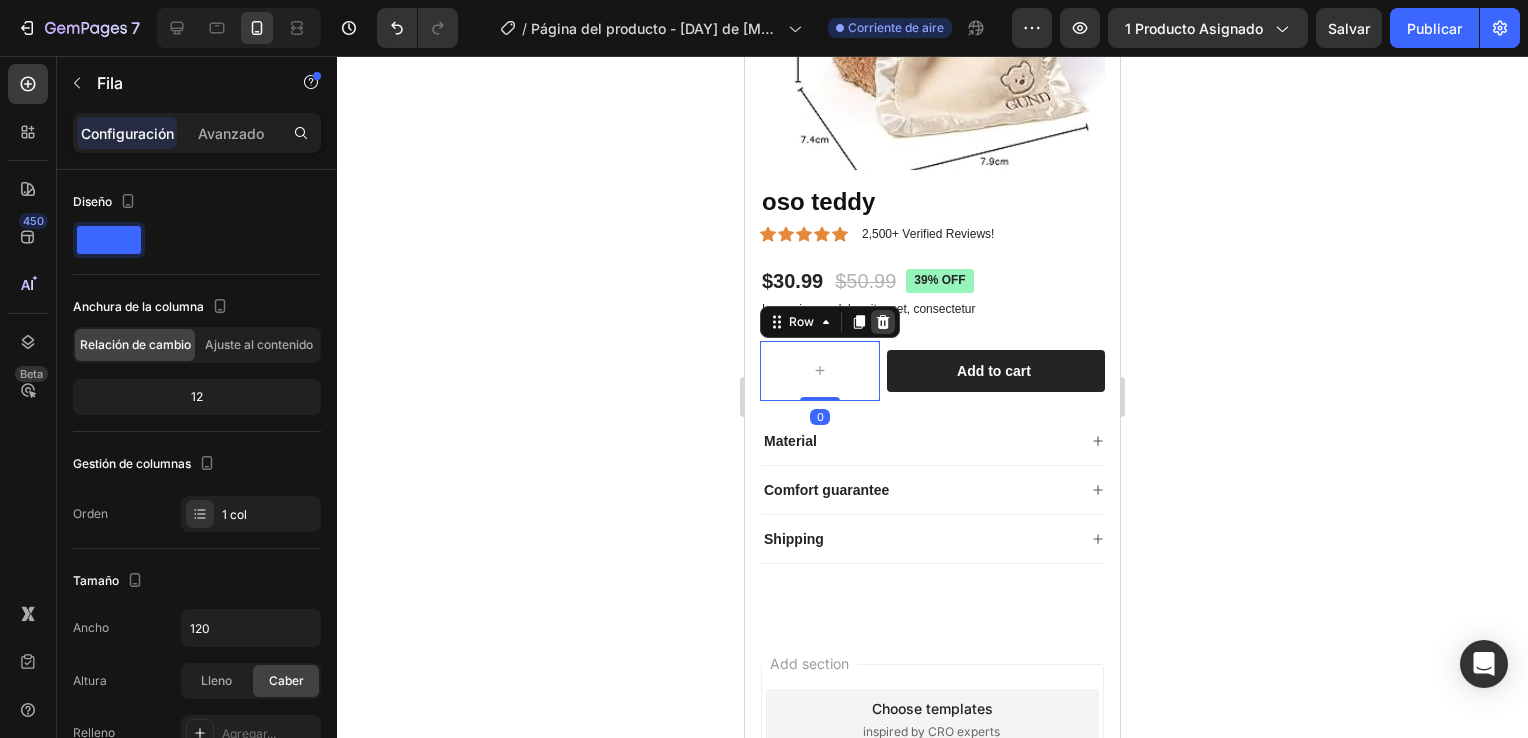 click at bounding box center (883, 322) 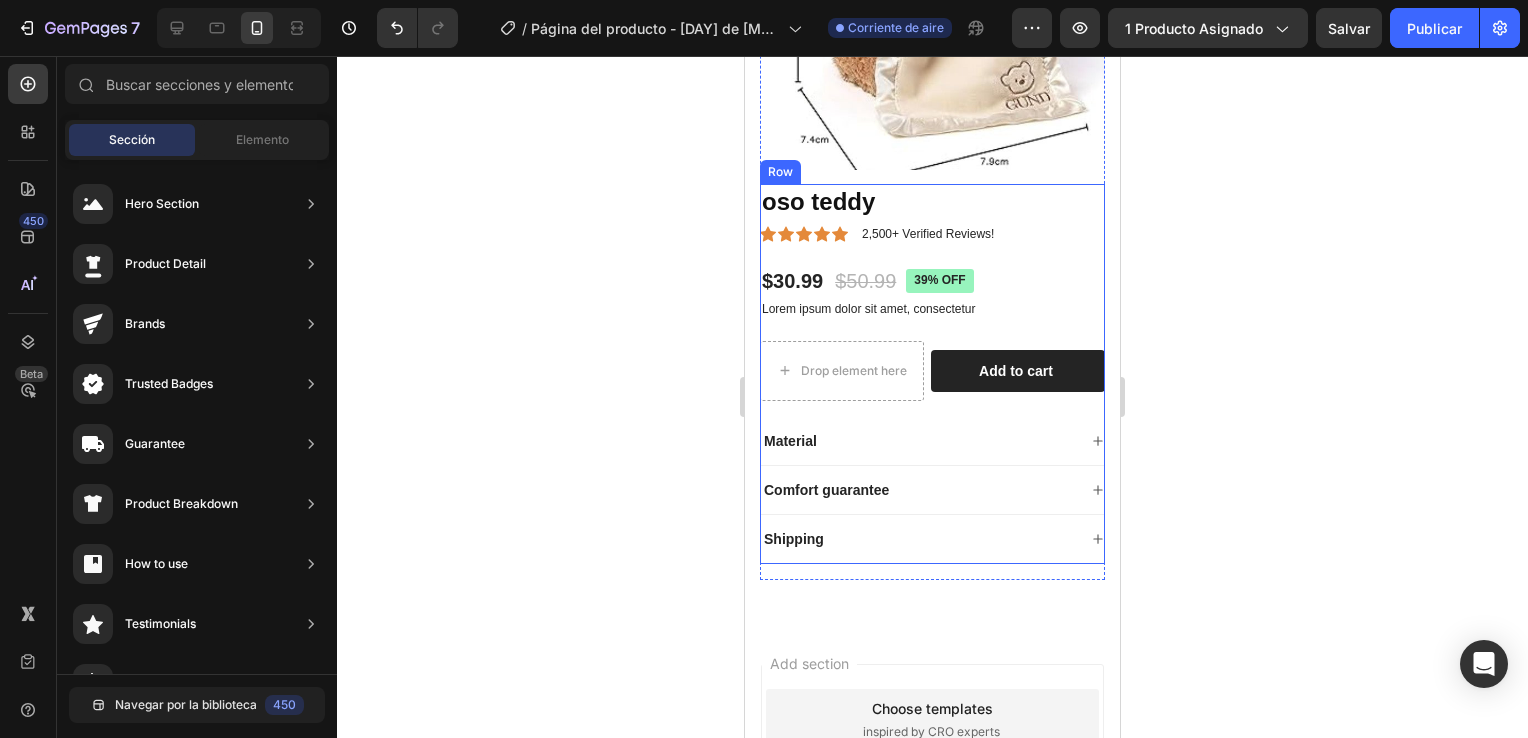 drag, startPoint x: 895, startPoint y: 337, endPoint x: 906, endPoint y: 336, distance: 11.045361 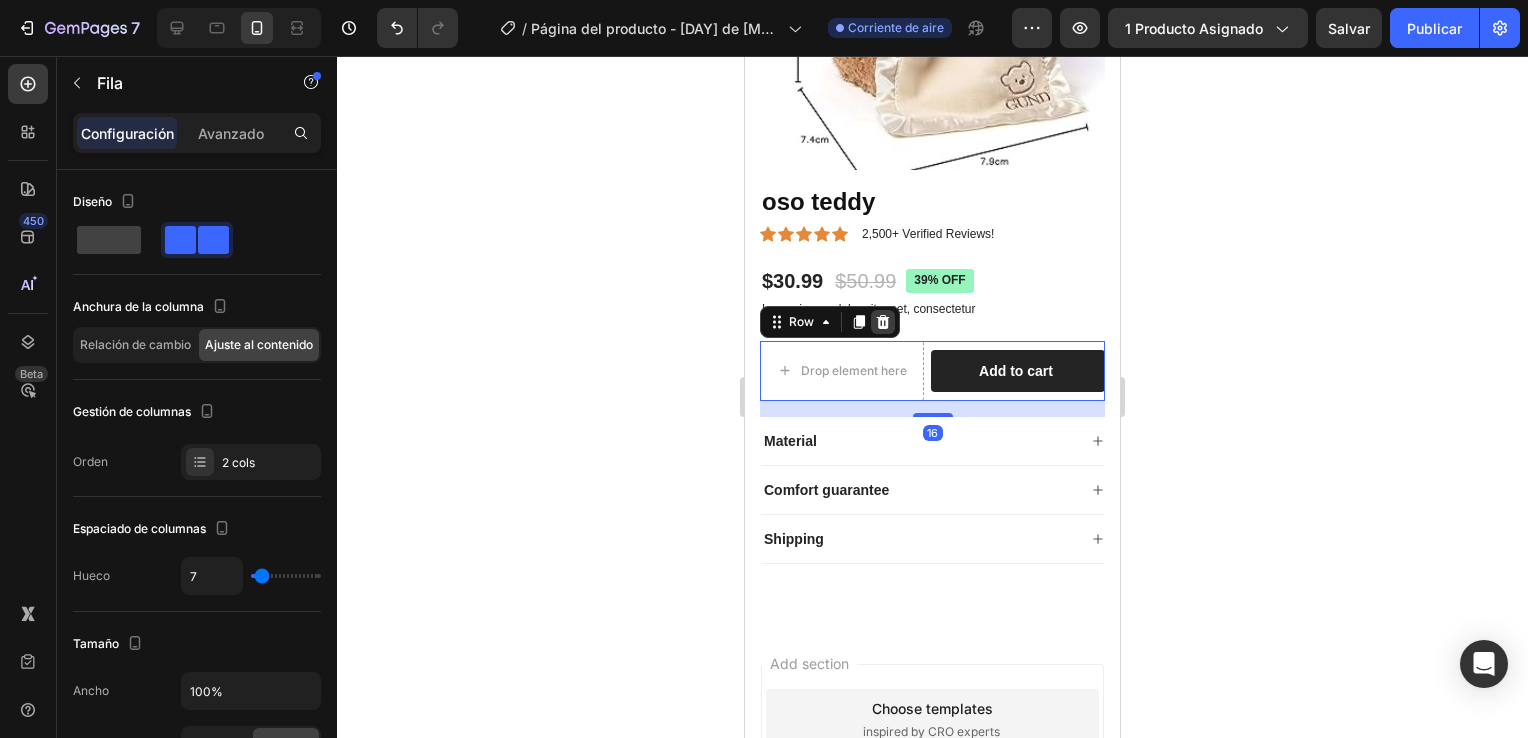 click 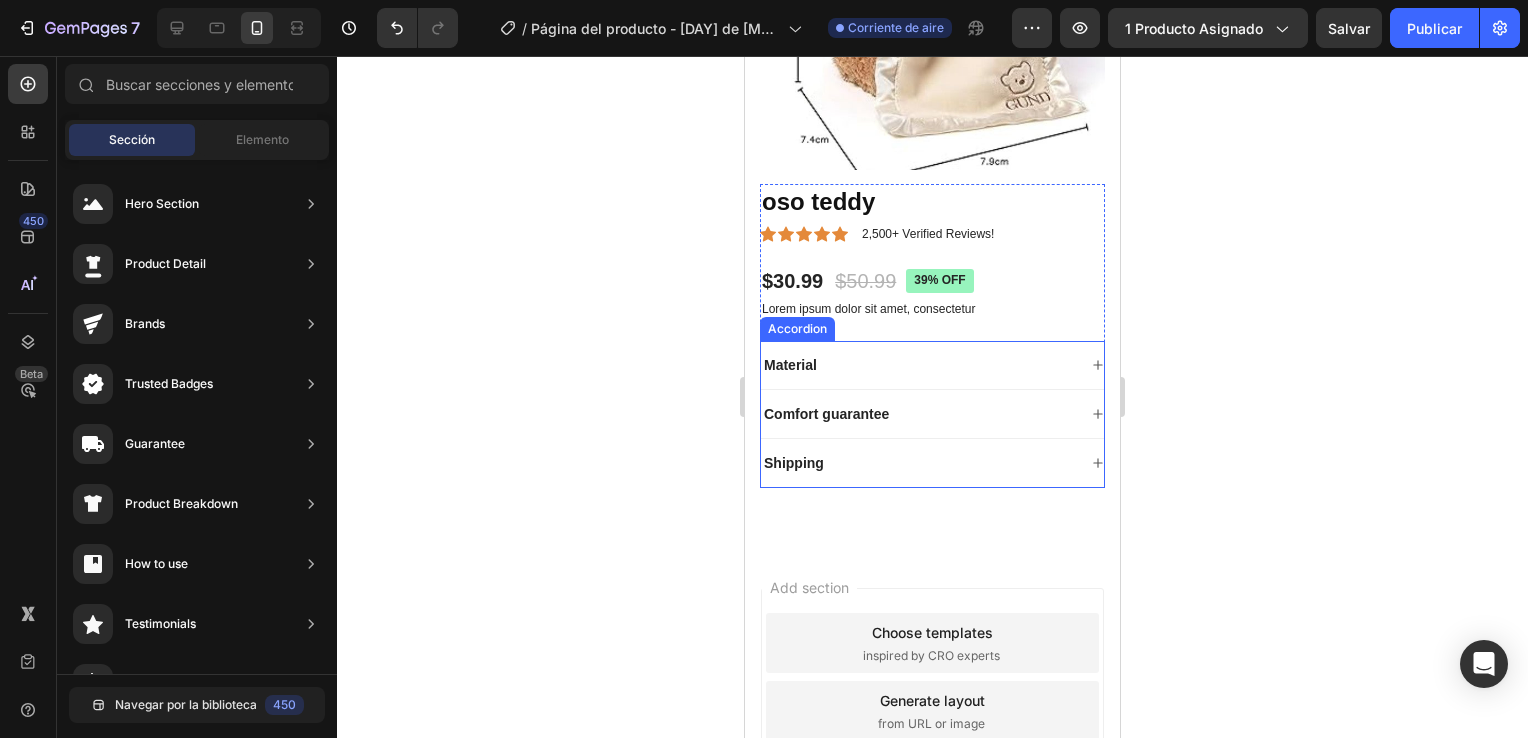 click on "Material" at bounding box center [932, 365] 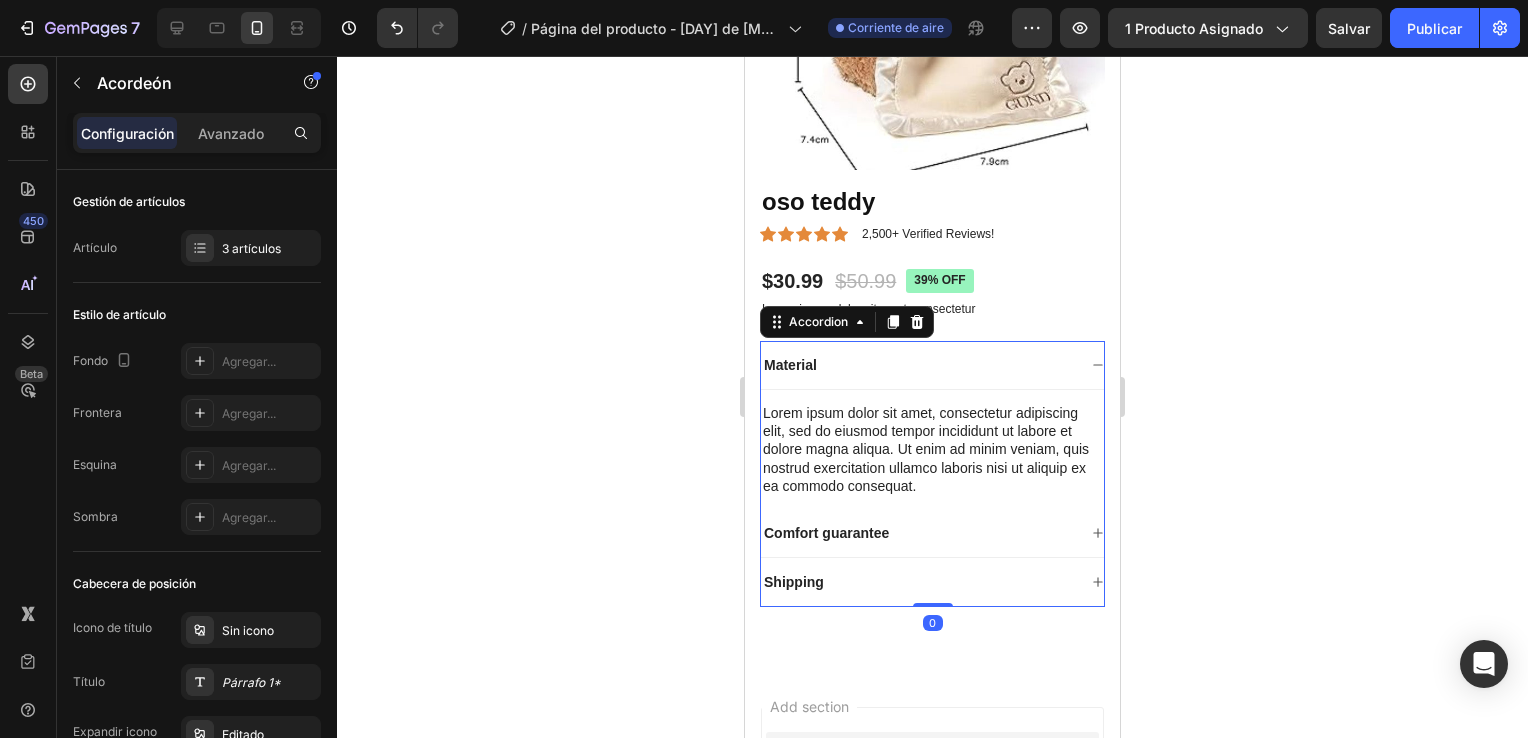 click at bounding box center [917, 322] 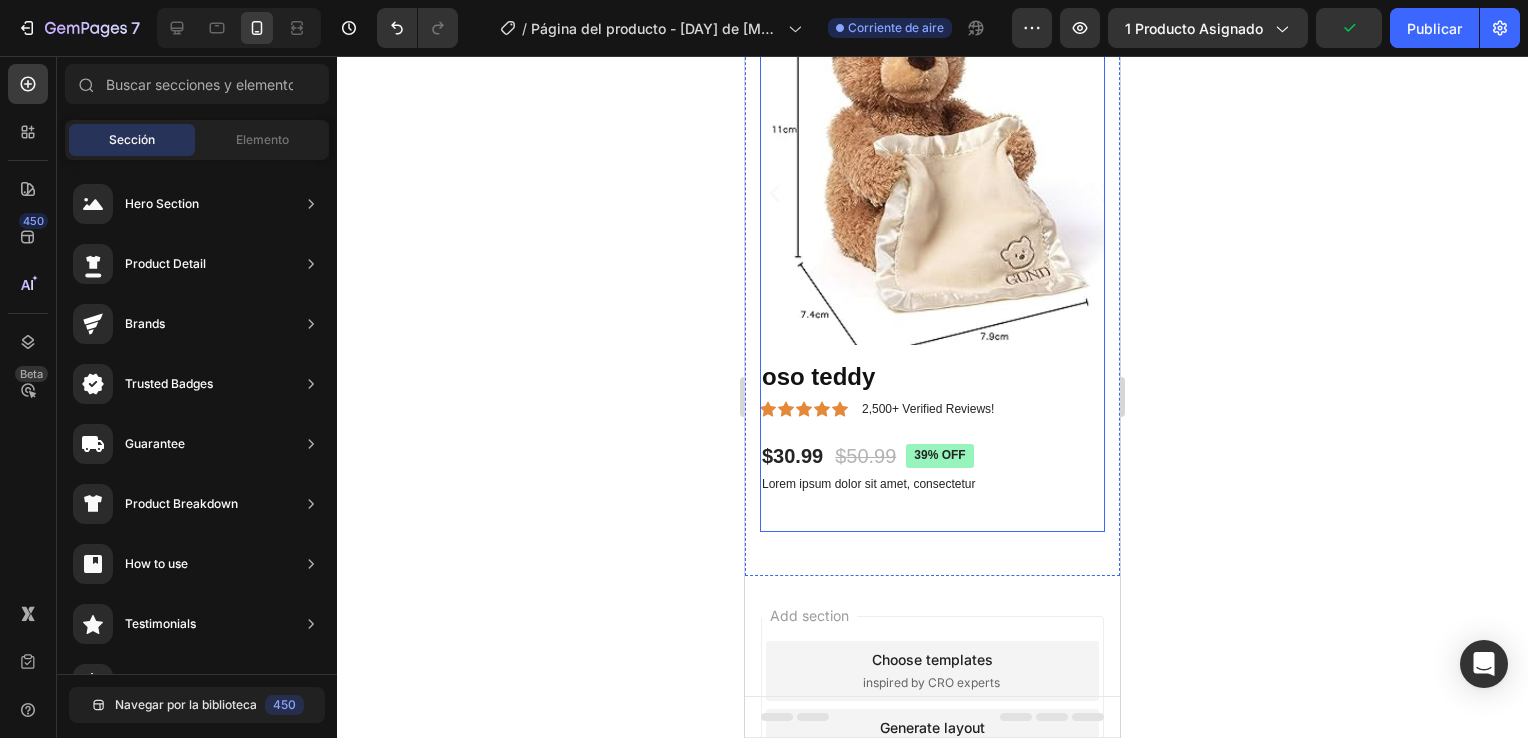 scroll, scrollTop: 0, scrollLeft: 0, axis: both 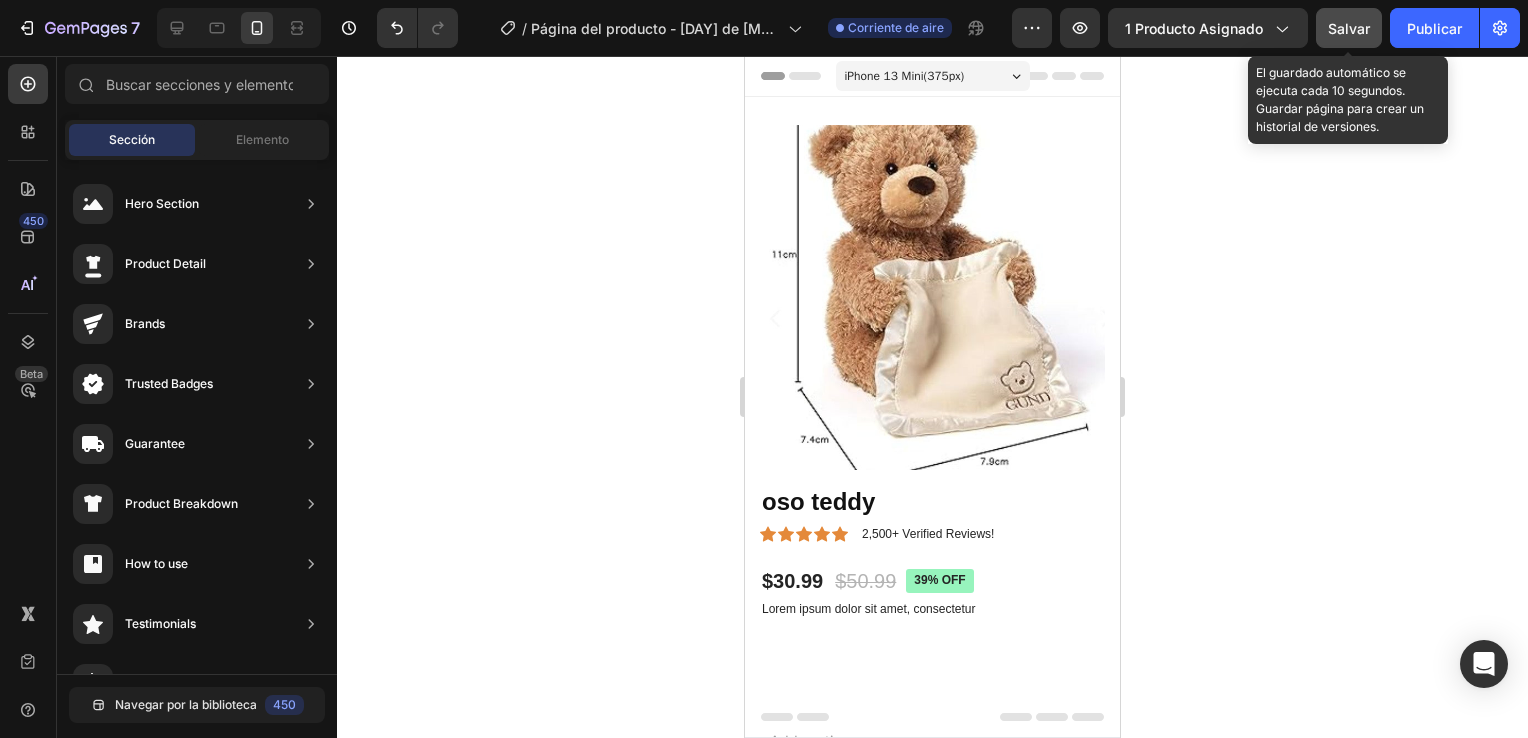 click on "Salvar" 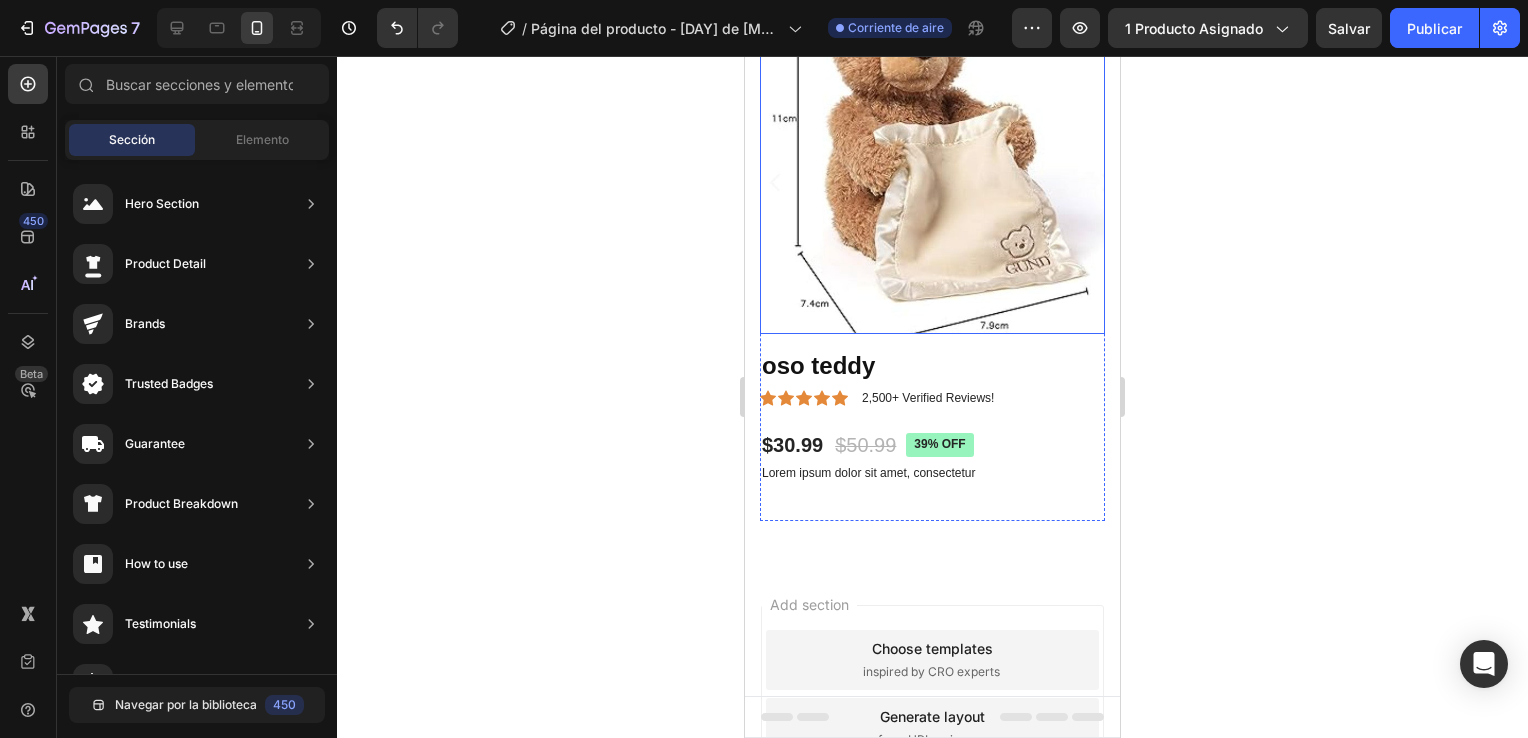 scroll, scrollTop: 0, scrollLeft: 0, axis: both 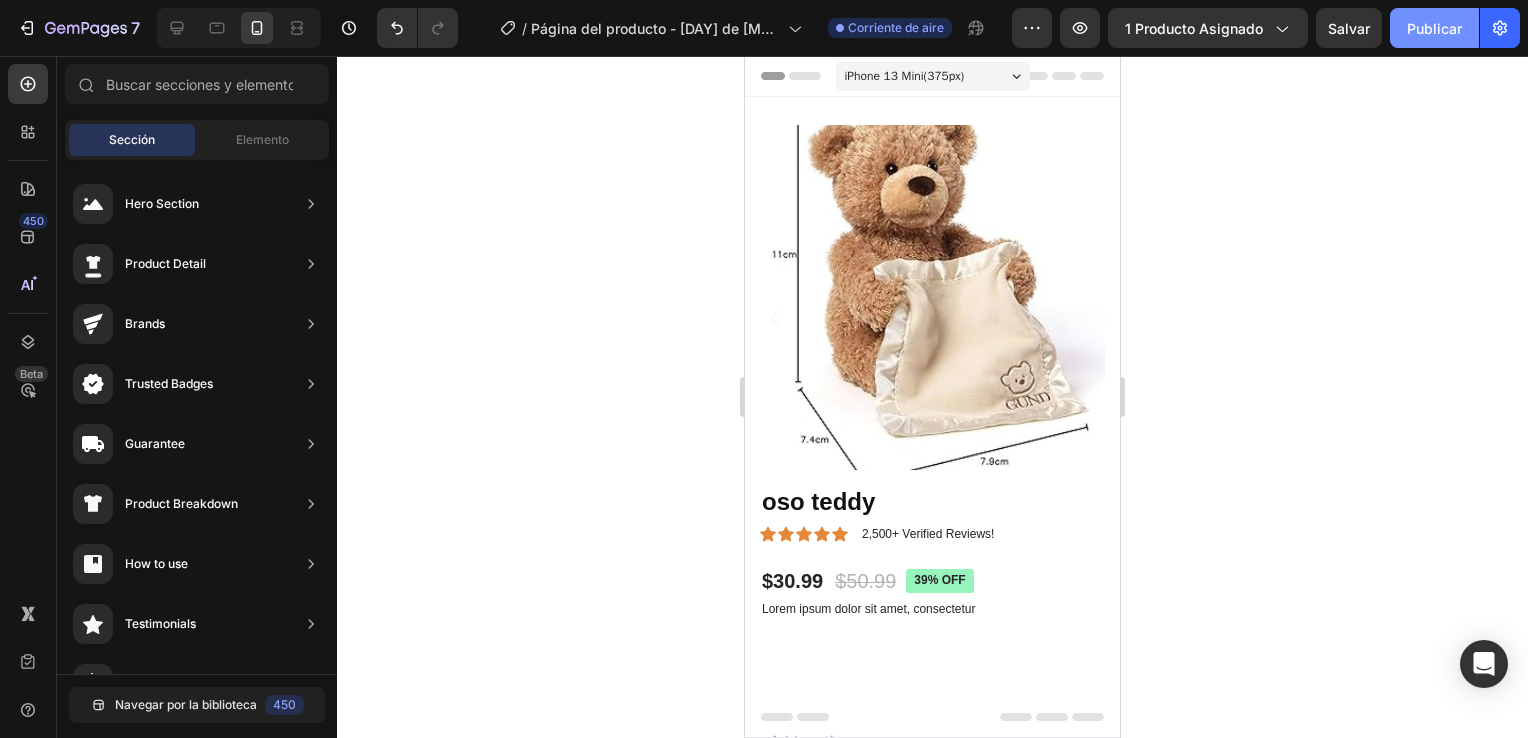 click on "Publicar" 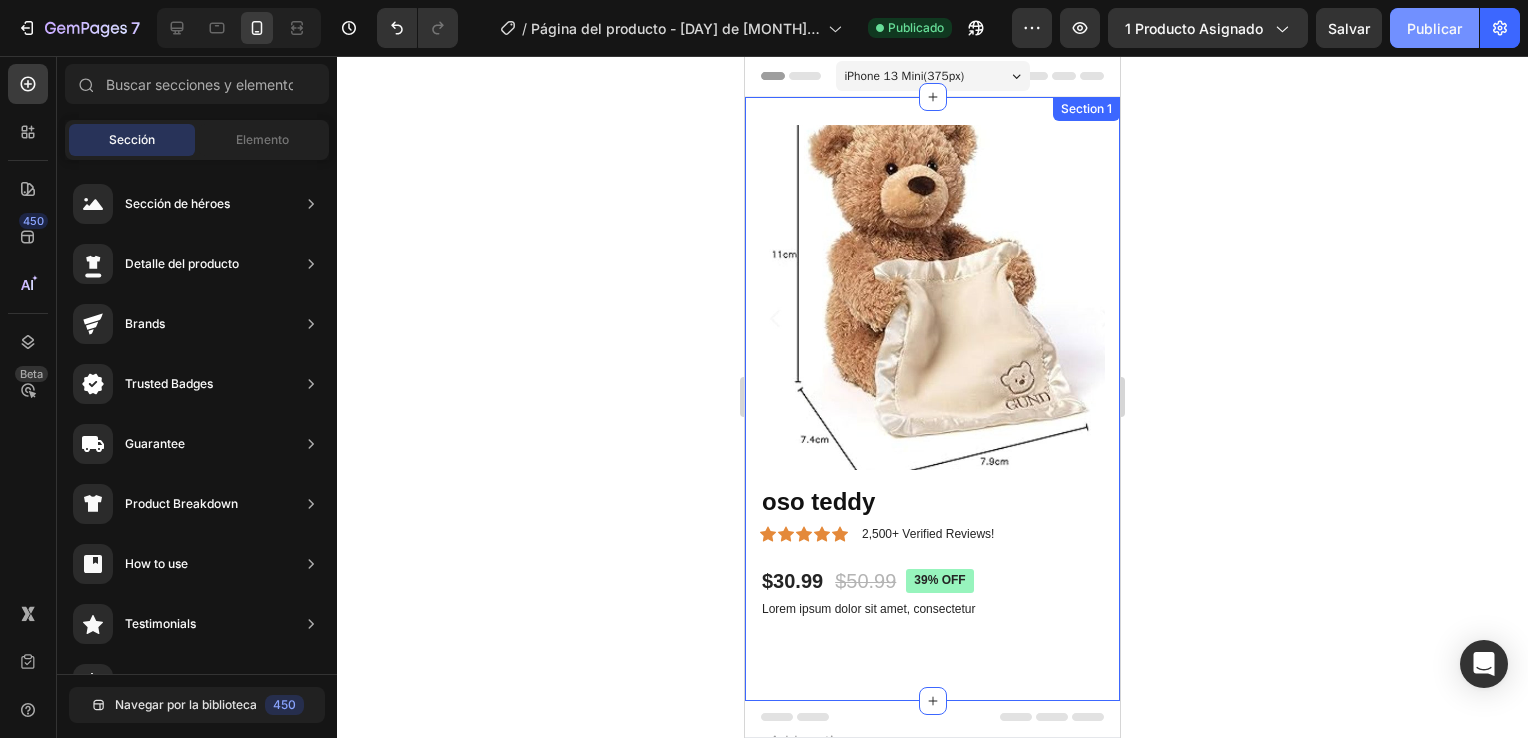 click on "Publicar" 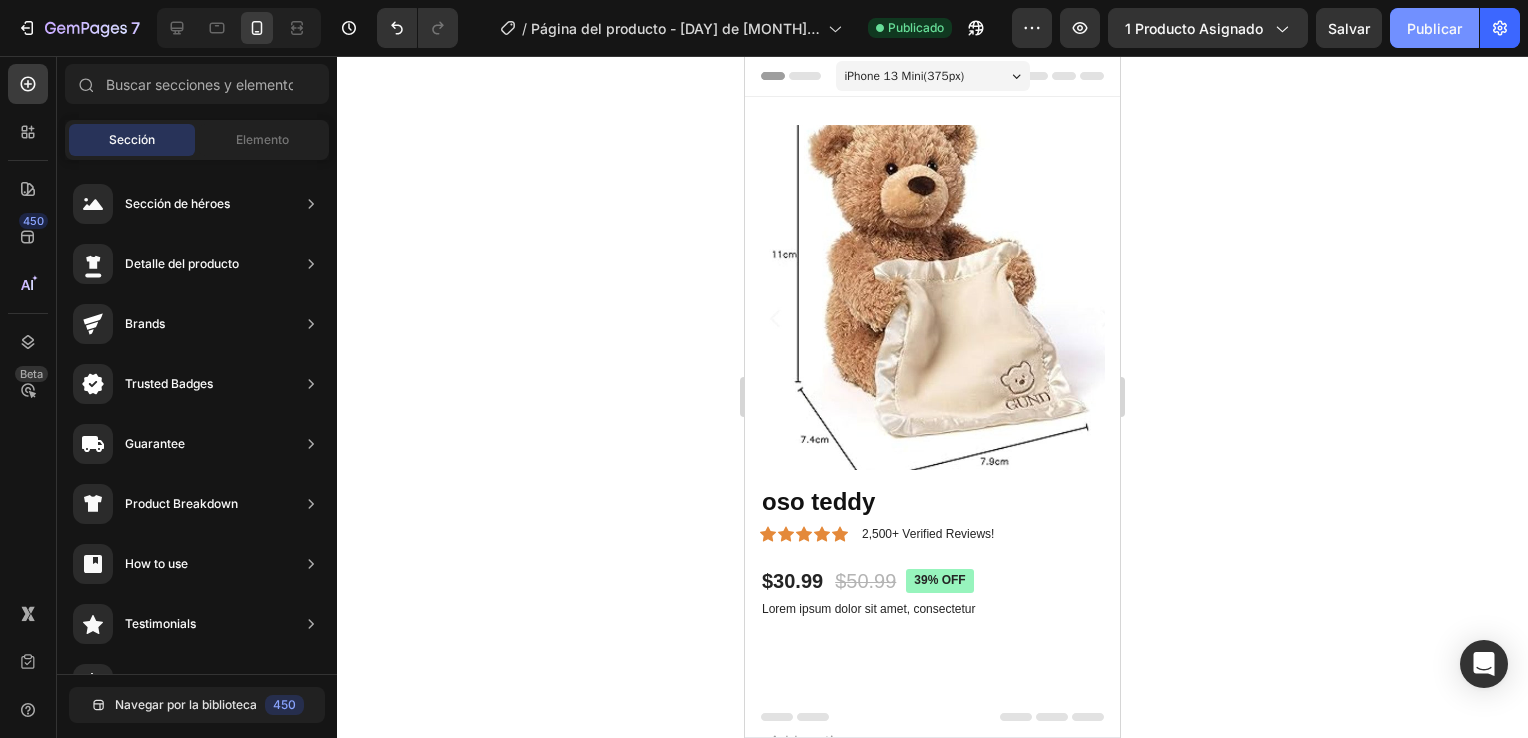 click on "Publicar" 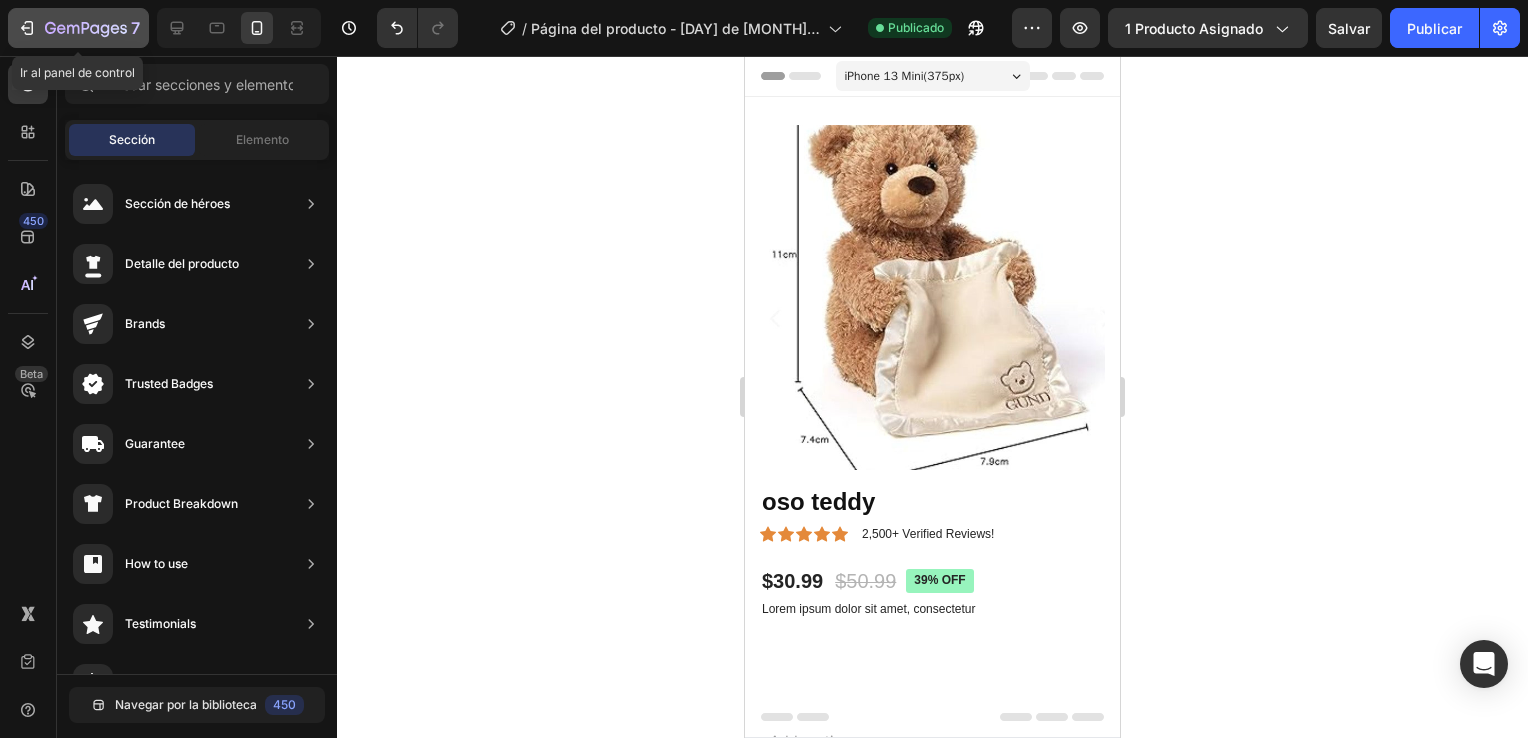 click 